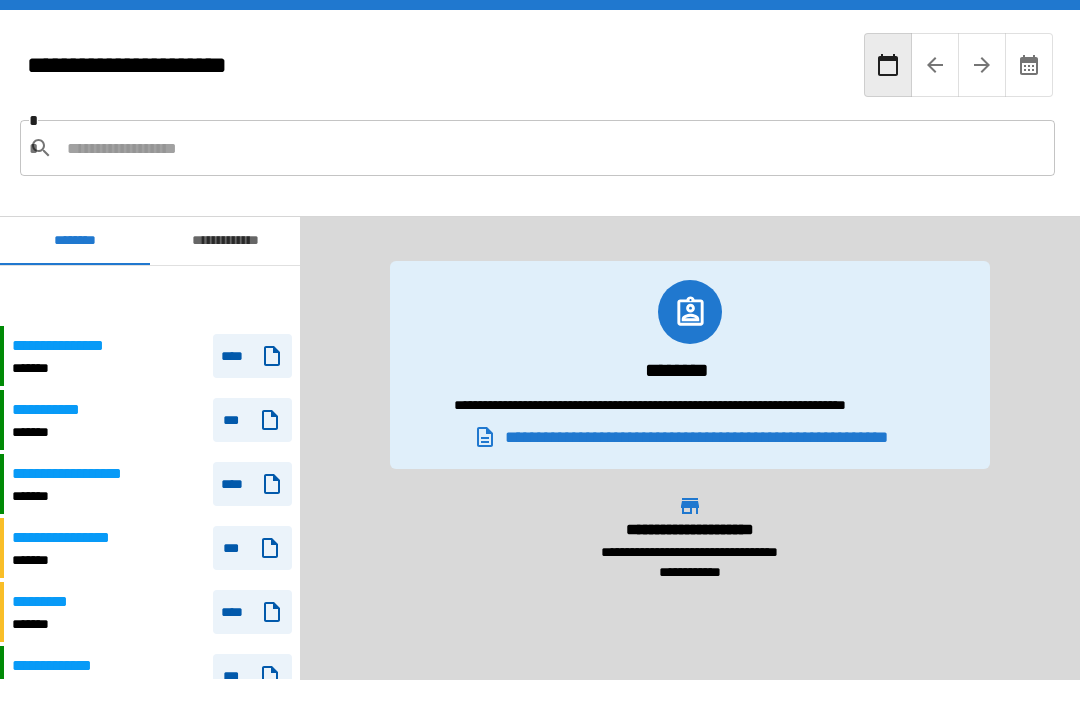 scroll, scrollTop: 99, scrollLeft: 31, axis: both 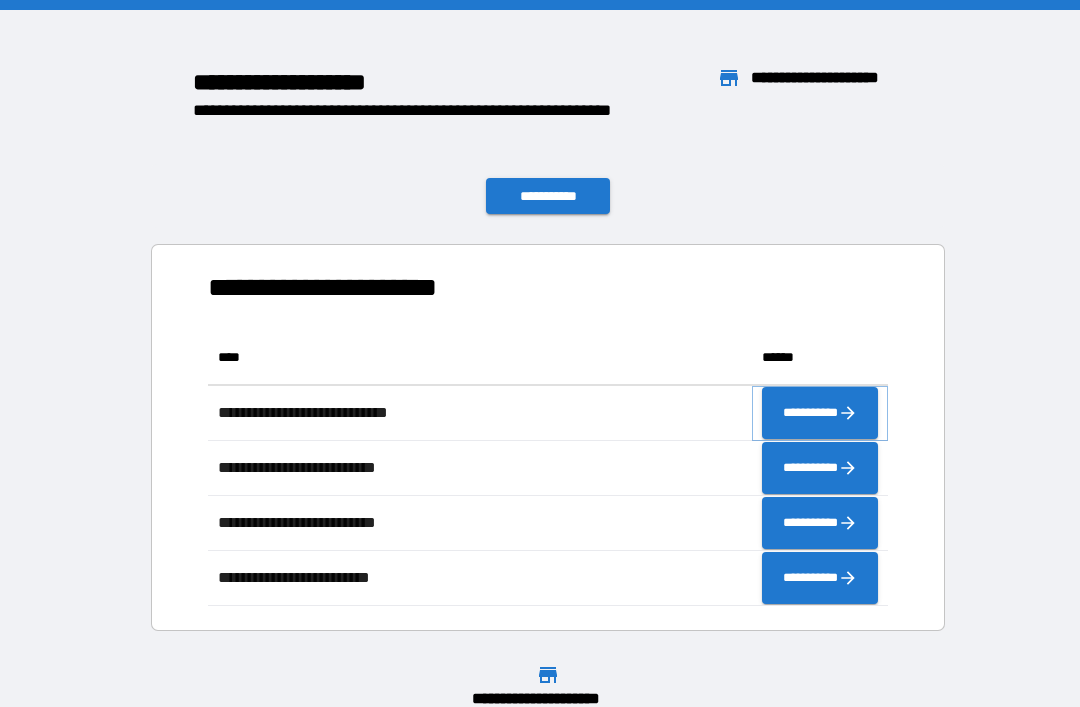 click 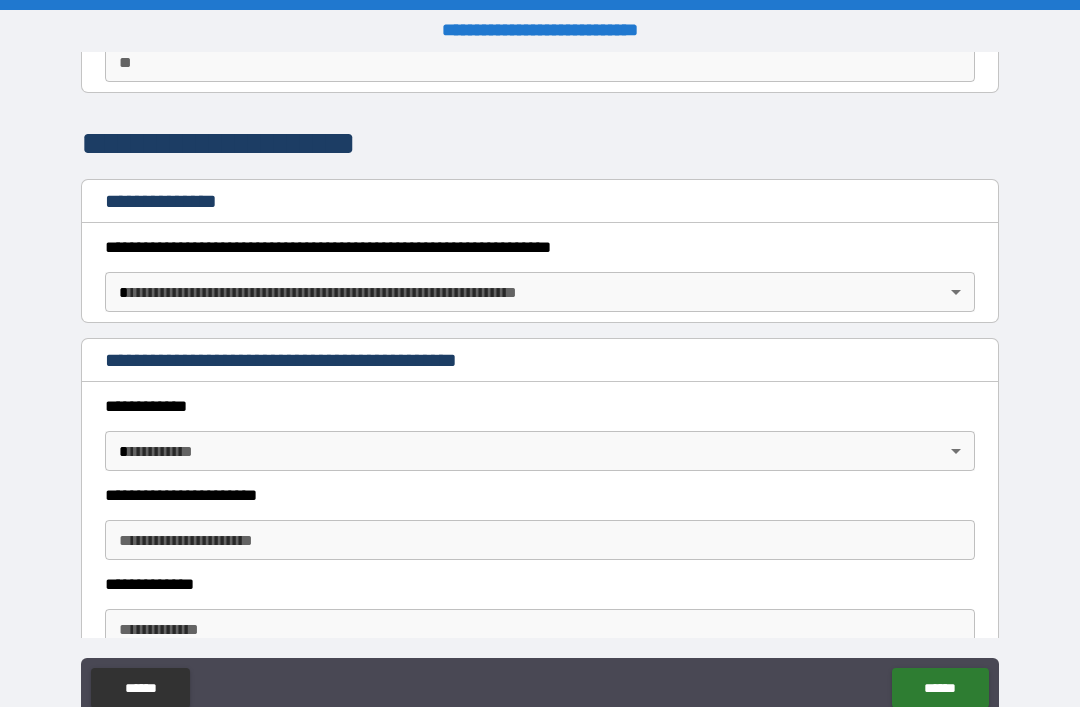 scroll, scrollTop: 204, scrollLeft: 0, axis: vertical 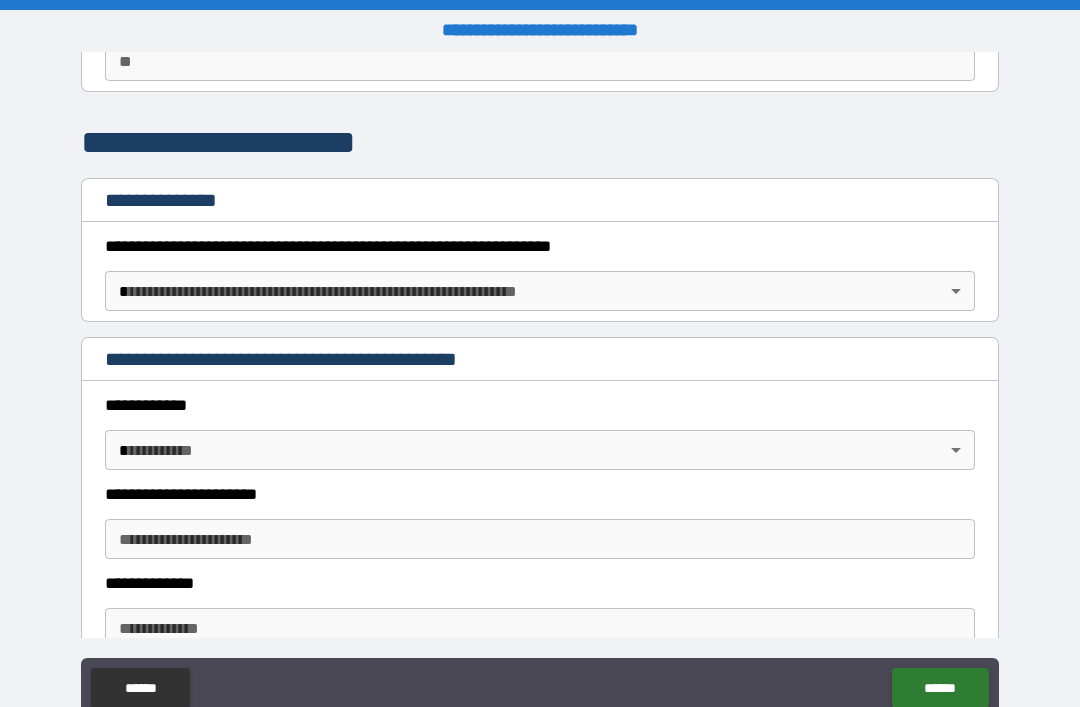 click on "**********" at bounding box center [540, 385] 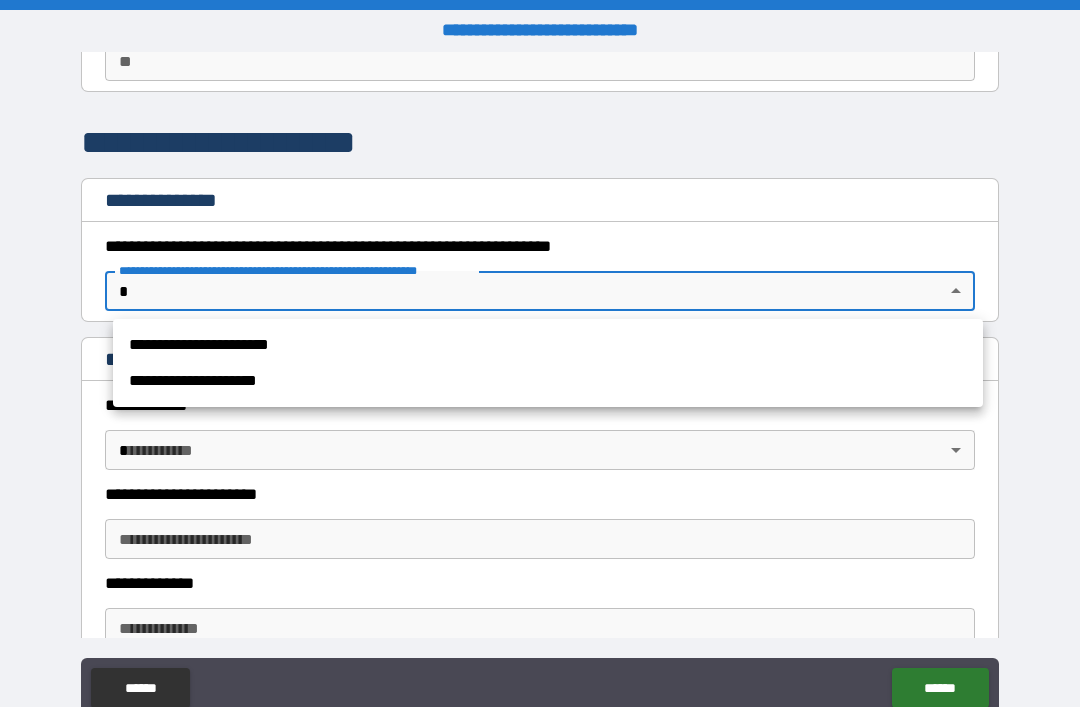 click on "**********" at bounding box center [548, 345] 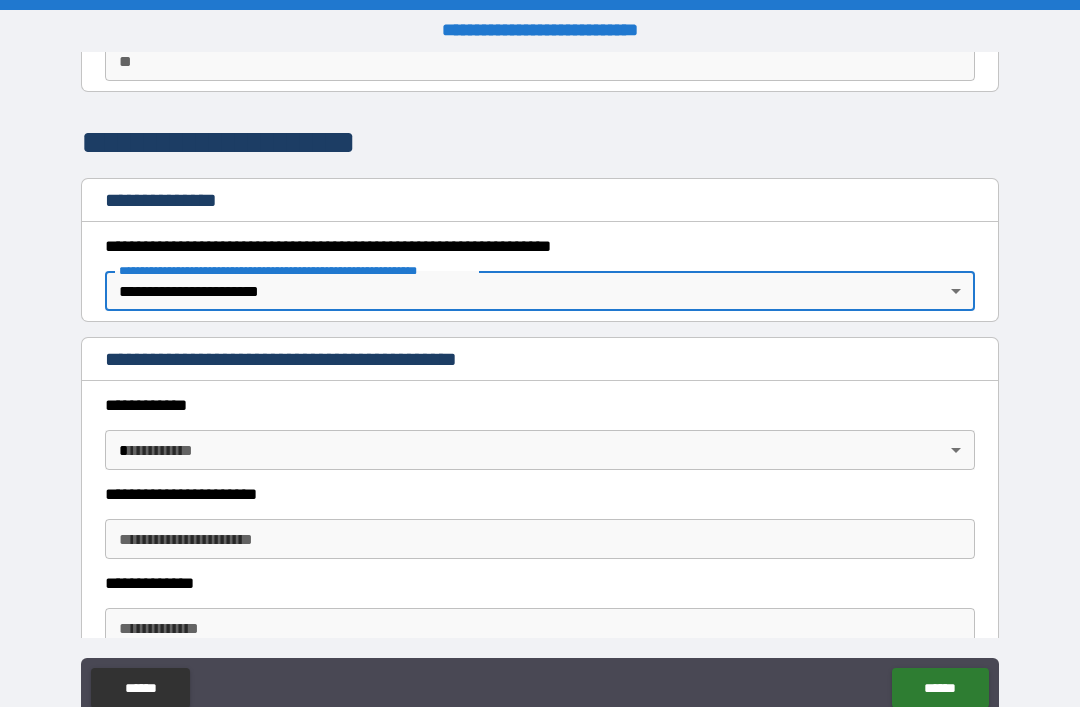 type on "*" 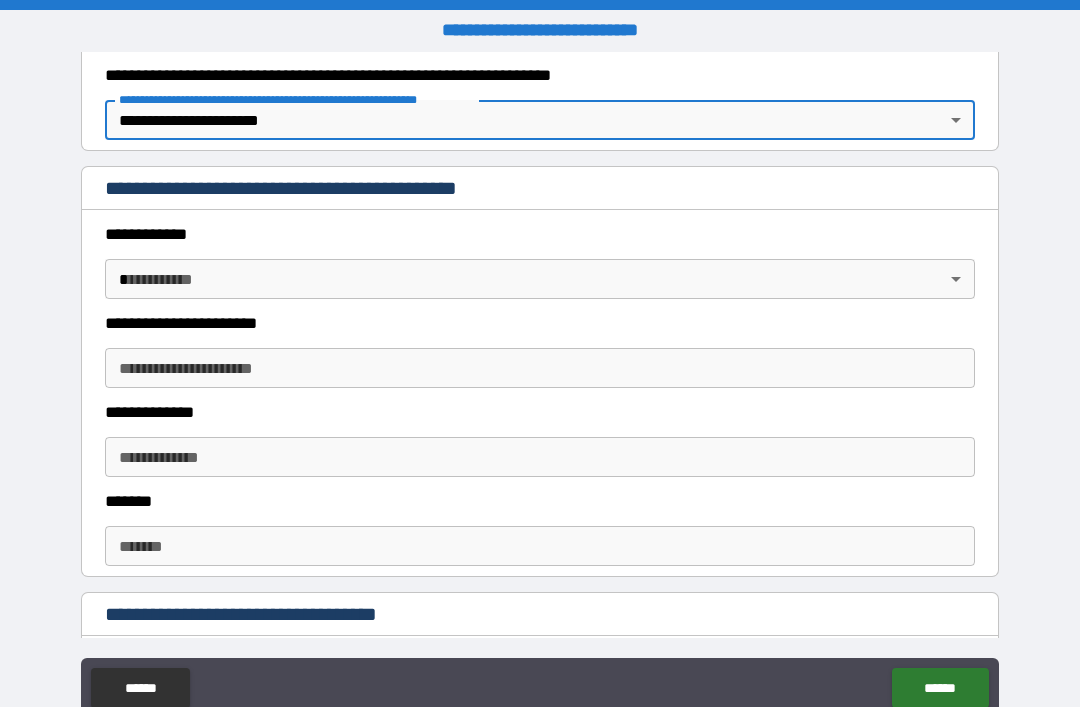 scroll, scrollTop: 364, scrollLeft: 0, axis: vertical 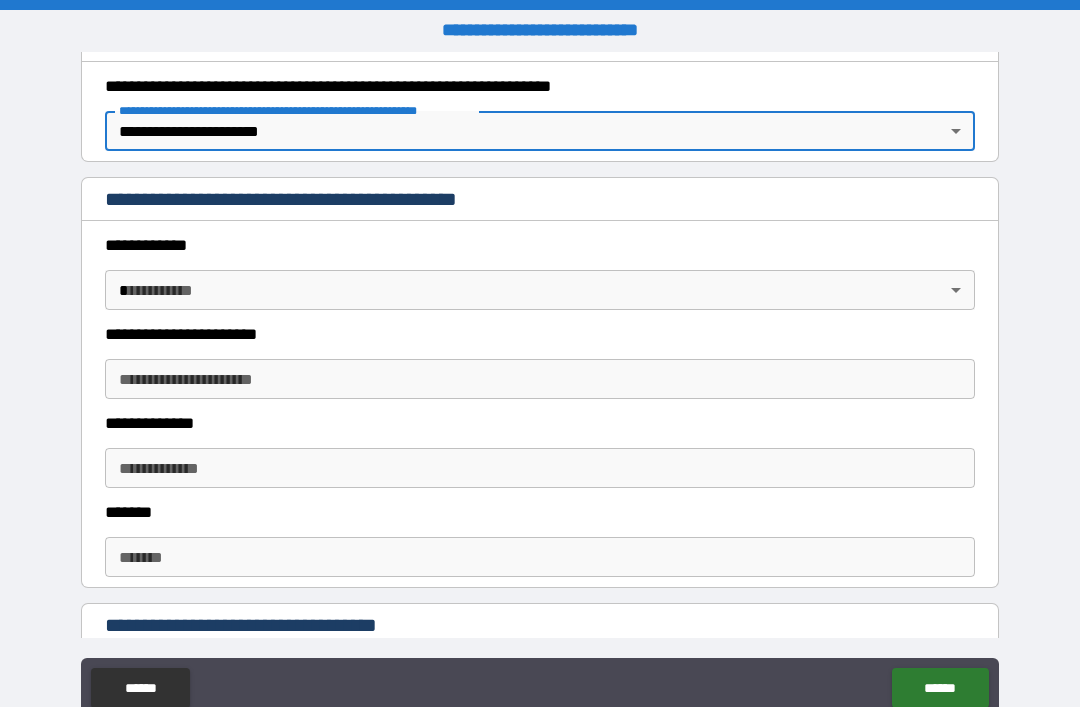 click on "**********" at bounding box center (540, 385) 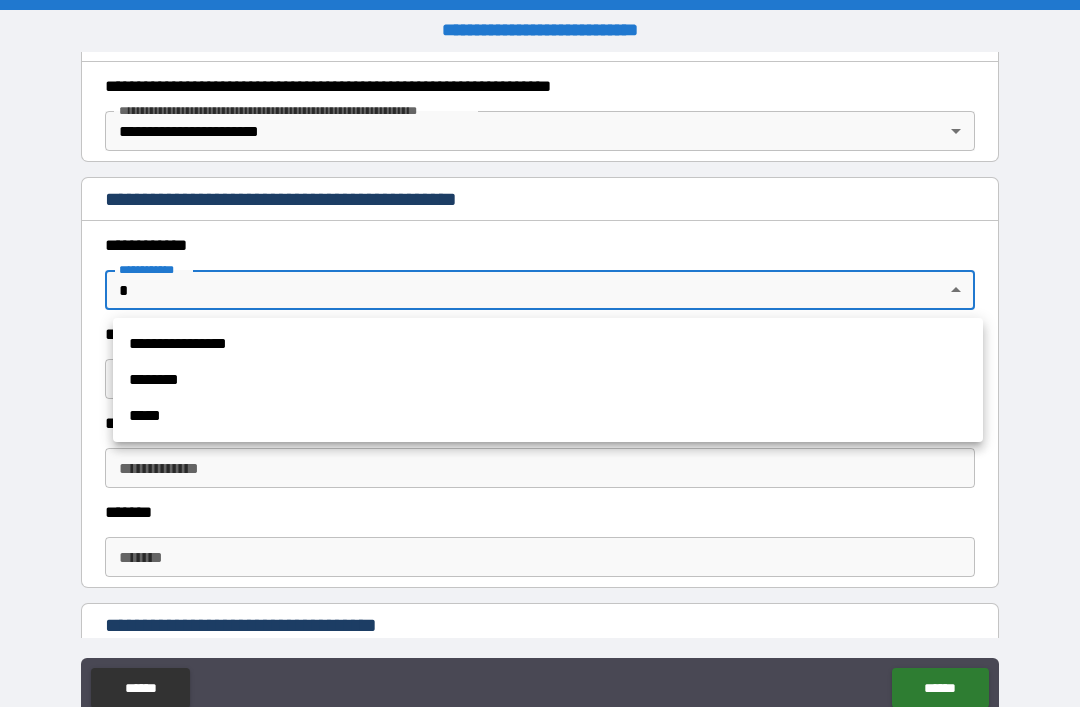 click on "**********" at bounding box center (548, 344) 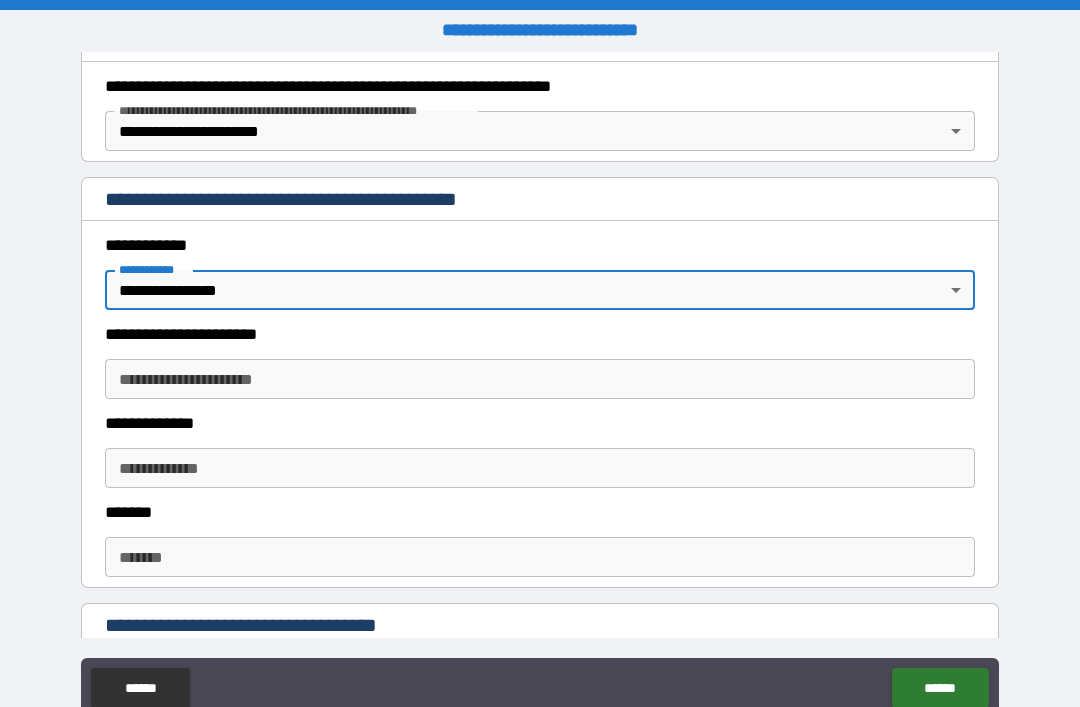 click on "**********" at bounding box center [540, 379] 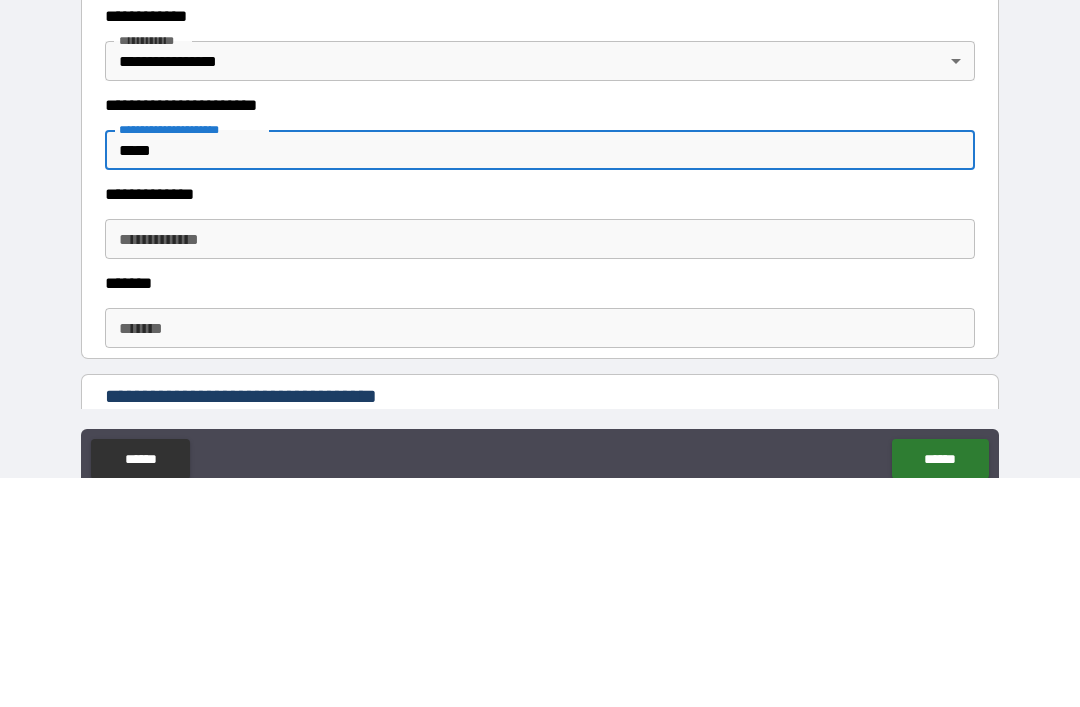 type on "*****" 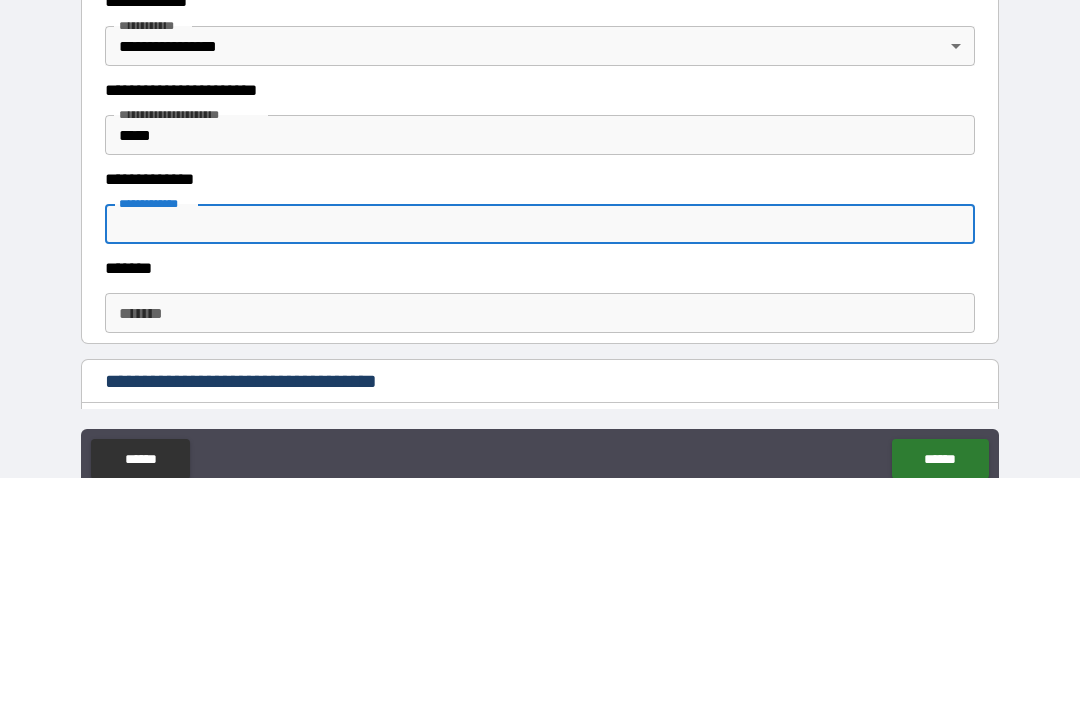 scroll, scrollTop: 380, scrollLeft: 0, axis: vertical 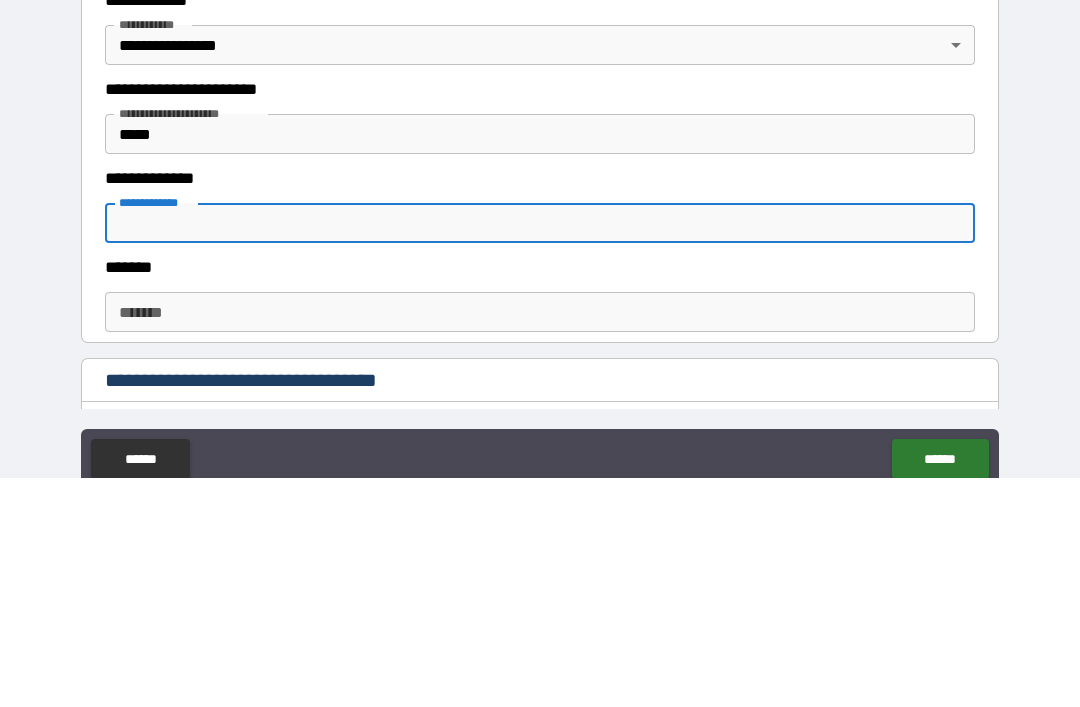 click on "**********" at bounding box center (540, 388) 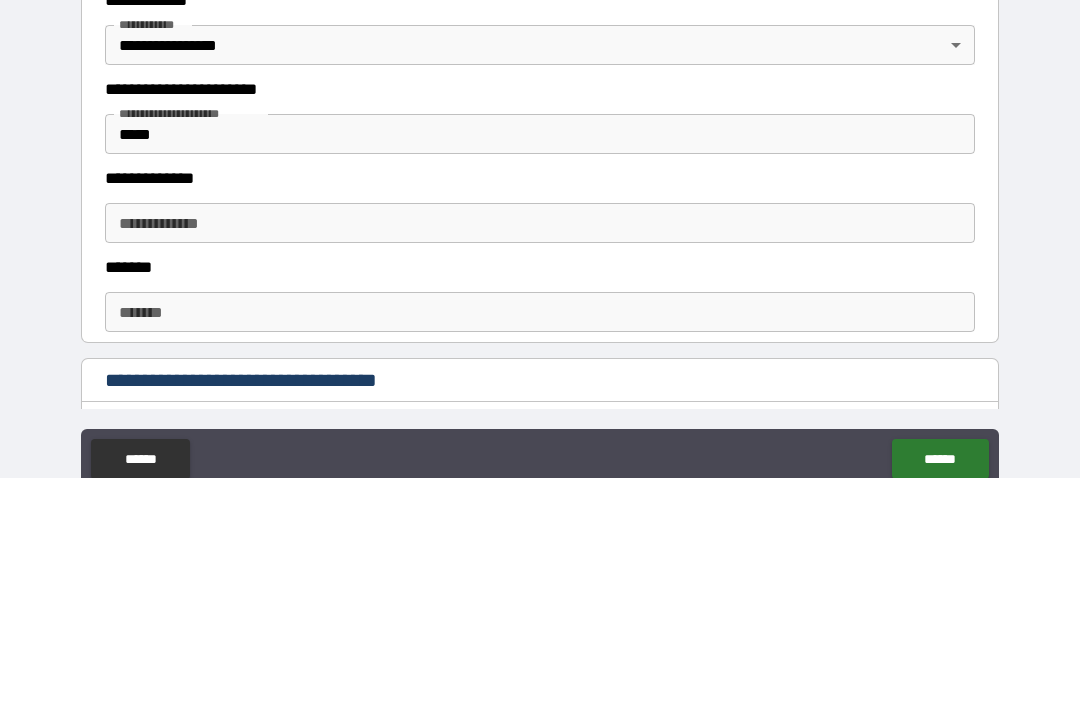 scroll, scrollTop: 64, scrollLeft: 0, axis: vertical 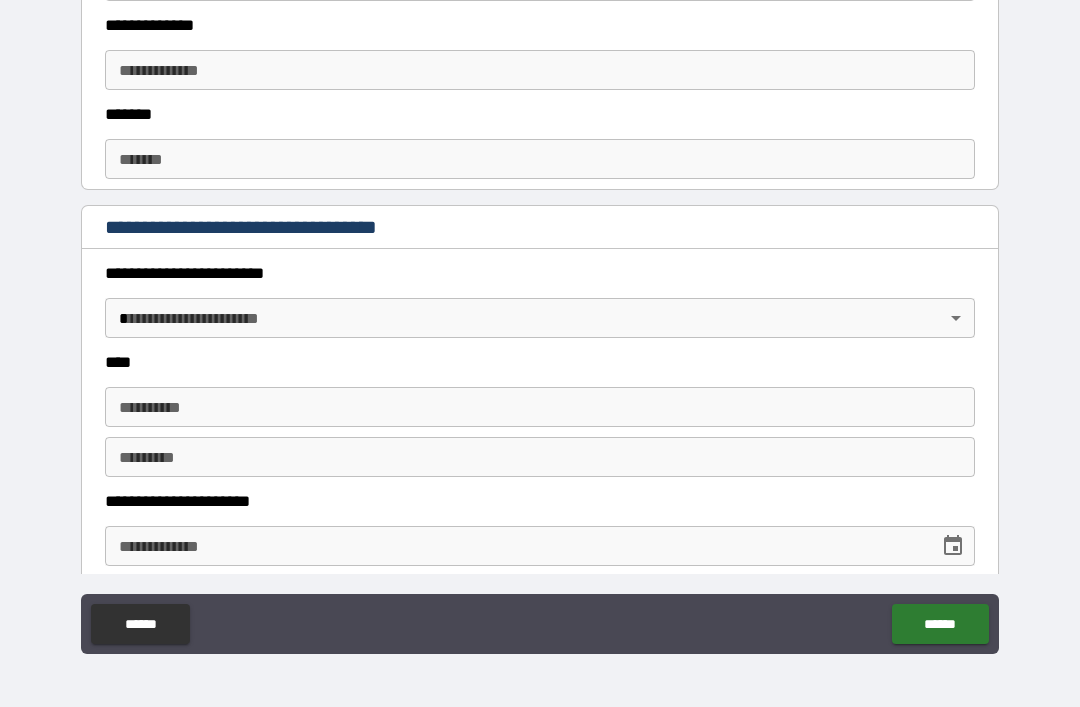 click on "**********" at bounding box center [540, 321] 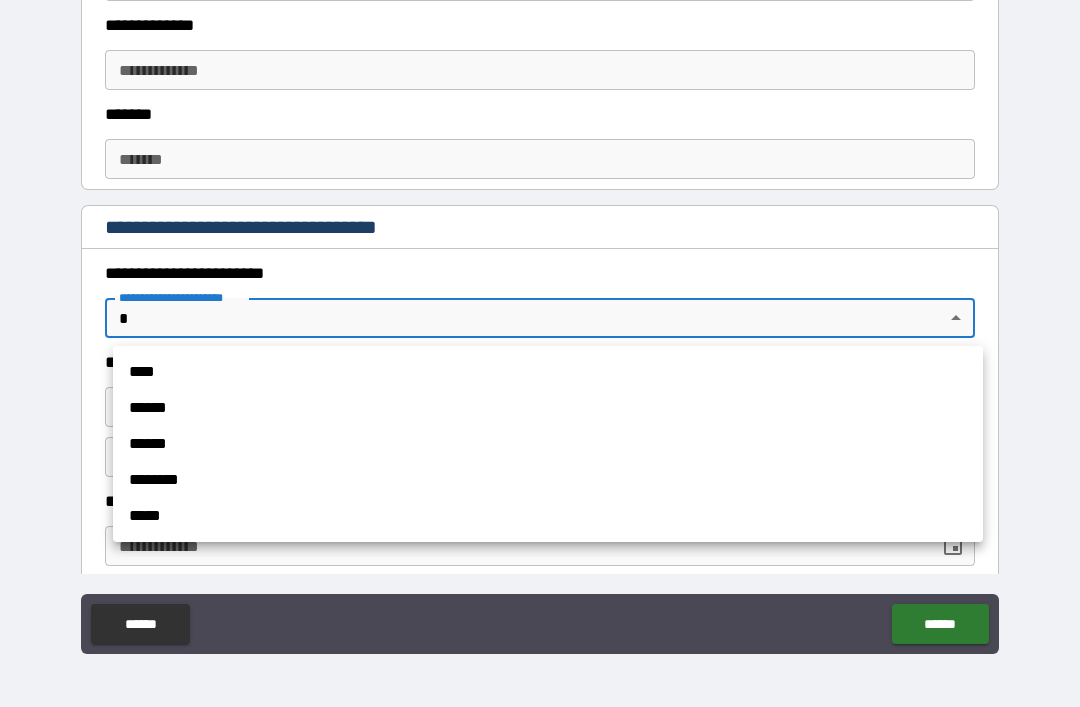 click on "****" at bounding box center (548, 372) 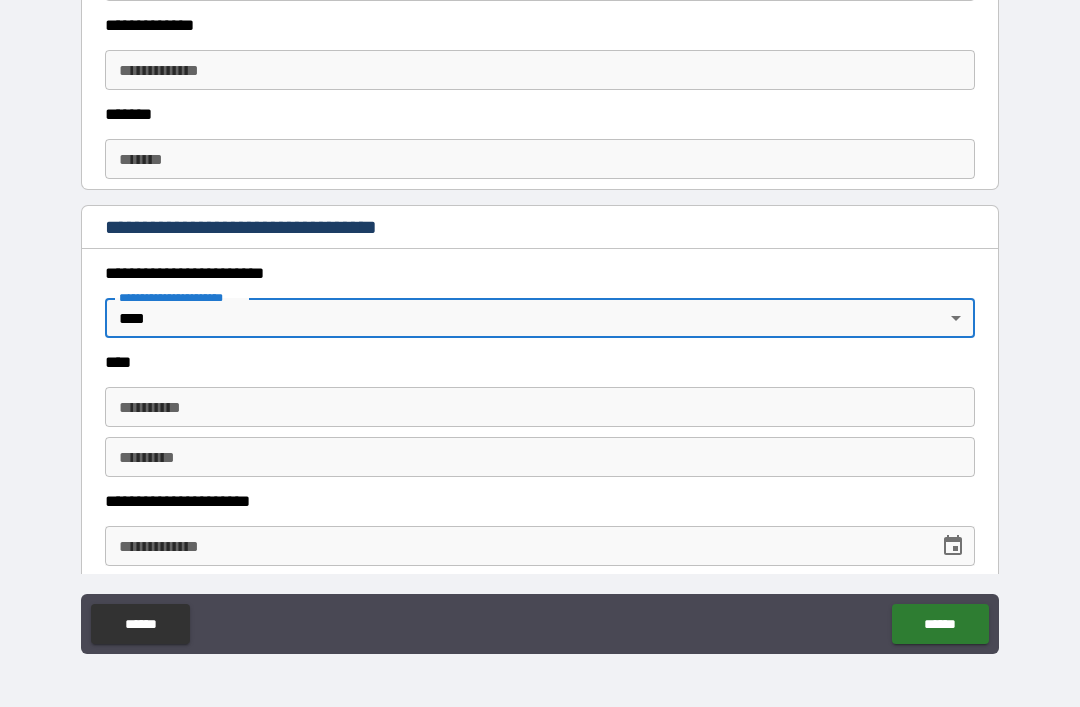 type on "*" 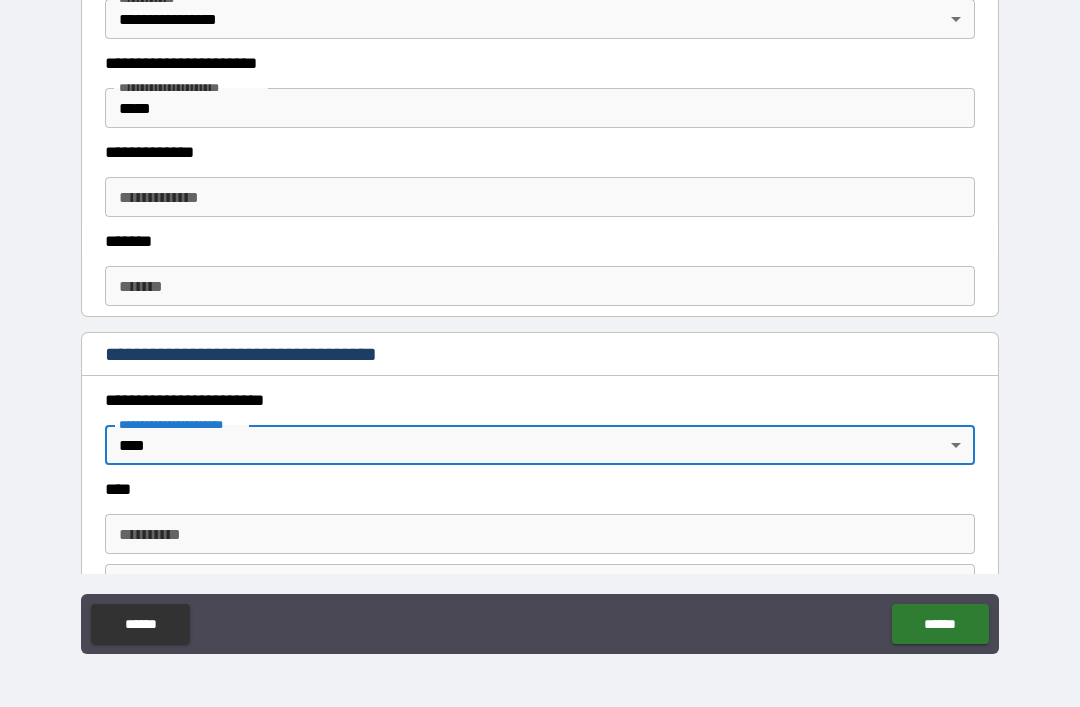 scroll, scrollTop: 560, scrollLeft: 0, axis: vertical 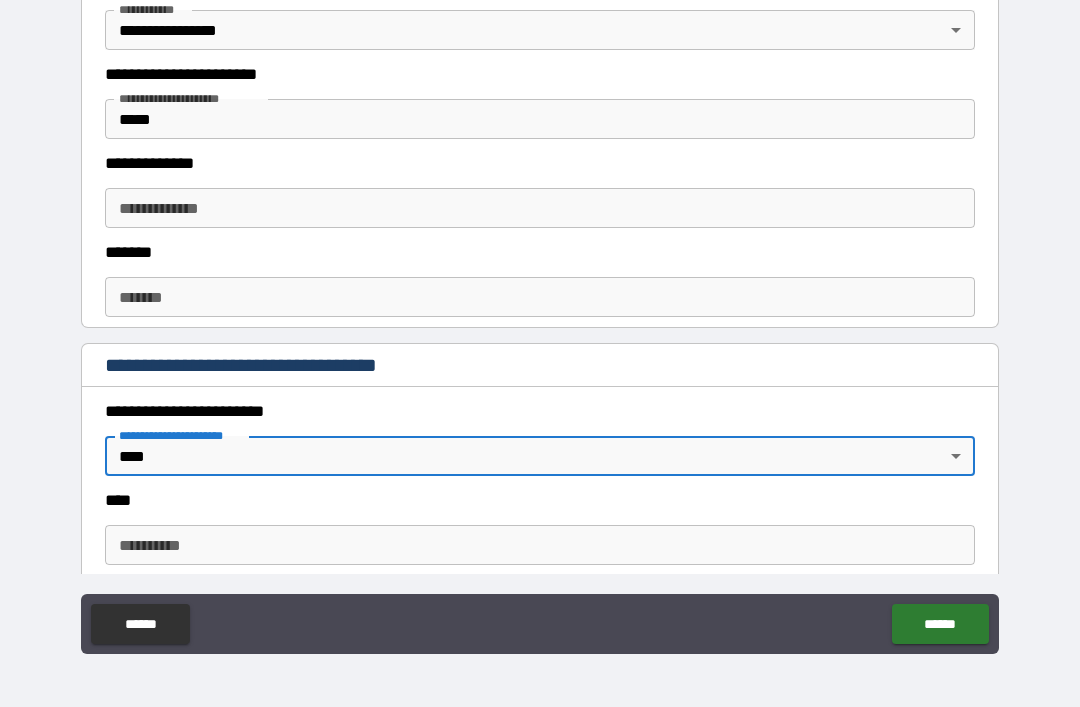 click on "**********" at bounding box center [540, 208] 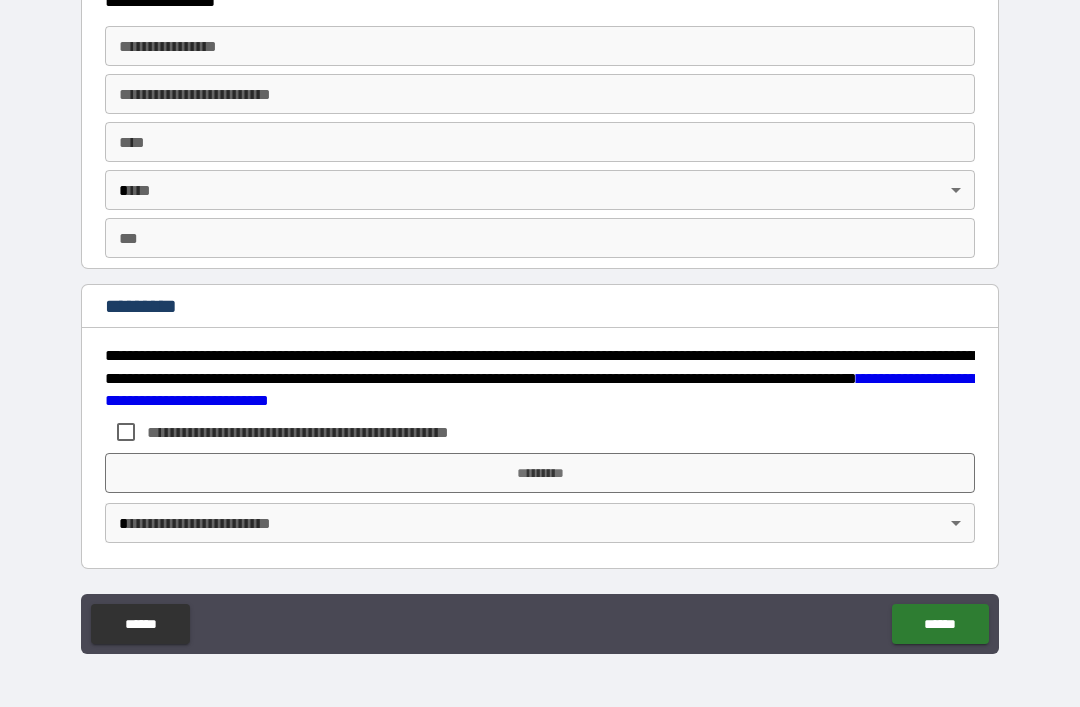 scroll, scrollTop: 3728, scrollLeft: 0, axis: vertical 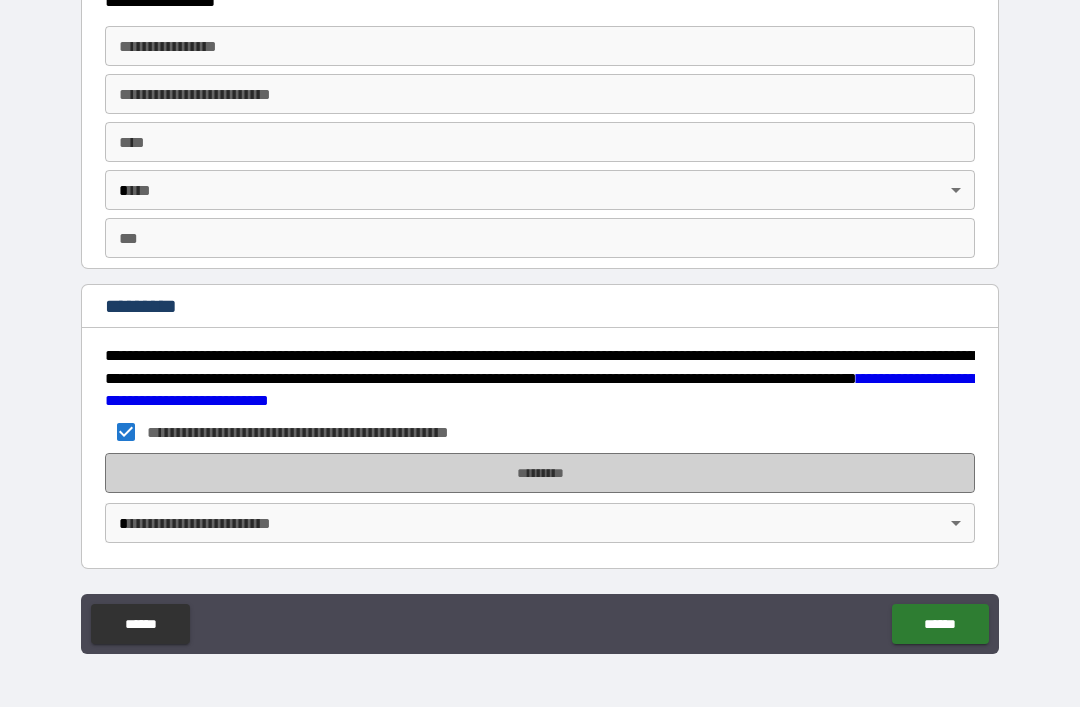 click on "*********" at bounding box center [540, 473] 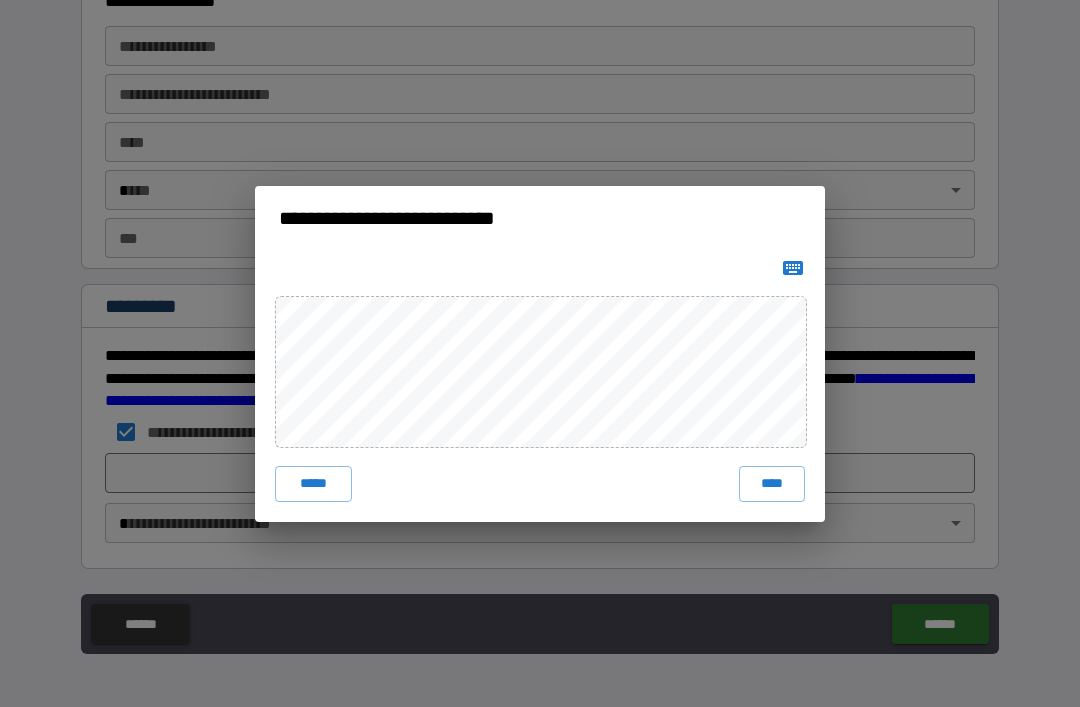 click on "****" at bounding box center [772, 484] 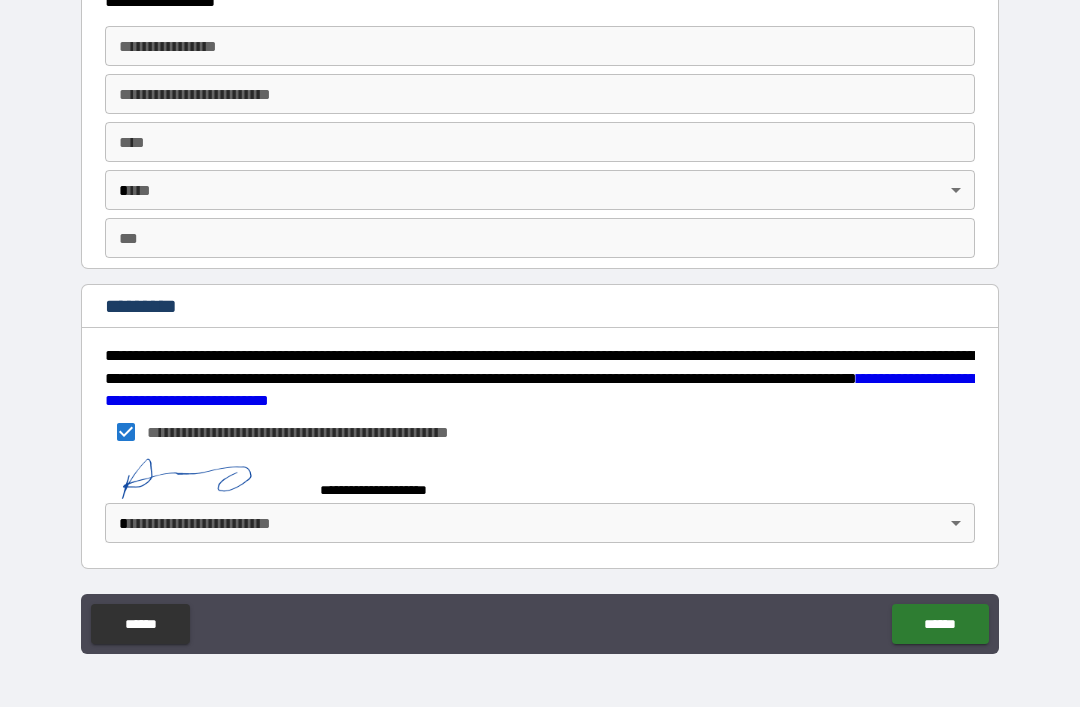 scroll, scrollTop: 3718, scrollLeft: 0, axis: vertical 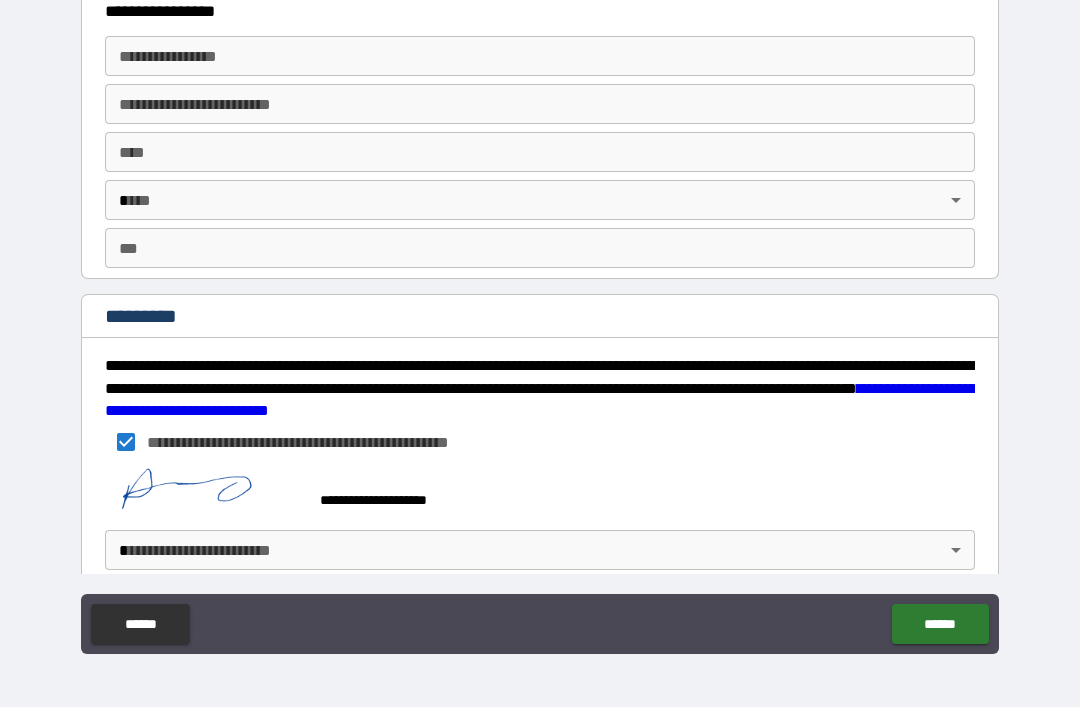click on "**********" at bounding box center (540, 321) 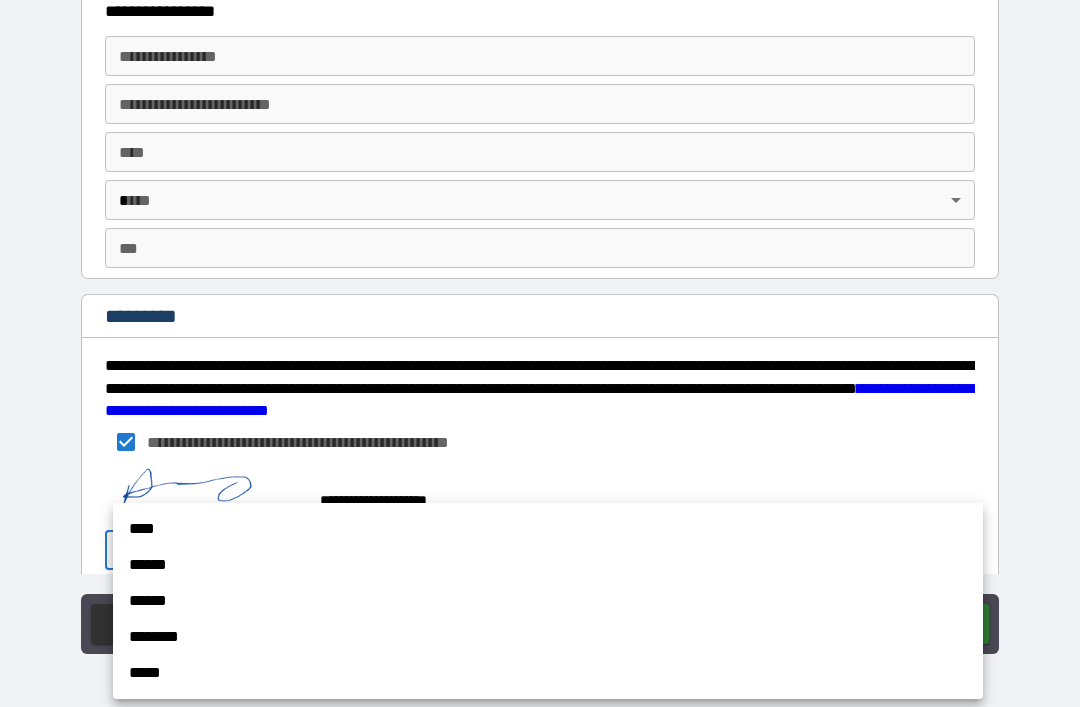 click on "****" at bounding box center [548, 529] 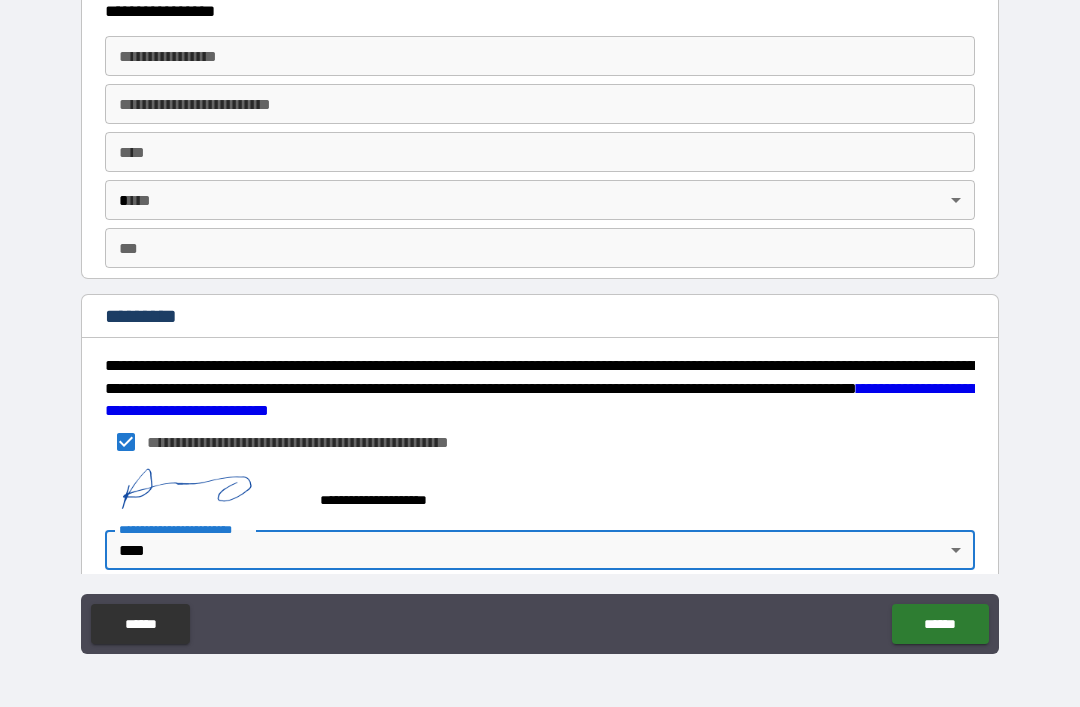 click on "******" at bounding box center [940, 624] 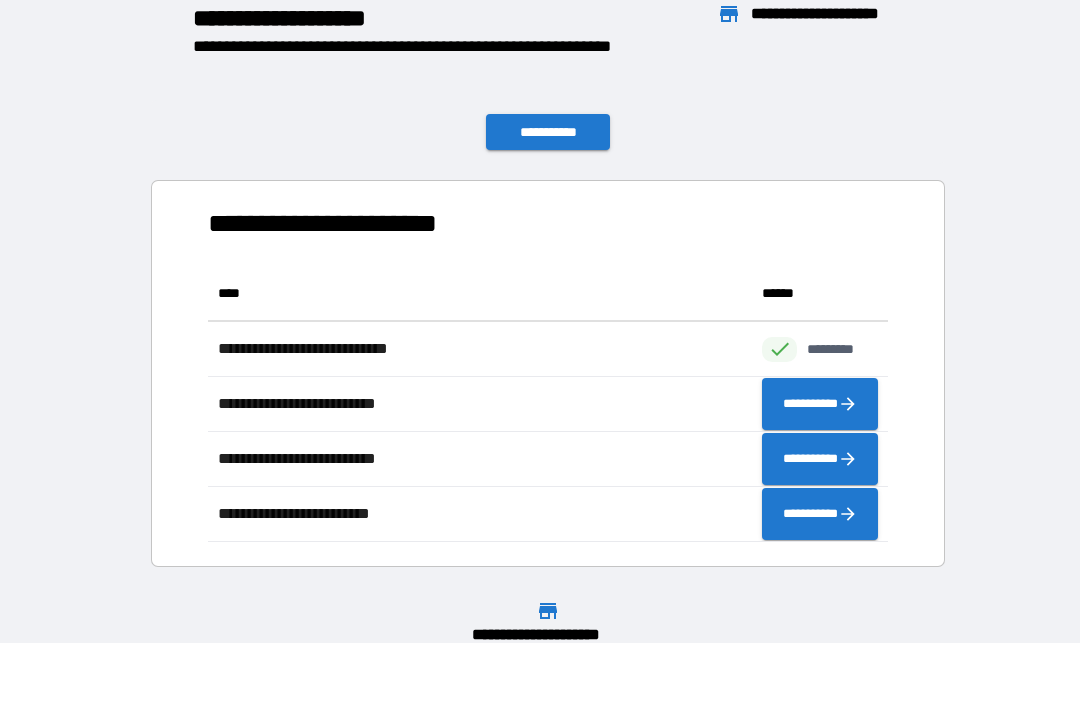 scroll, scrollTop: 276, scrollLeft: 680, axis: both 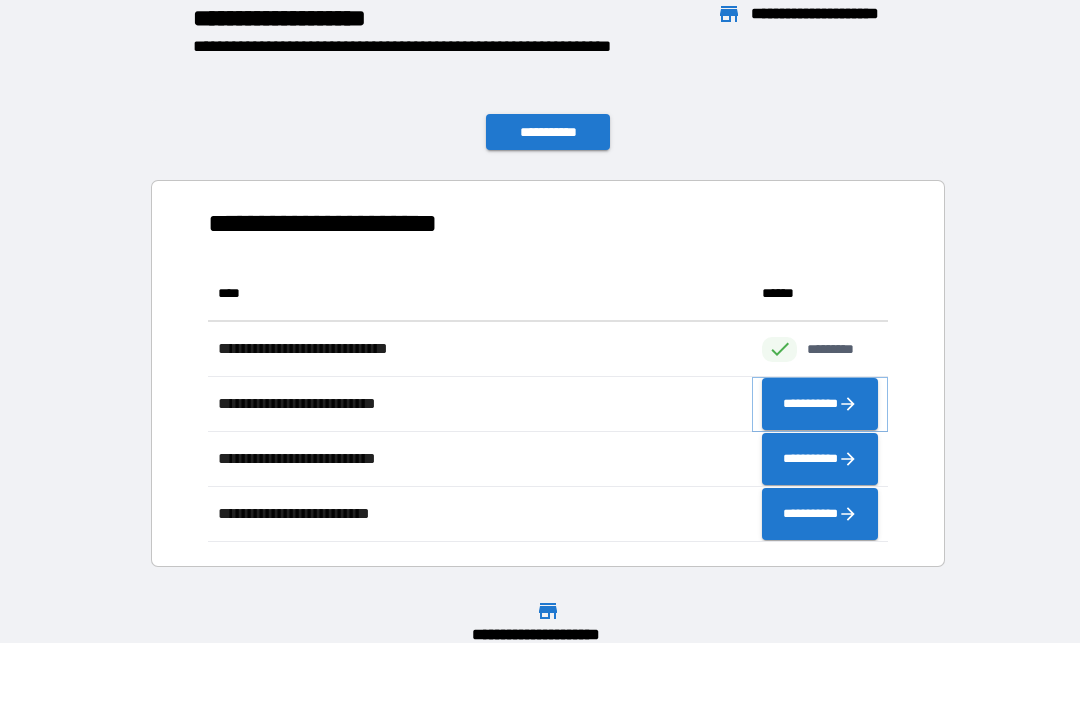 click on "**********" at bounding box center (820, 404) 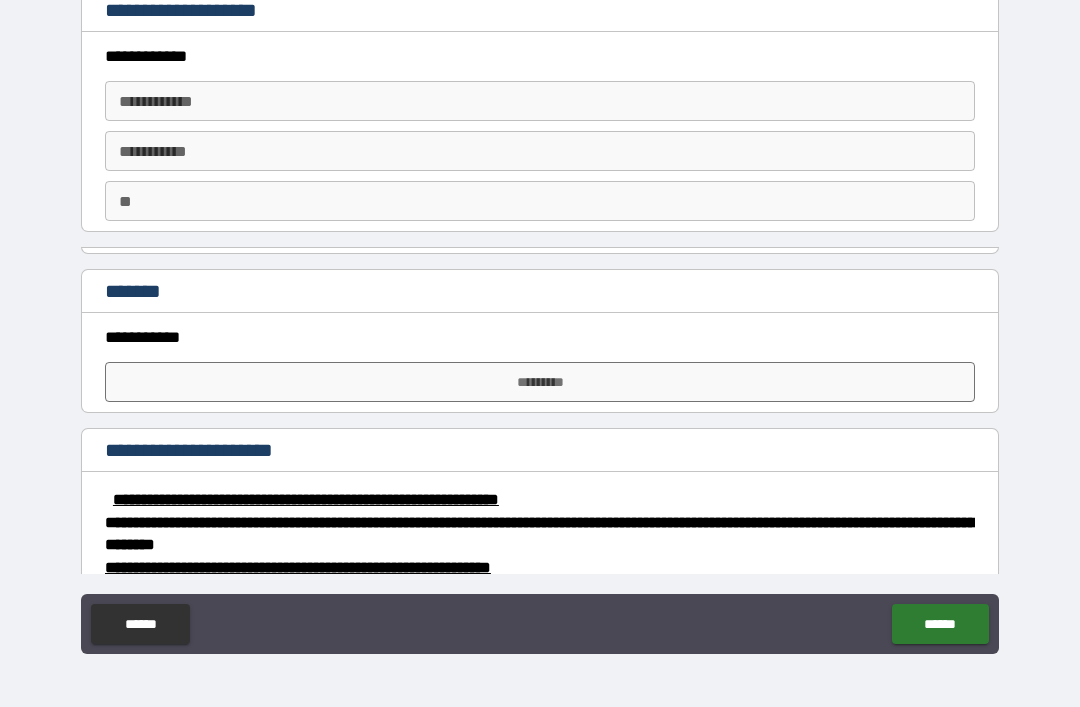 scroll, scrollTop: 0, scrollLeft: 0, axis: both 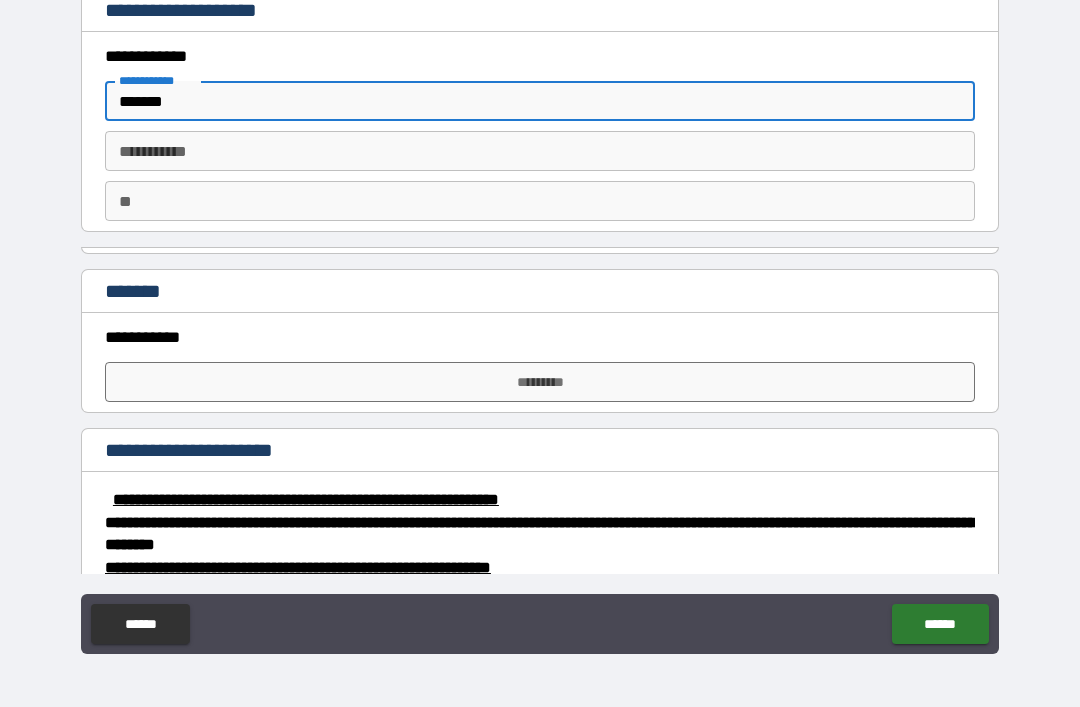type on "*******" 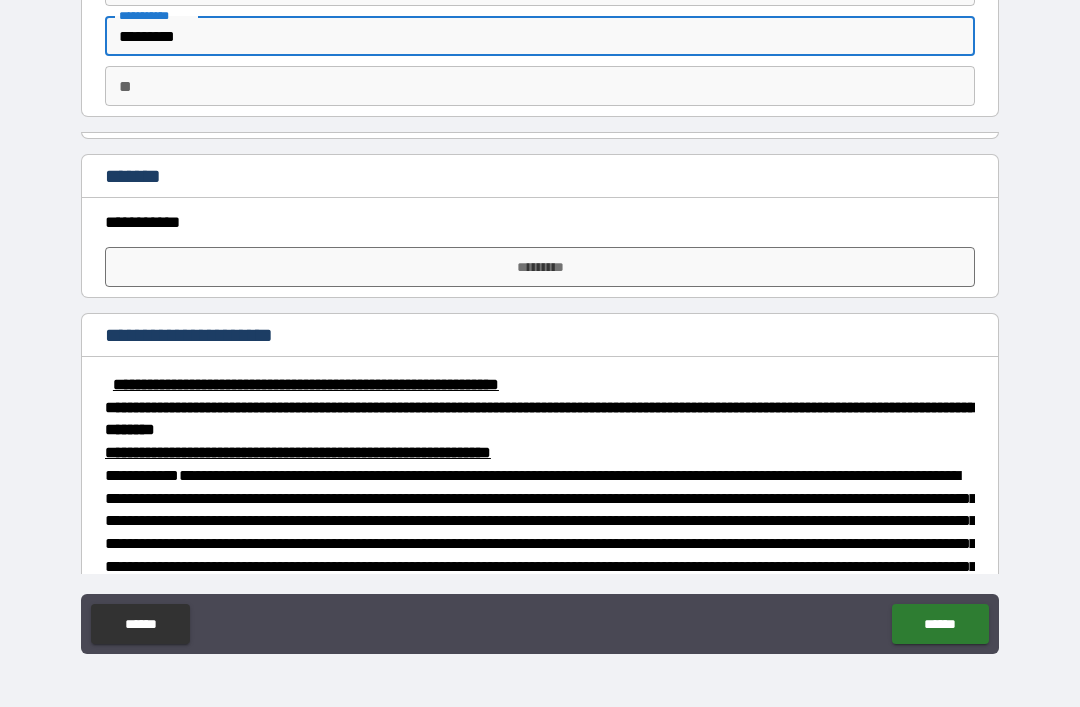 click on "*********" at bounding box center (540, 36) 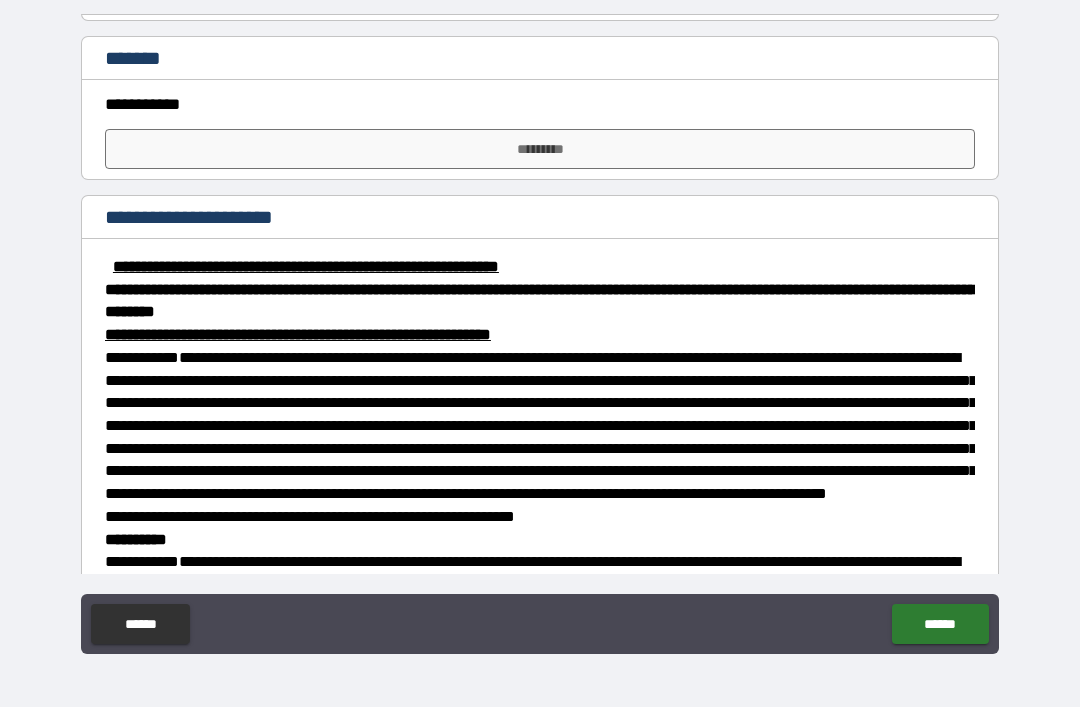 scroll, scrollTop: 252, scrollLeft: 0, axis: vertical 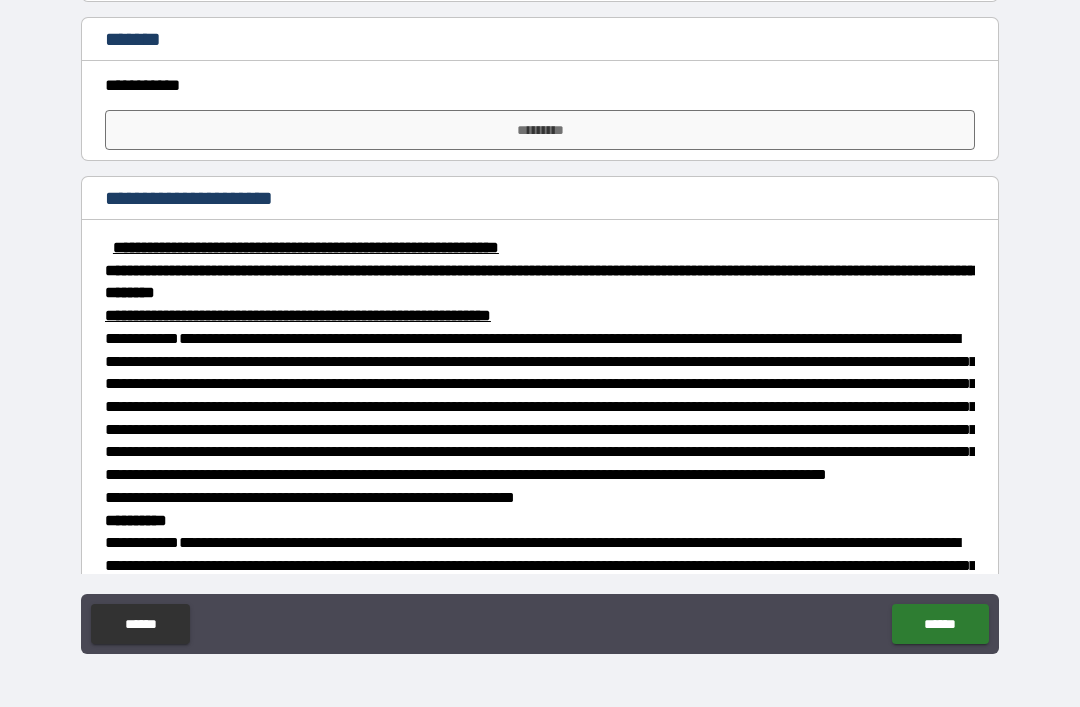 type on "*********" 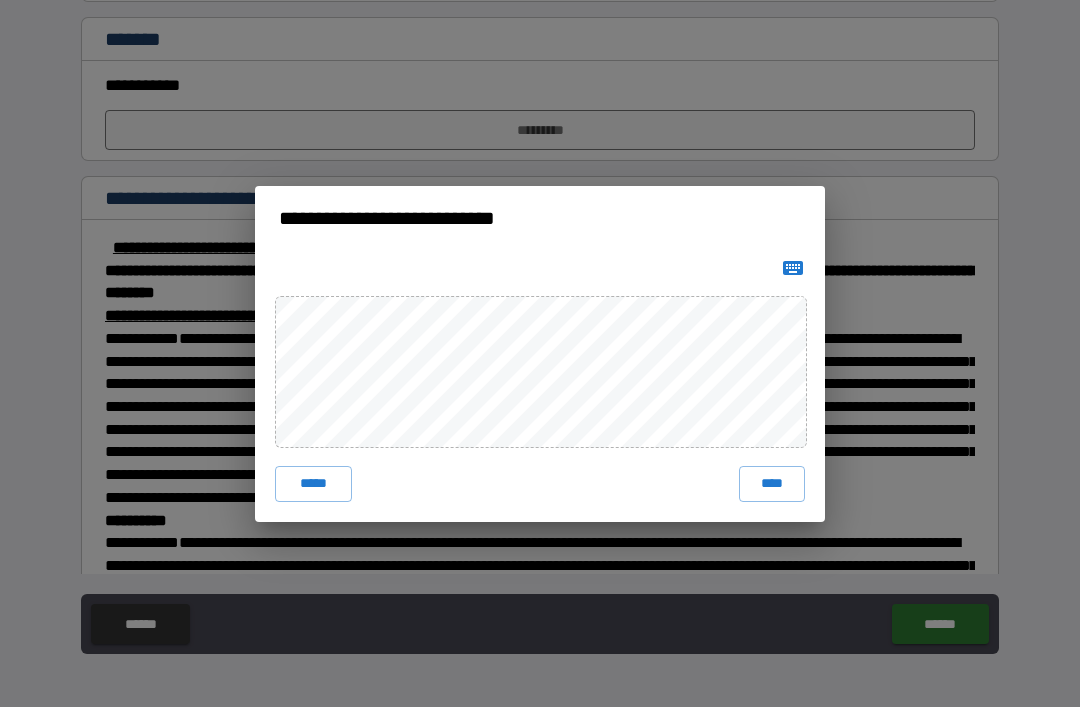click on "****" at bounding box center (772, 484) 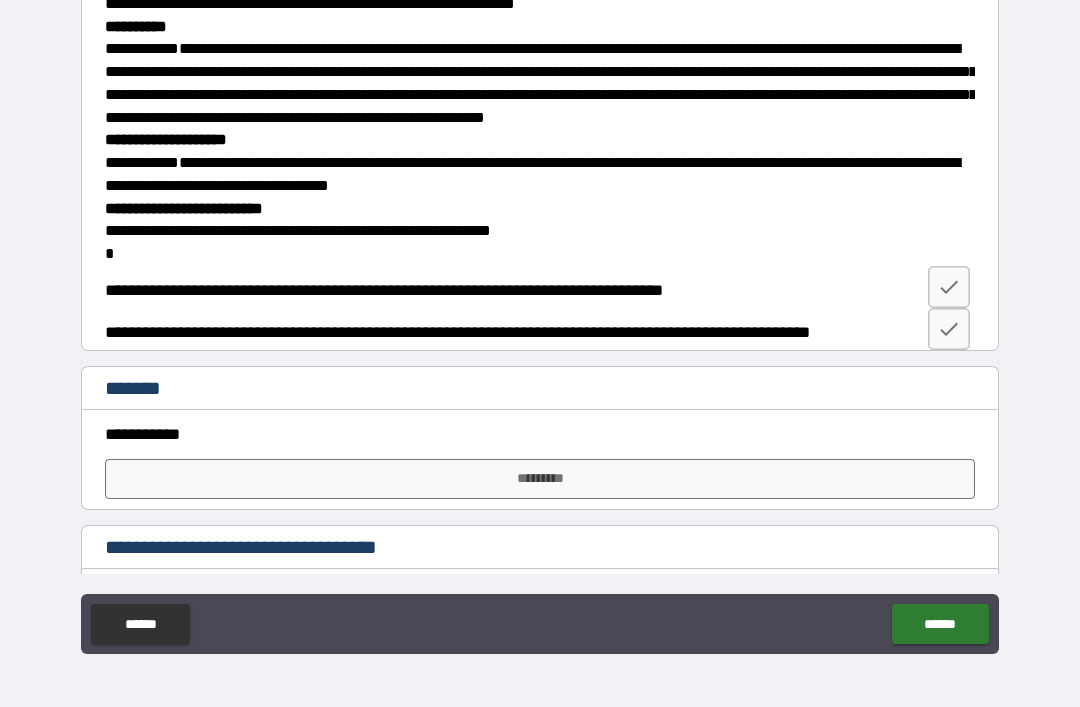 scroll, scrollTop: 764, scrollLeft: 0, axis: vertical 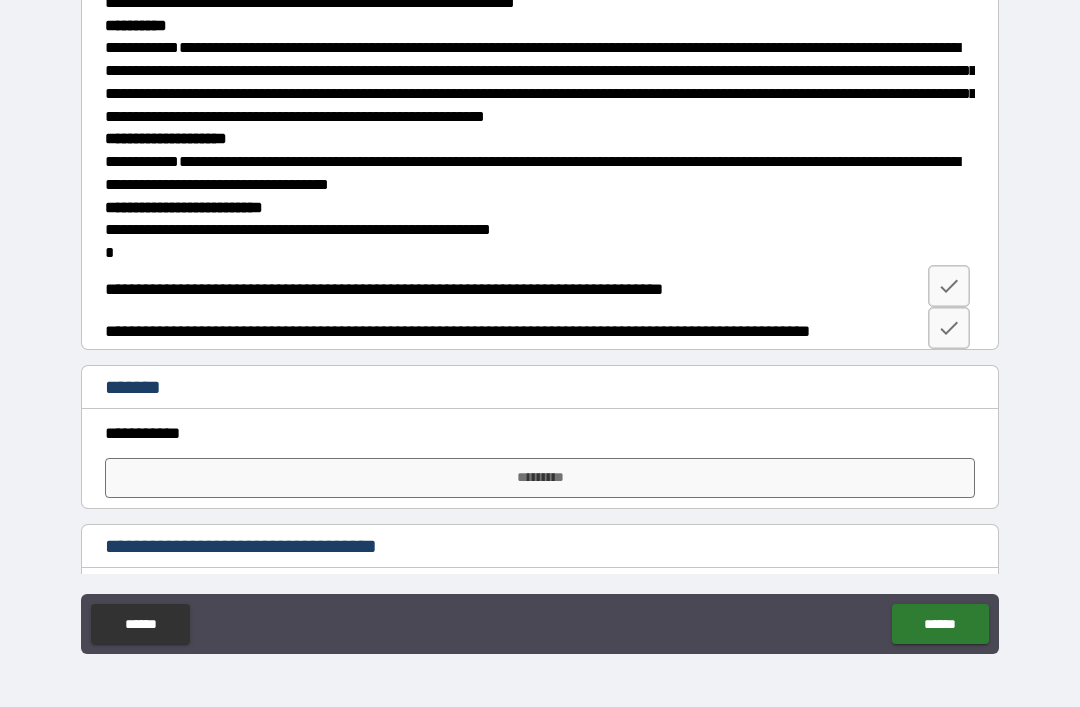 click 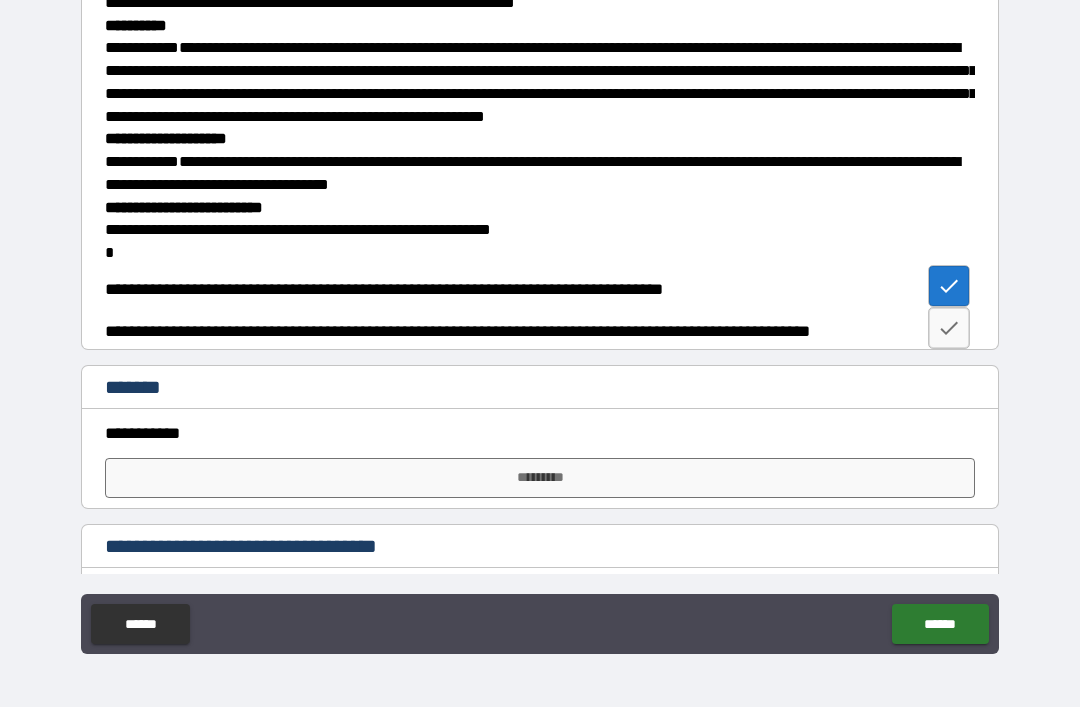 click 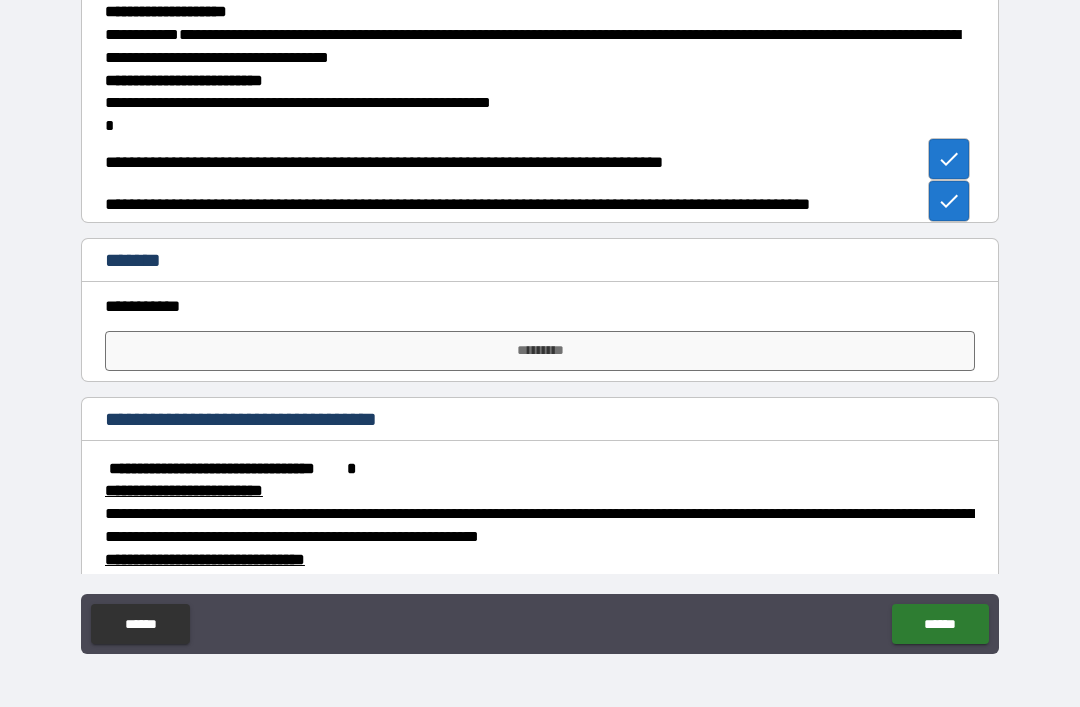 scroll, scrollTop: 907, scrollLeft: 0, axis: vertical 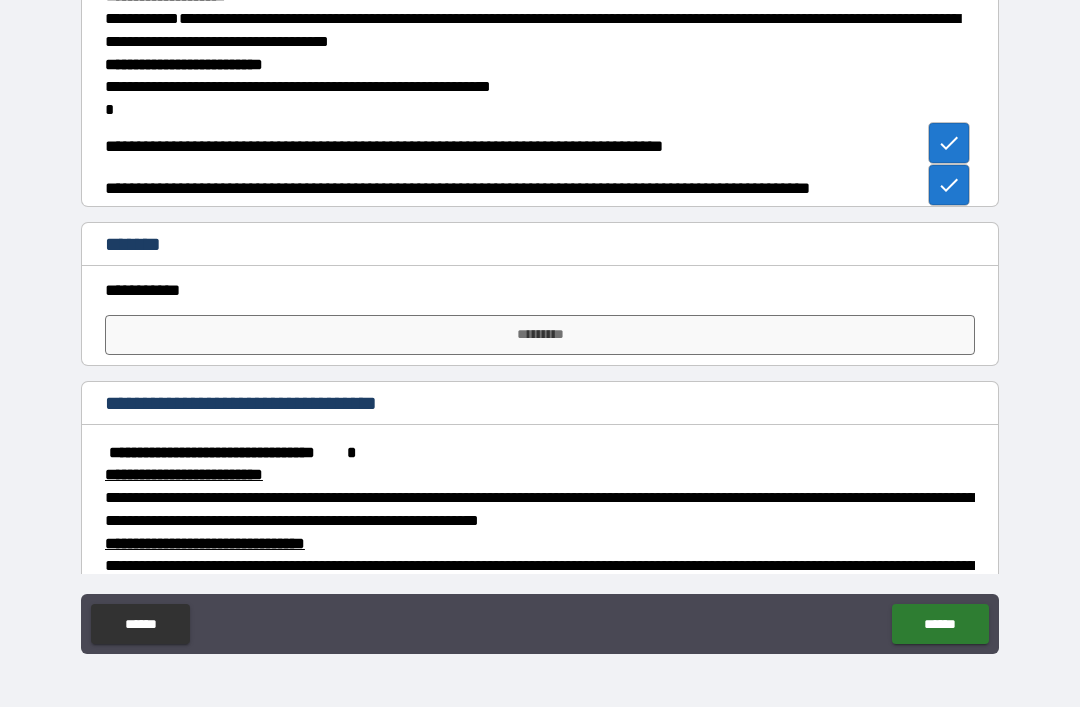 click on "*********" at bounding box center (540, 335) 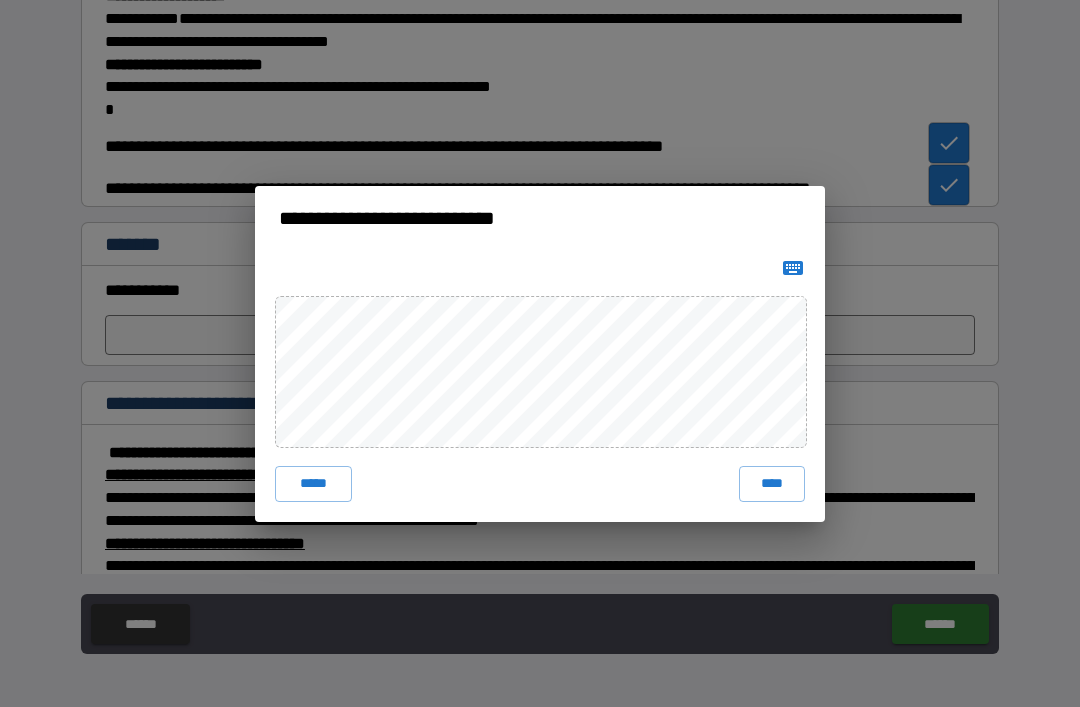 click on "****" at bounding box center [772, 484] 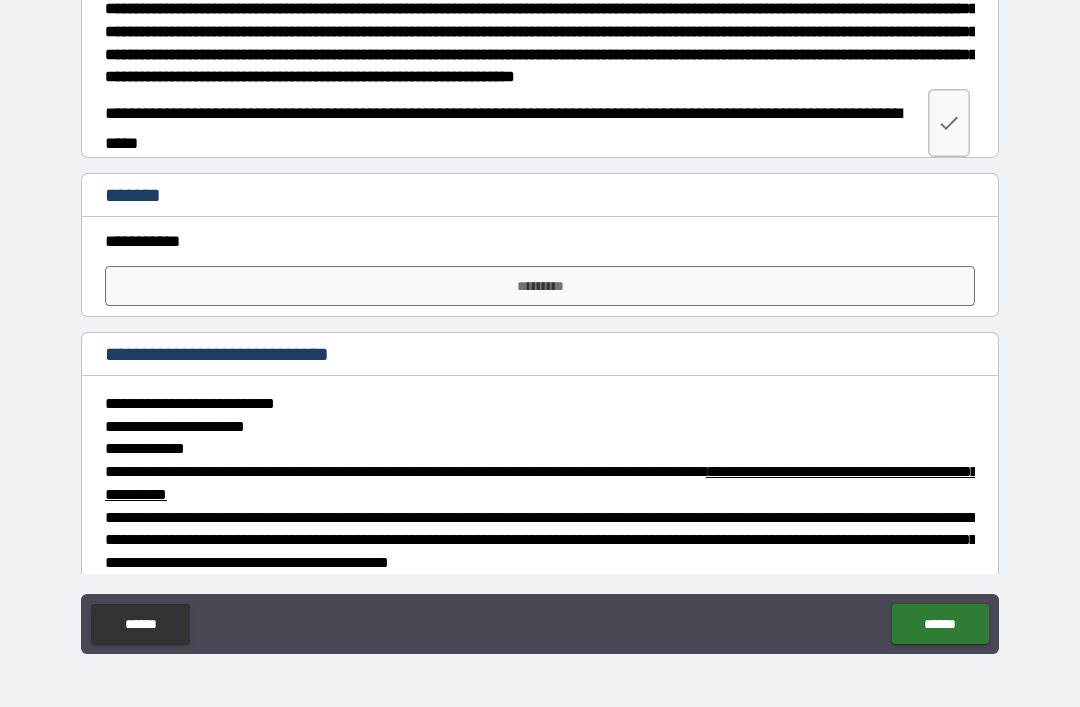 scroll, scrollTop: 2079, scrollLeft: 0, axis: vertical 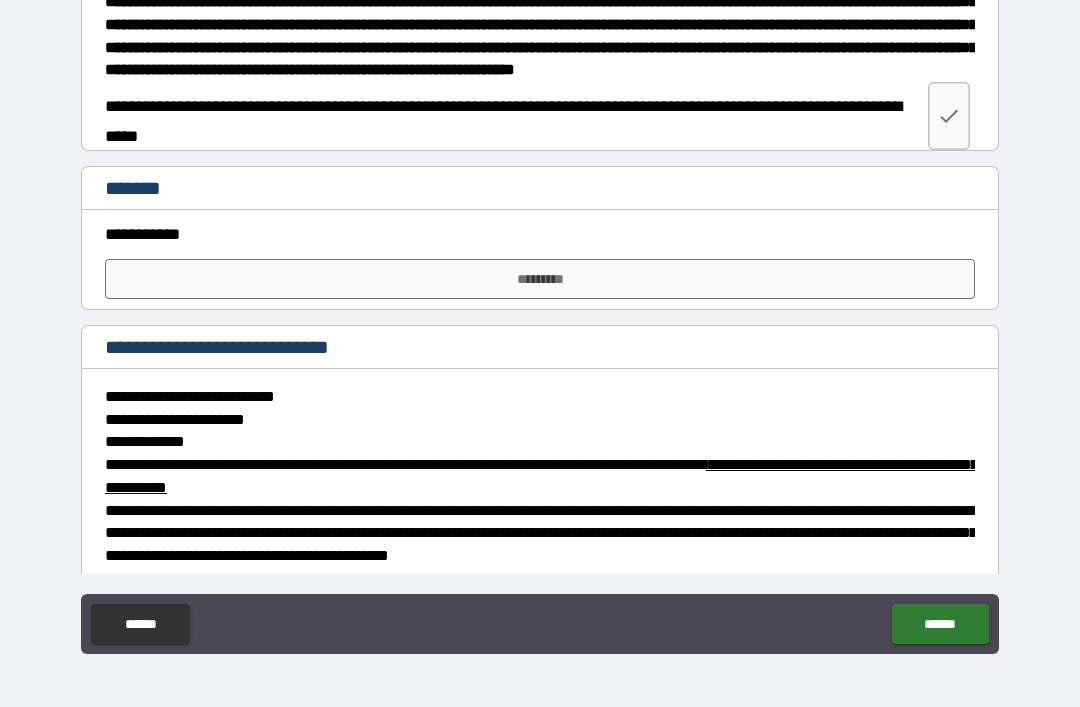 click on "*********" at bounding box center (540, 279) 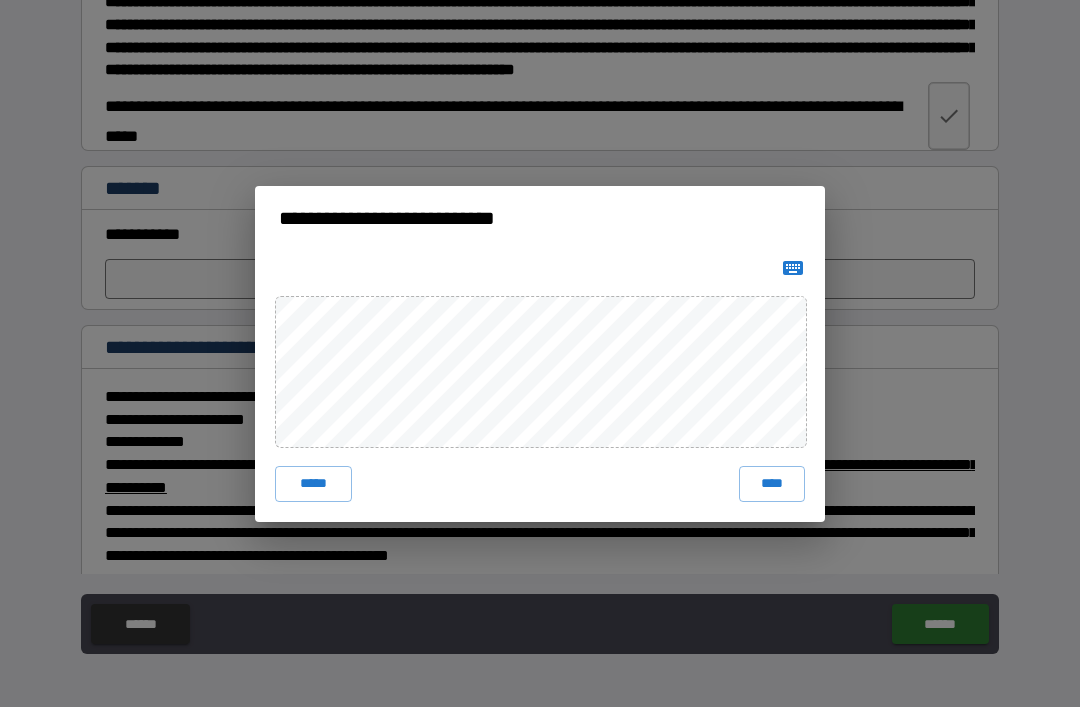 click on "****" at bounding box center [772, 484] 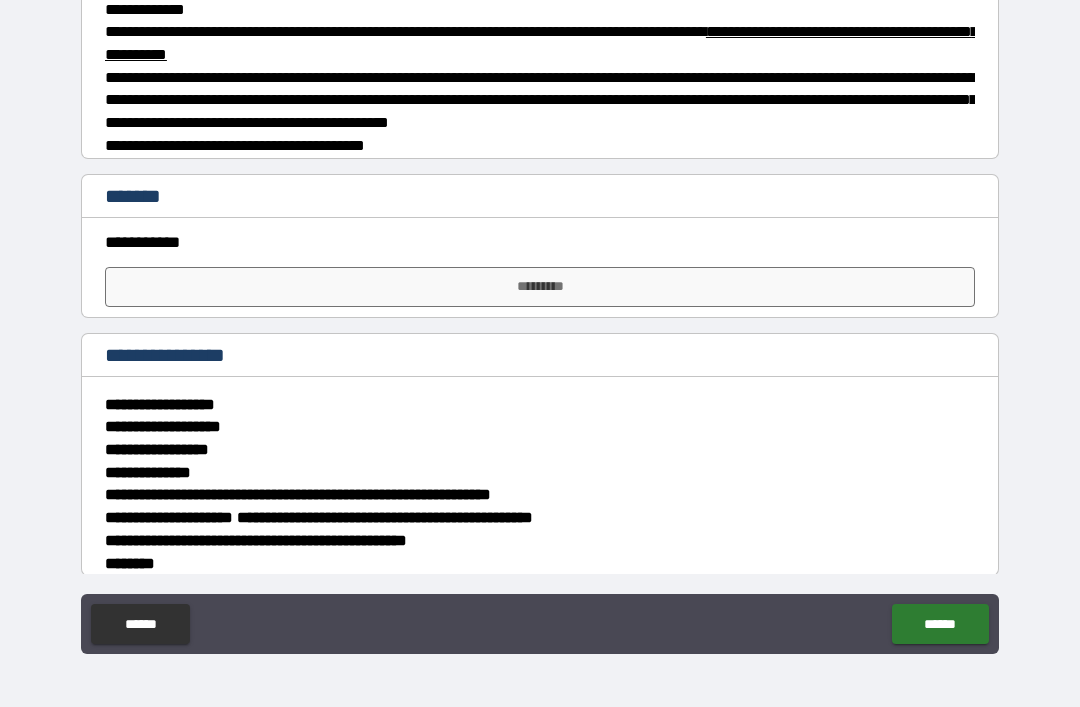 scroll, scrollTop: 2543, scrollLeft: 0, axis: vertical 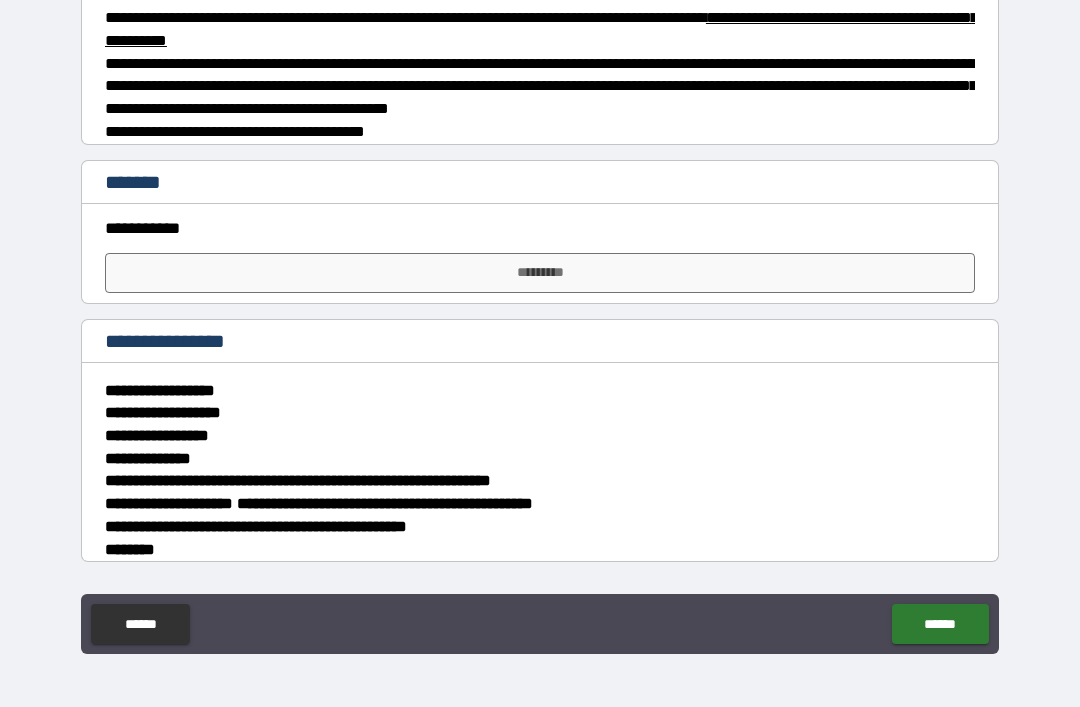 click on "*********" at bounding box center [540, 273] 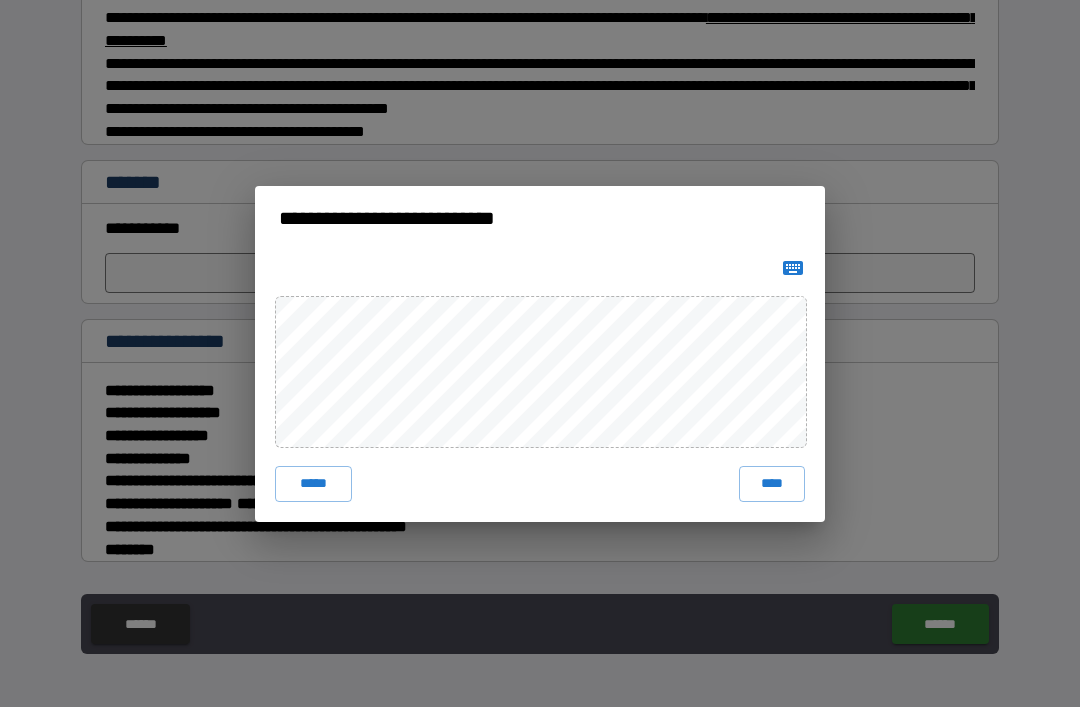 click on "****" at bounding box center (772, 484) 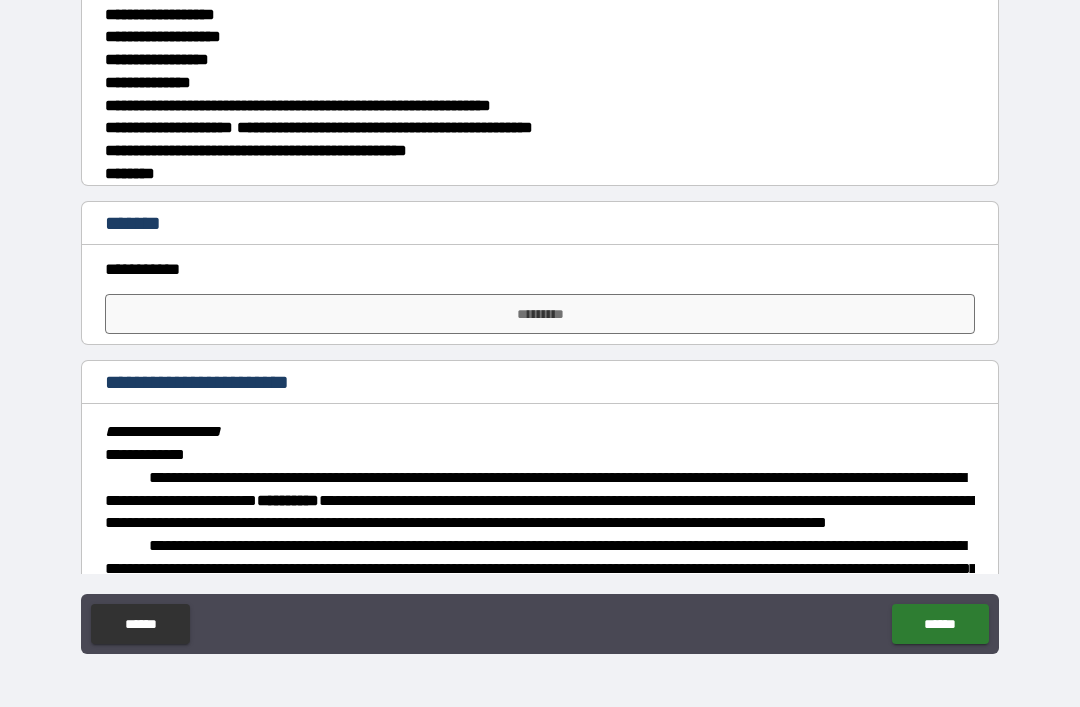 scroll, scrollTop: 2937, scrollLeft: 0, axis: vertical 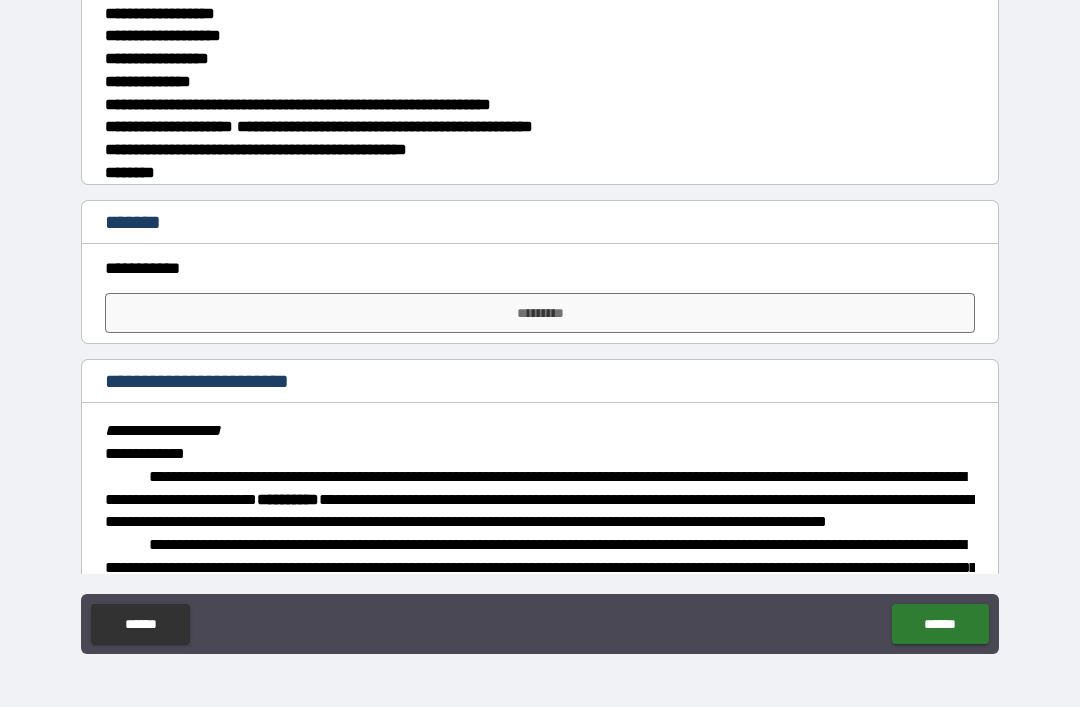 click on "*********" at bounding box center (540, 313) 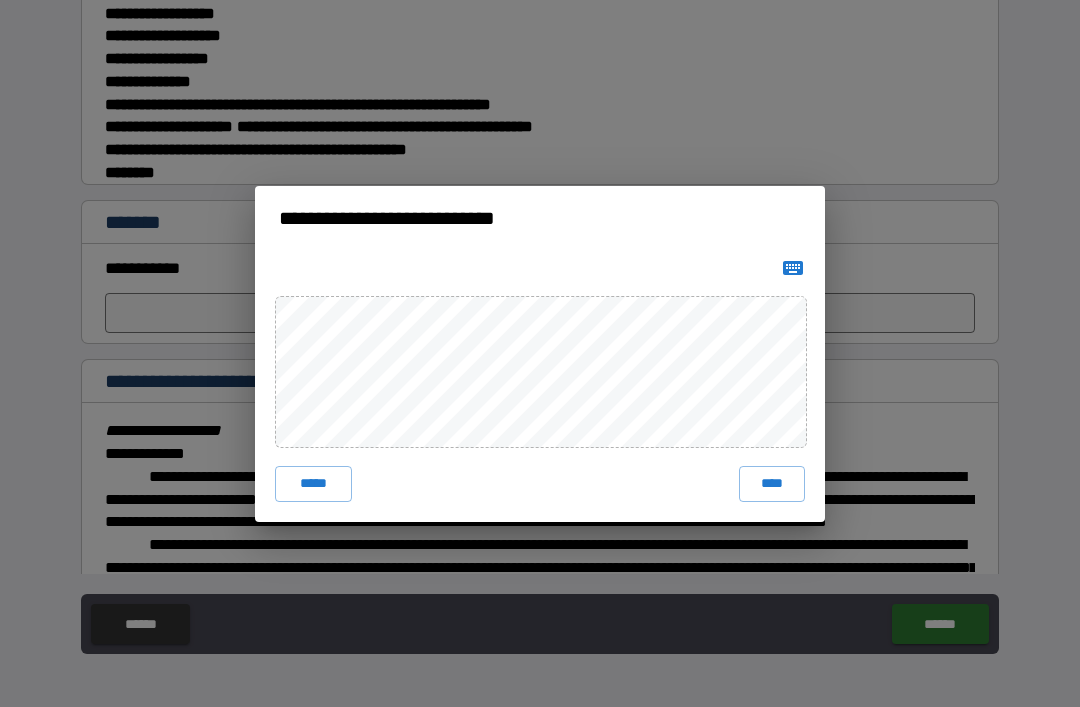click on "****" at bounding box center [772, 484] 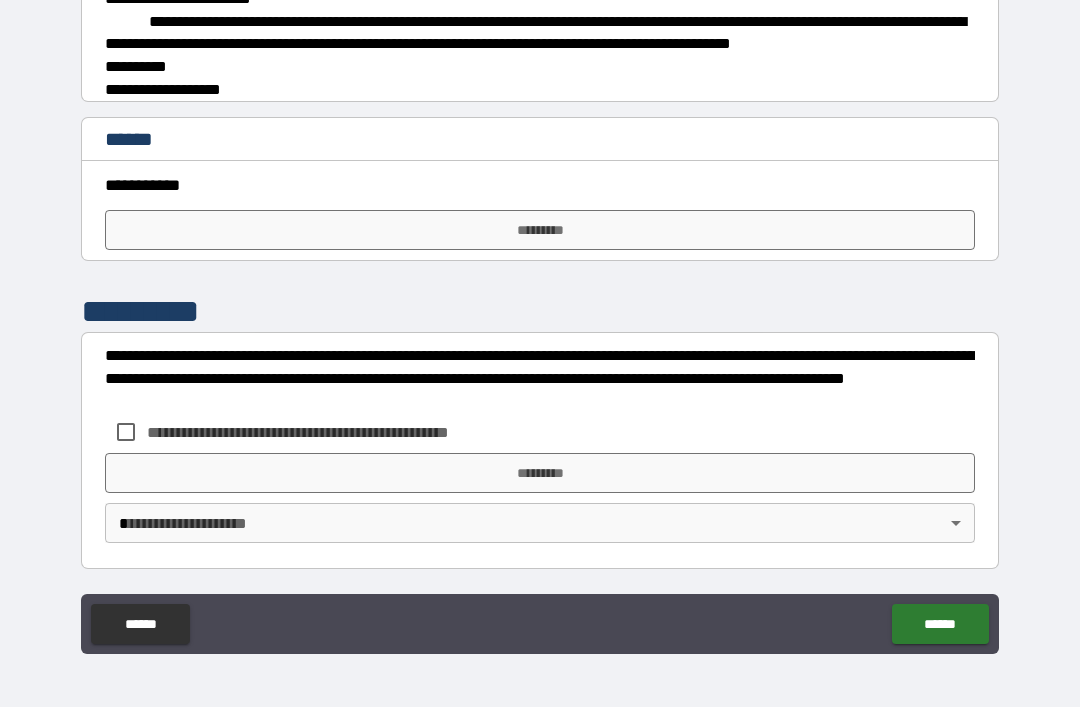 scroll, scrollTop: 3639, scrollLeft: 0, axis: vertical 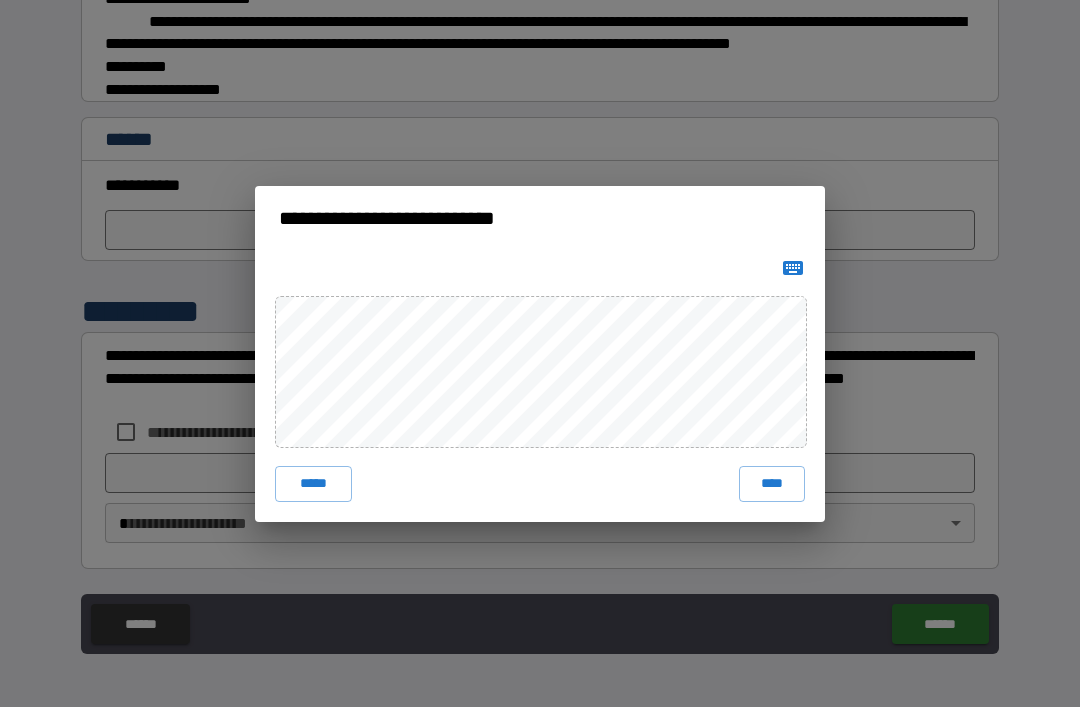 click on "****" at bounding box center (772, 484) 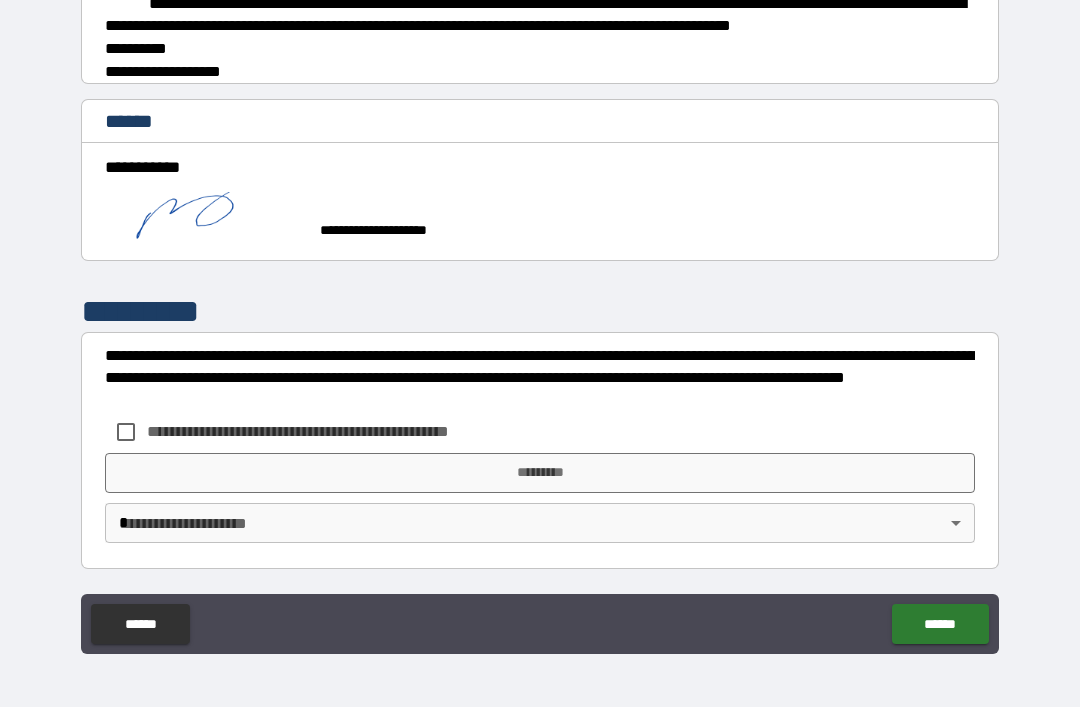 scroll, scrollTop: 3721, scrollLeft: 0, axis: vertical 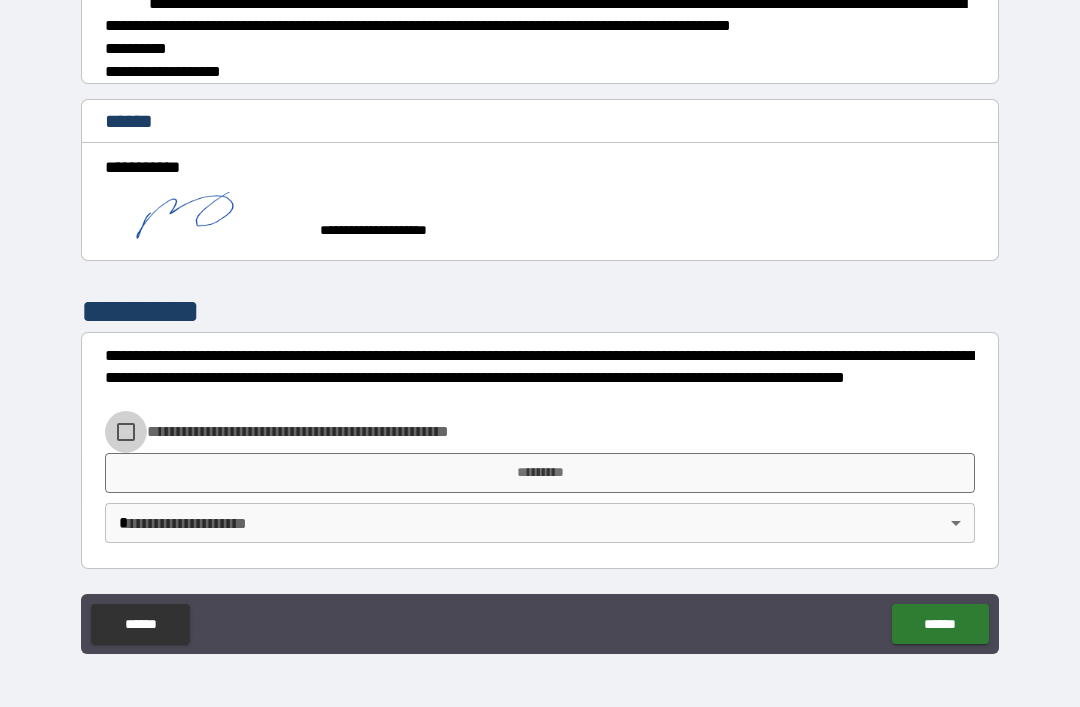 click on "*********" at bounding box center (540, 473) 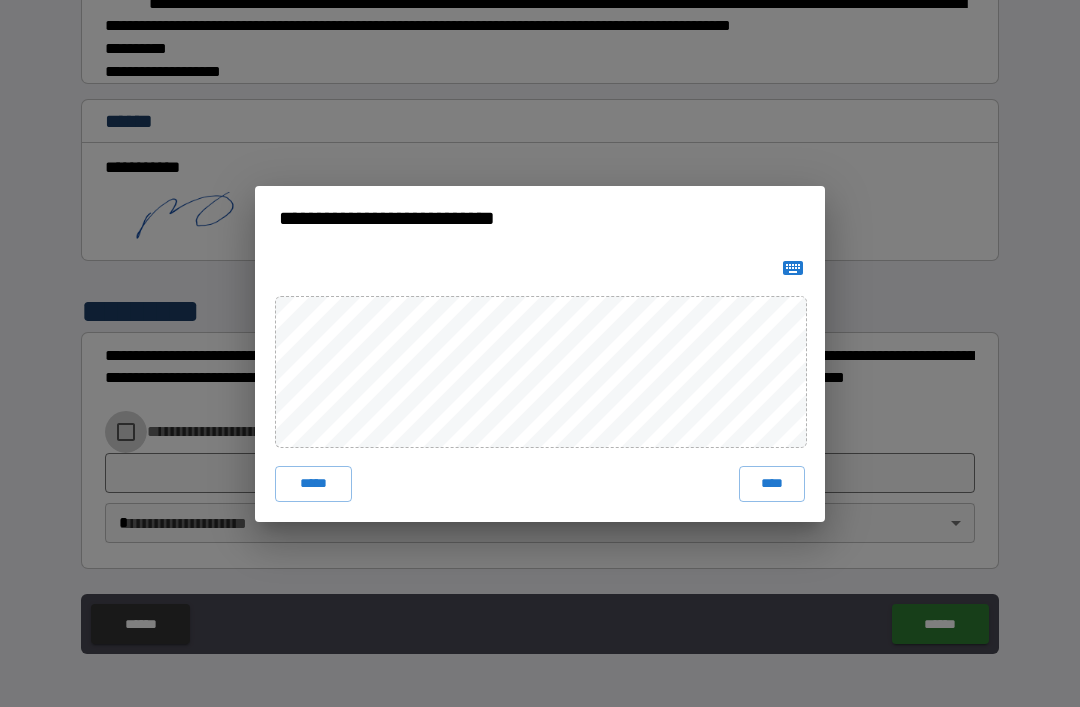 click on "****" at bounding box center [772, 484] 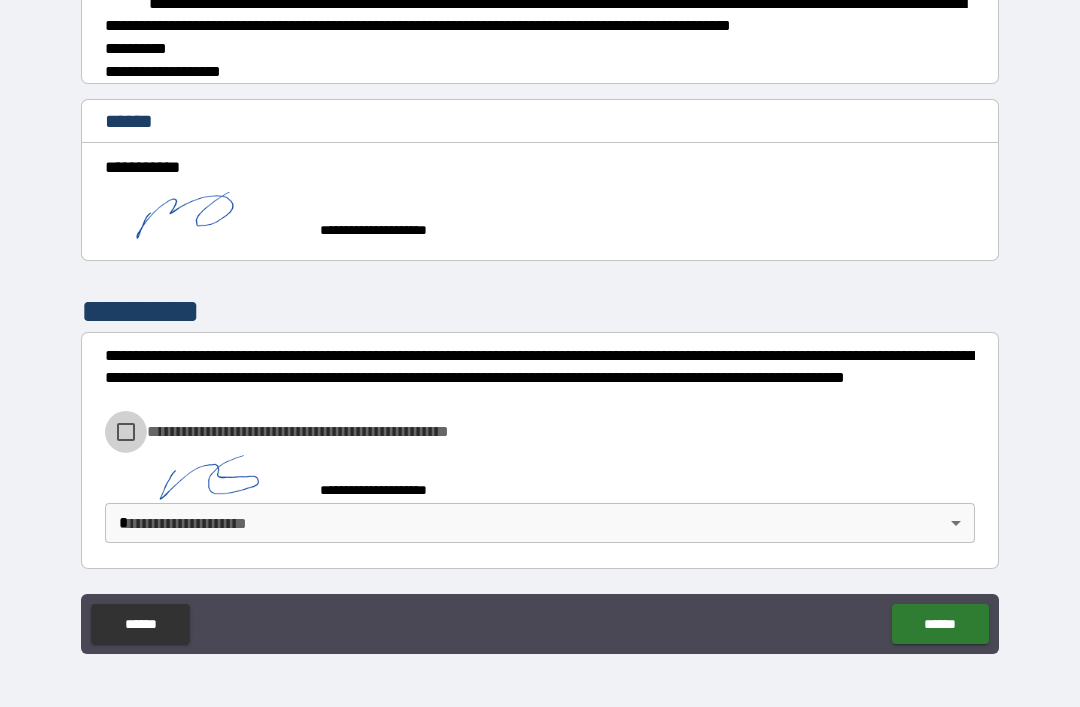 scroll, scrollTop: 3711, scrollLeft: 0, axis: vertical 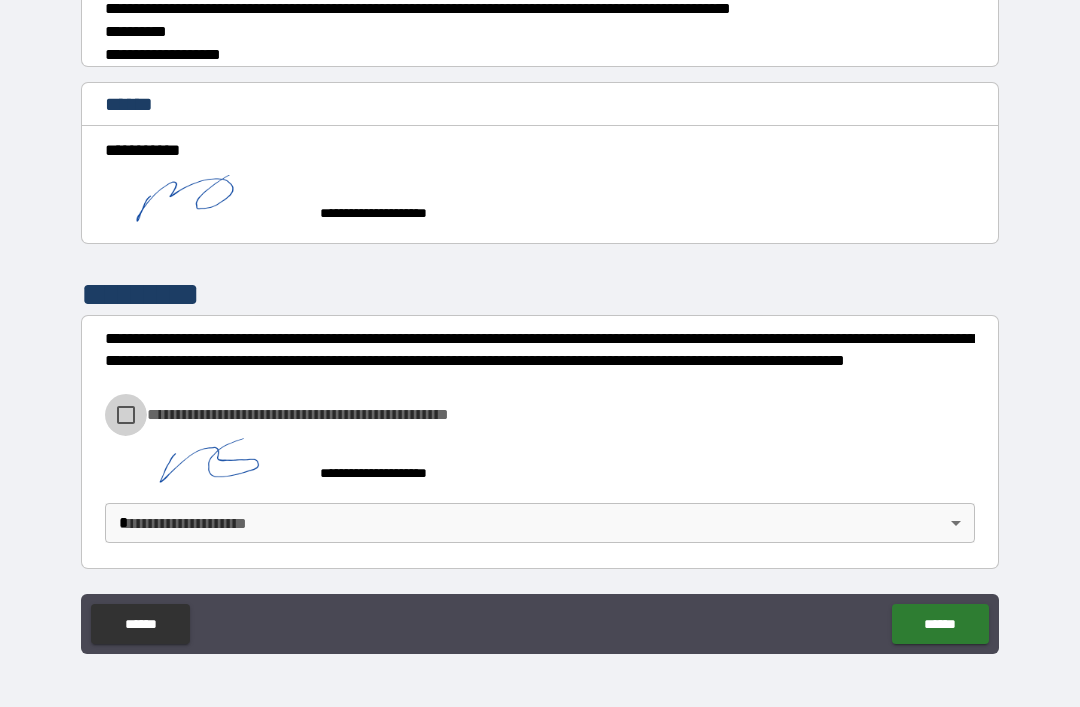 click on "**********" at bounding box center (540, 321) 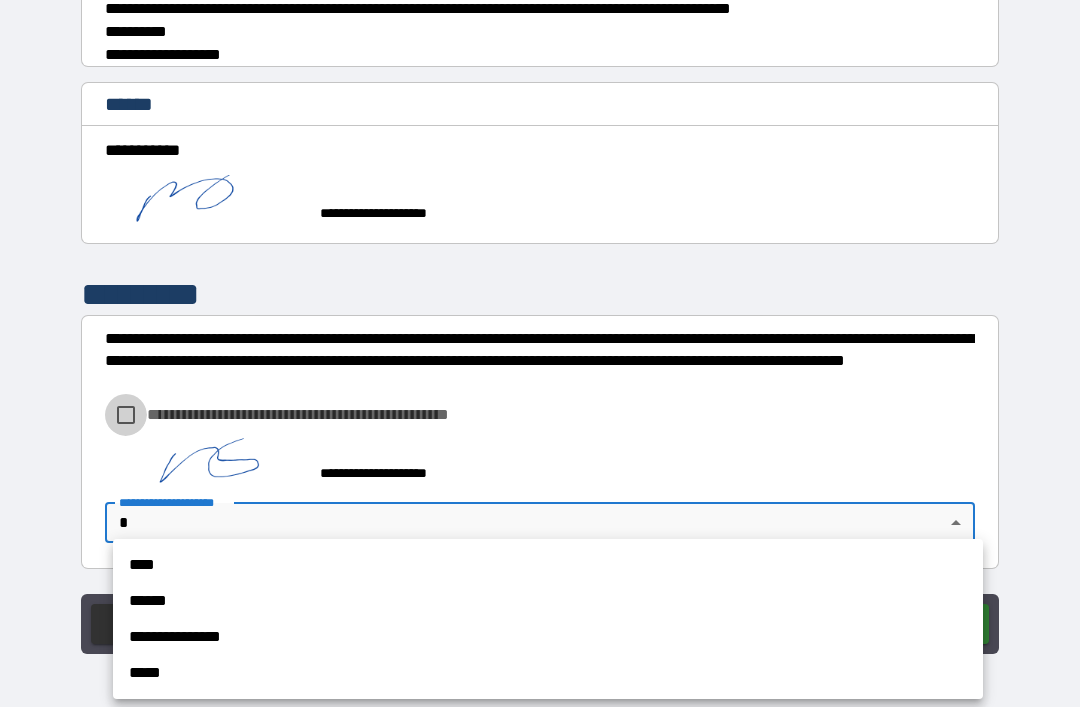 click on "****" at bounding box center [548, 565] 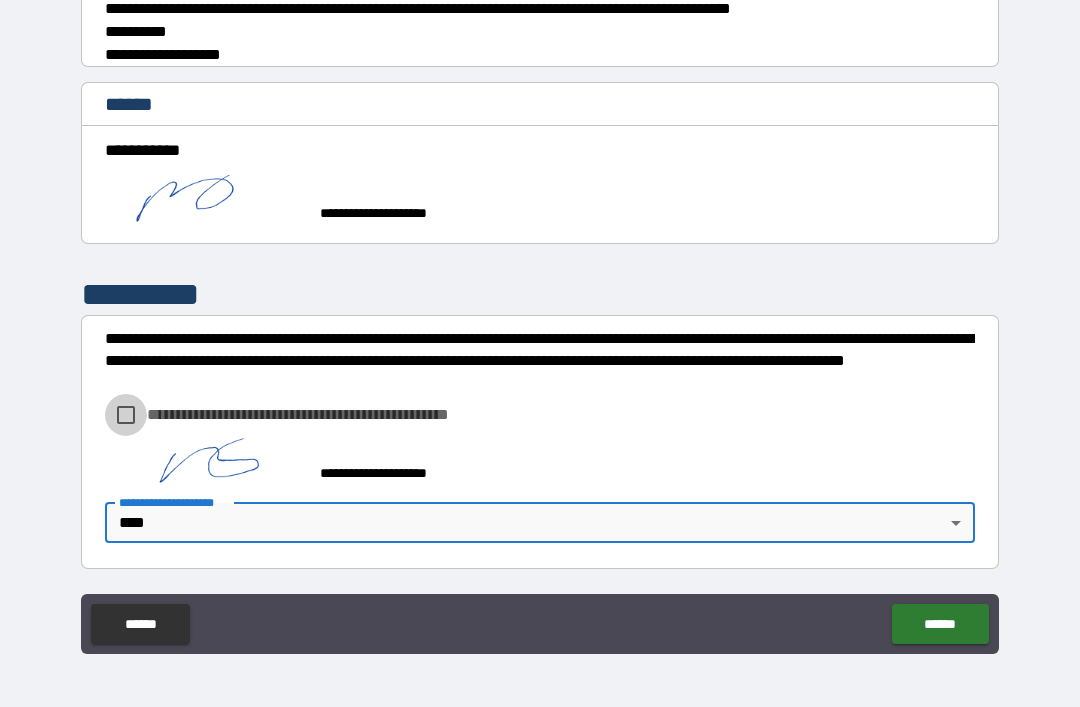 click on "******" at bounding box center [940, 624] 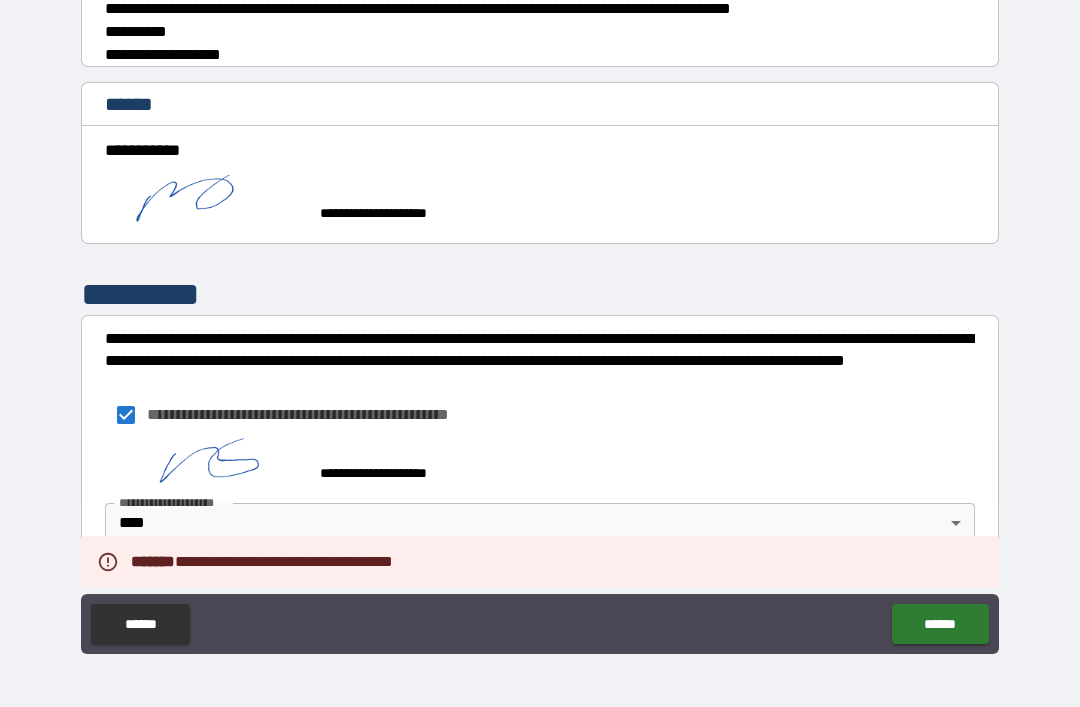 click on "******" at bounding box center [940, 624] 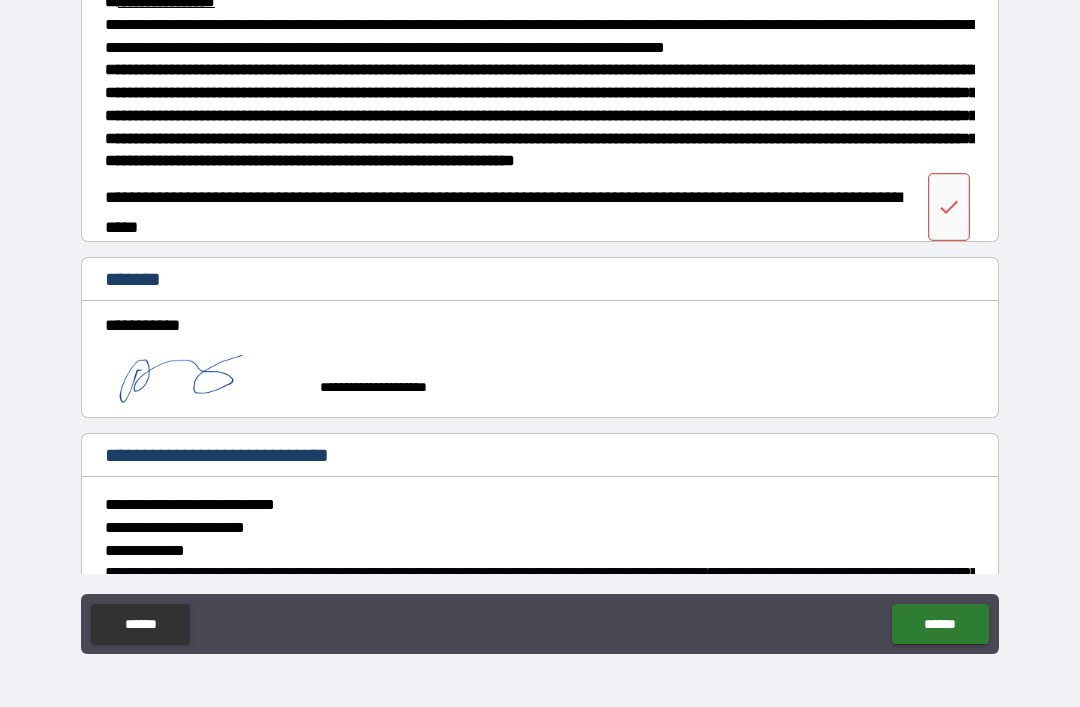 scroll, scrollTop: 1987, scrollLeft: 0, axis: vertical 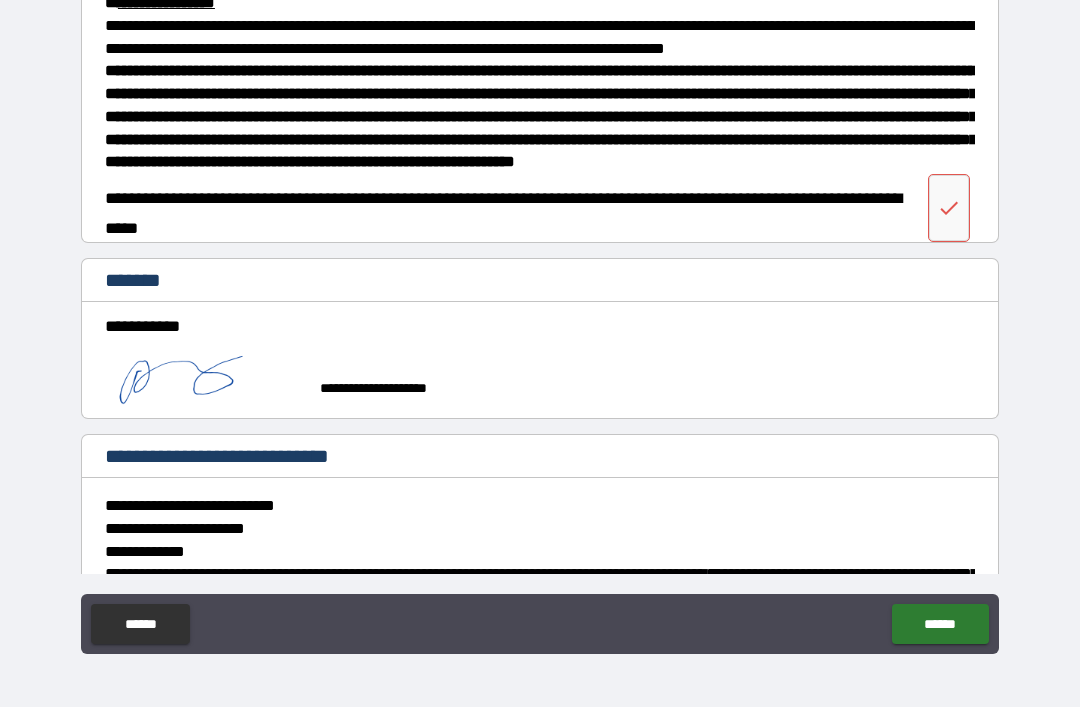 click 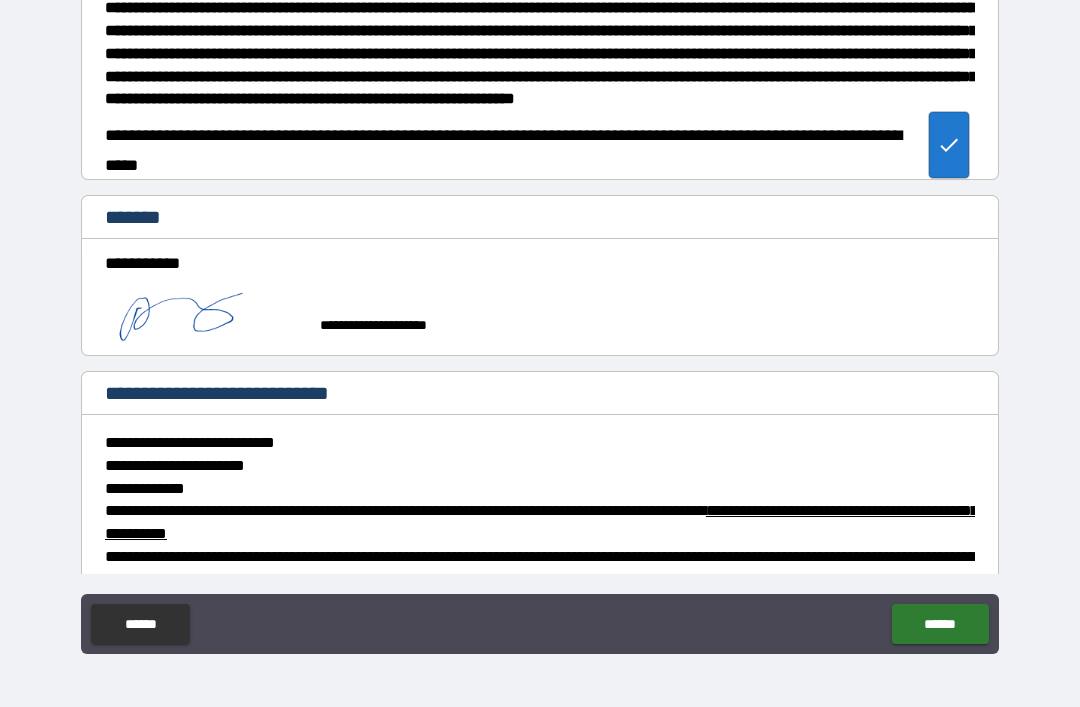 scroll, scrollTop: 2051, scrollLeft: 0, axis: vertical 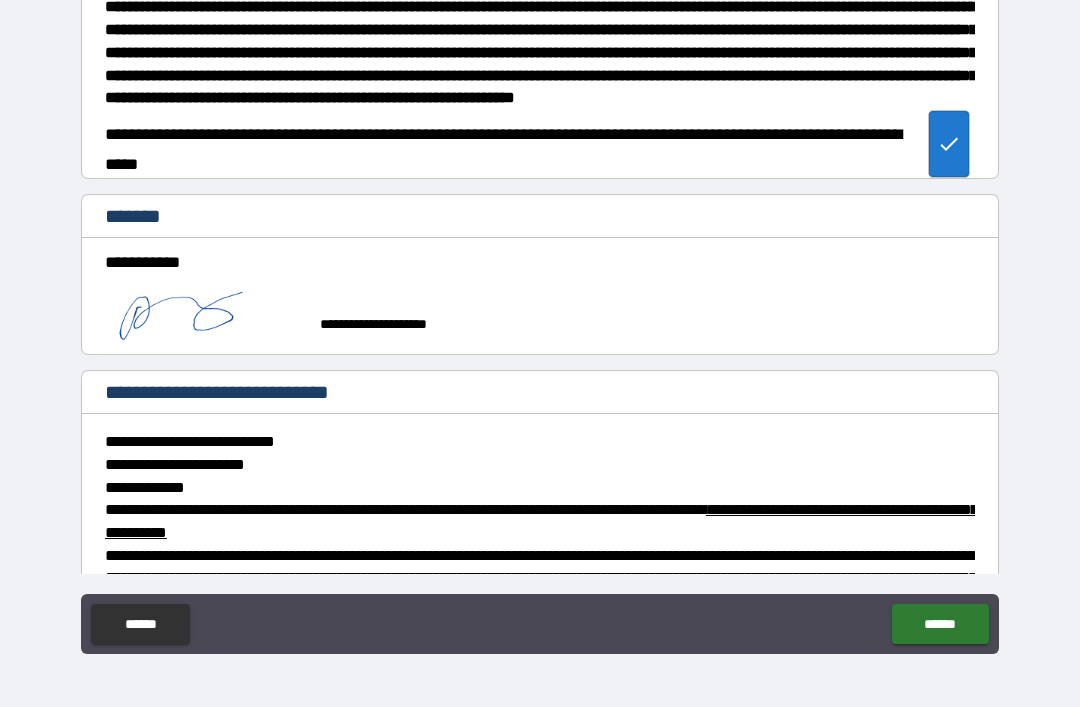 click on "******" at bounding box center [940, 624] 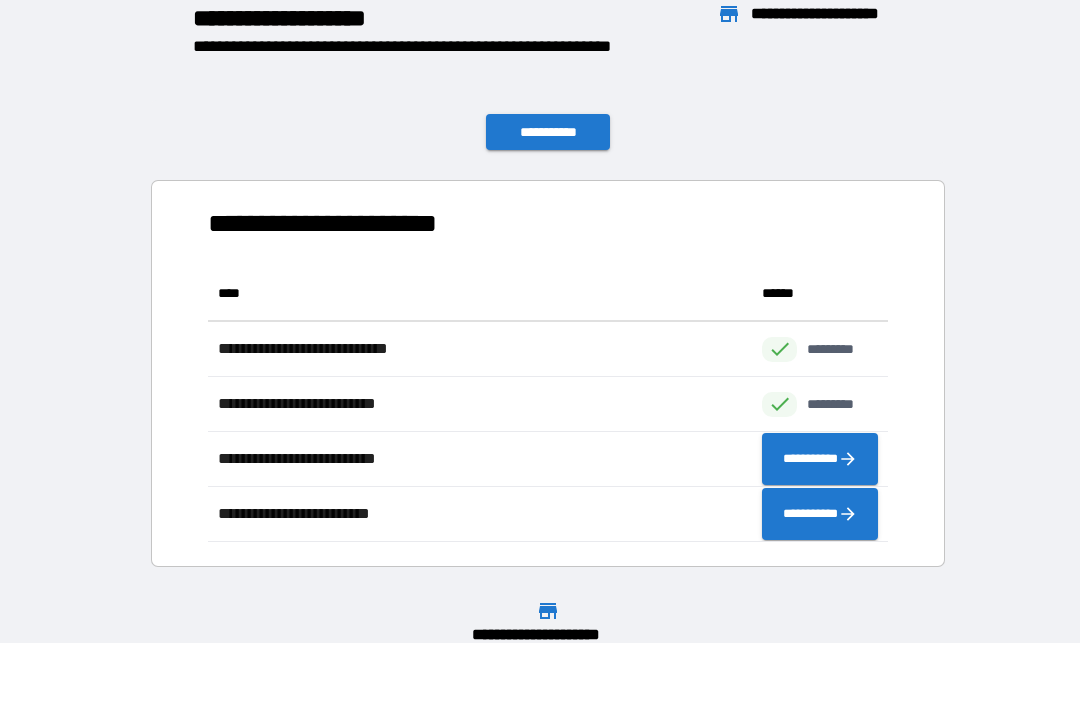 scroll, scrollTop: 1, scrollLeft: 1, axis: both 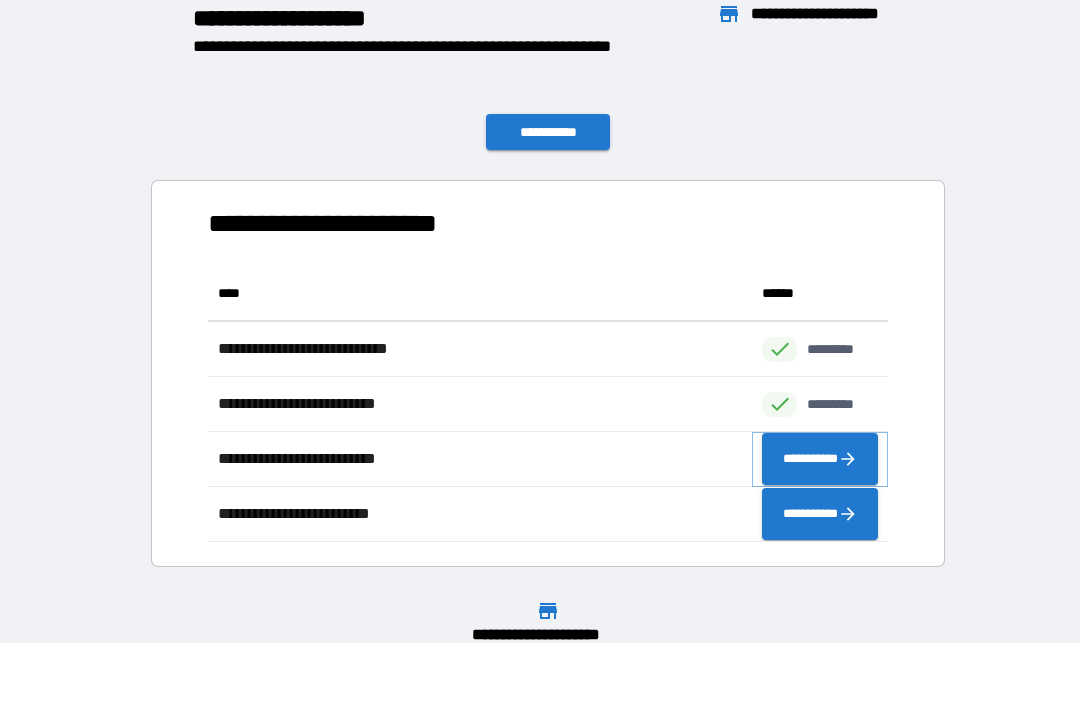 click 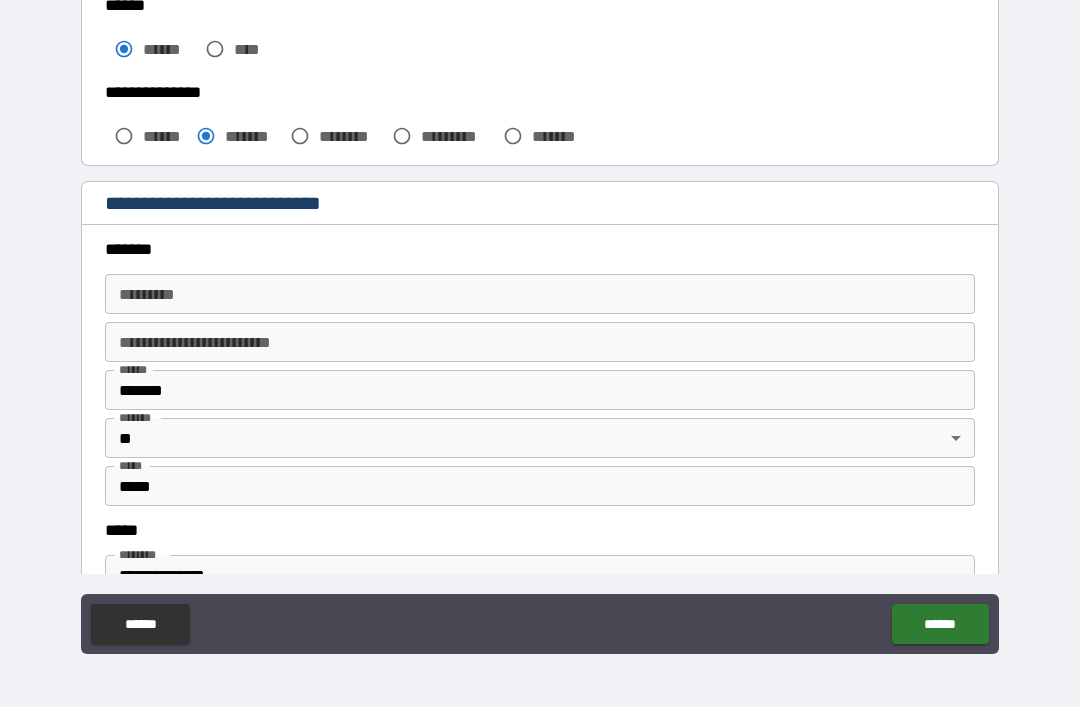 scroll, scrollTop: 555, scrollLeft: 0, axis: vertical 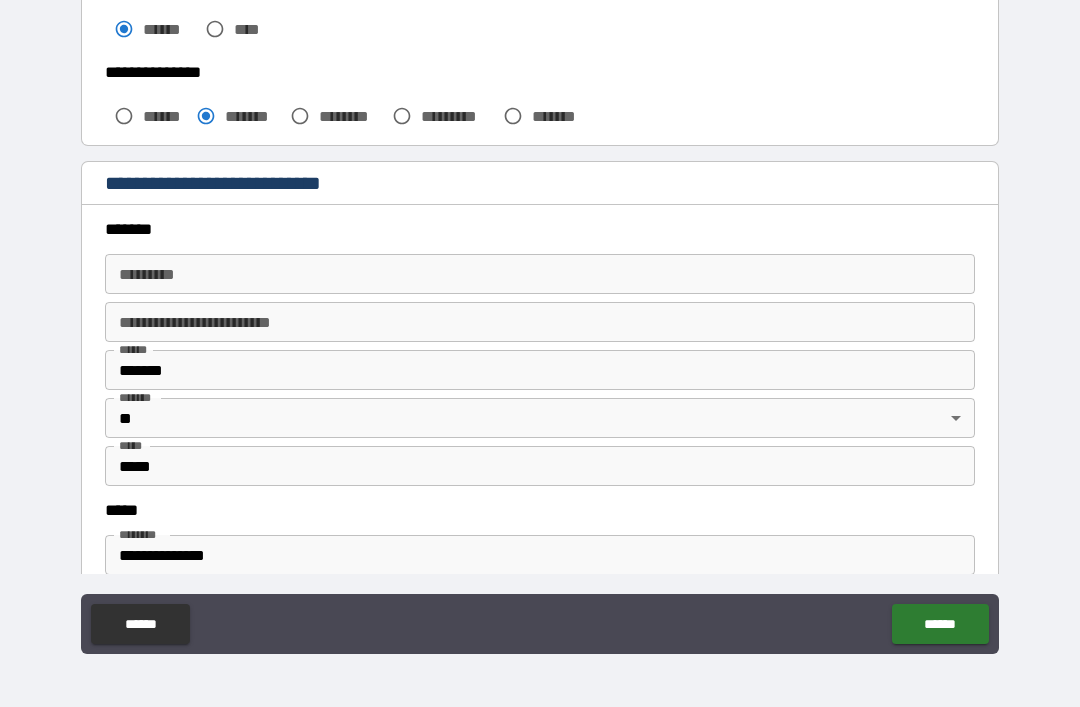 click on "*******   *" at bounding box center (540, 274) 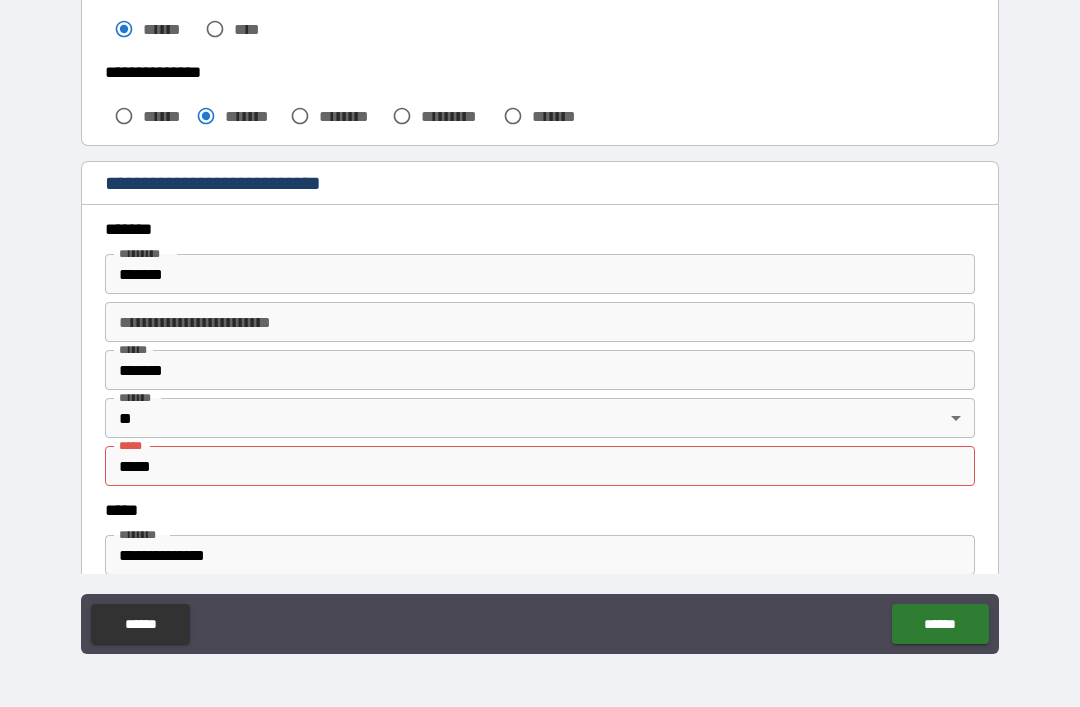 type on "**********" 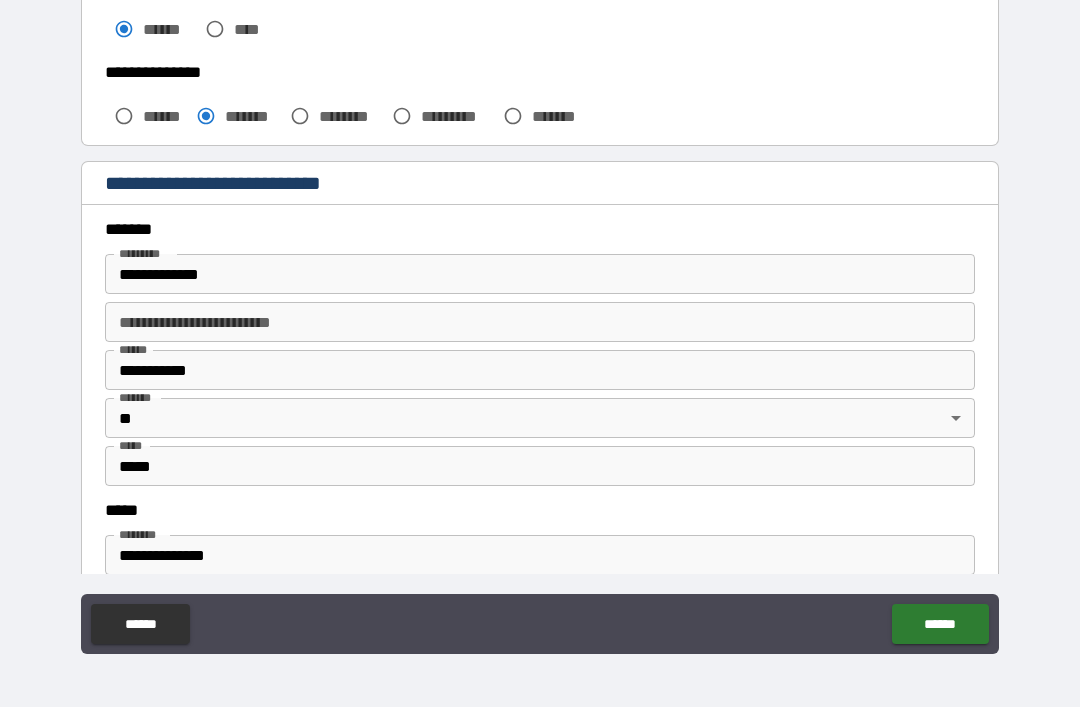 click on "**********" at bounding box center [540, 322] 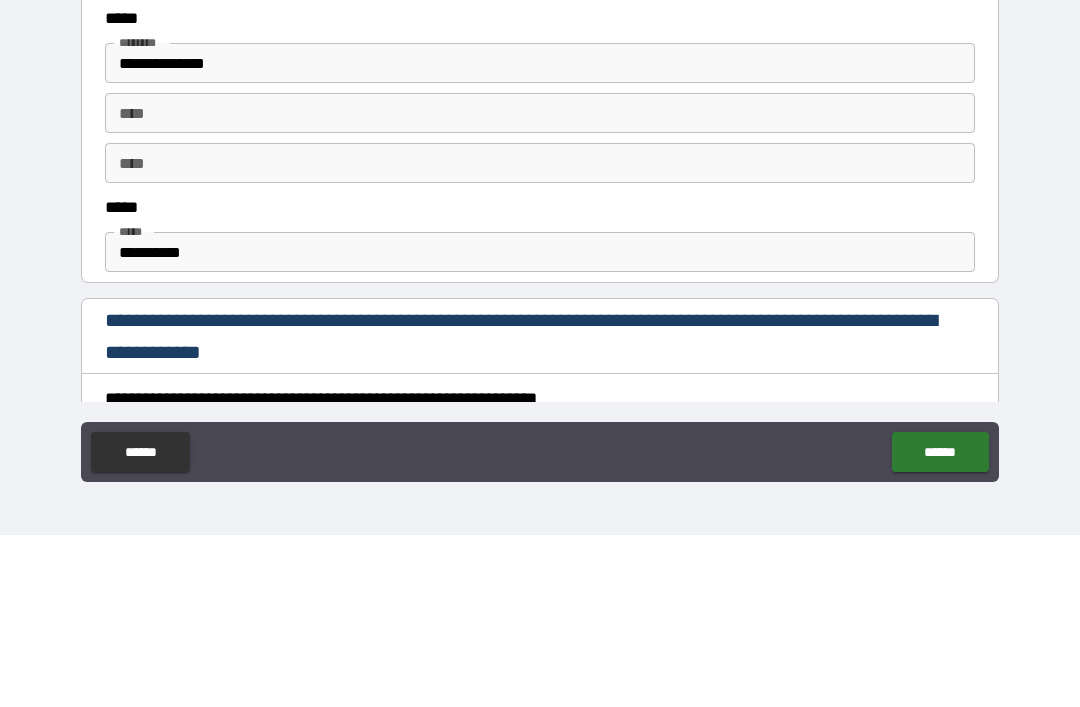 scroll, scrollTop: 917, scrollLeft: 0, axis: vertical 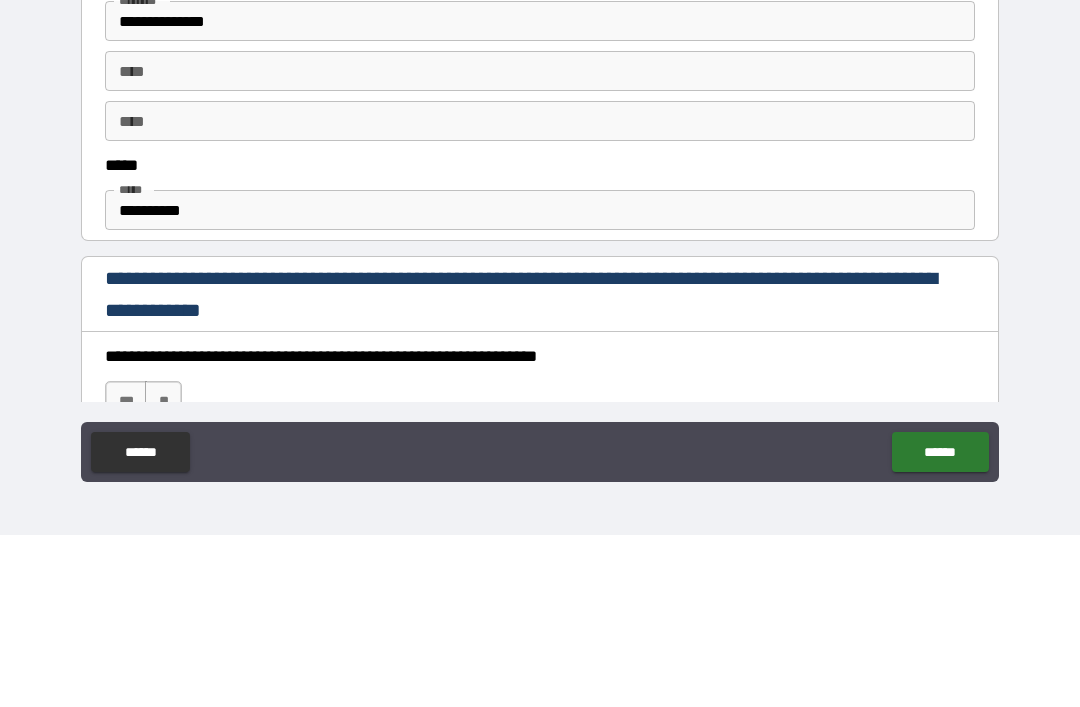 type on "**" 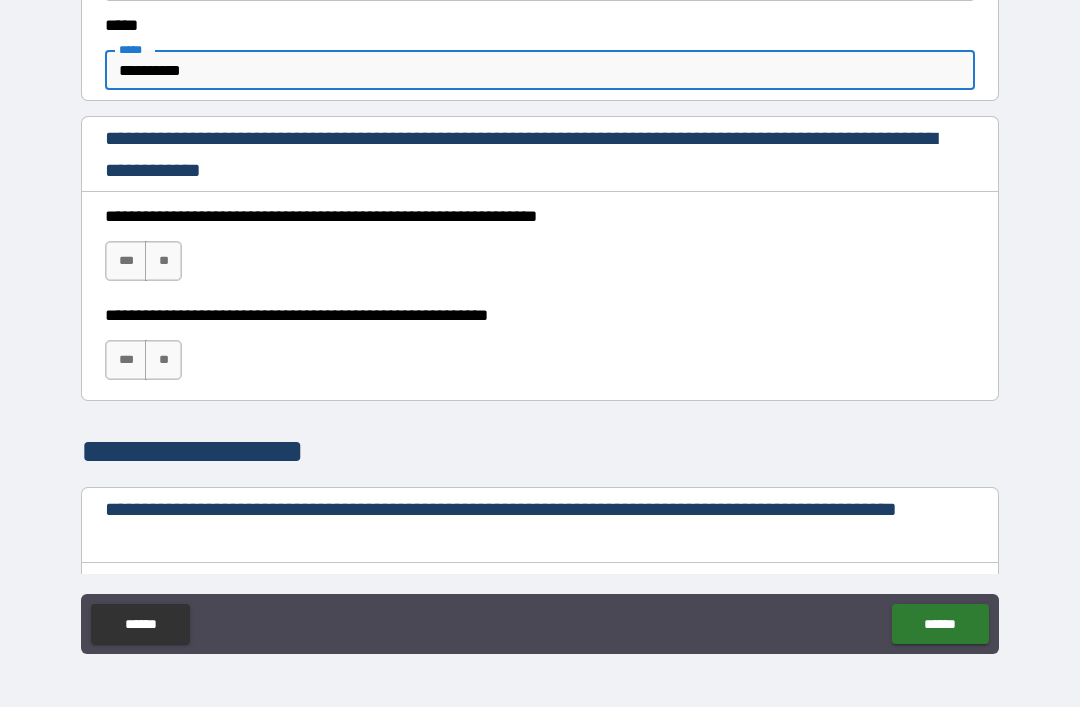 scroll, scrollTop: 1227, scrollLeft: 0, axis: vertical 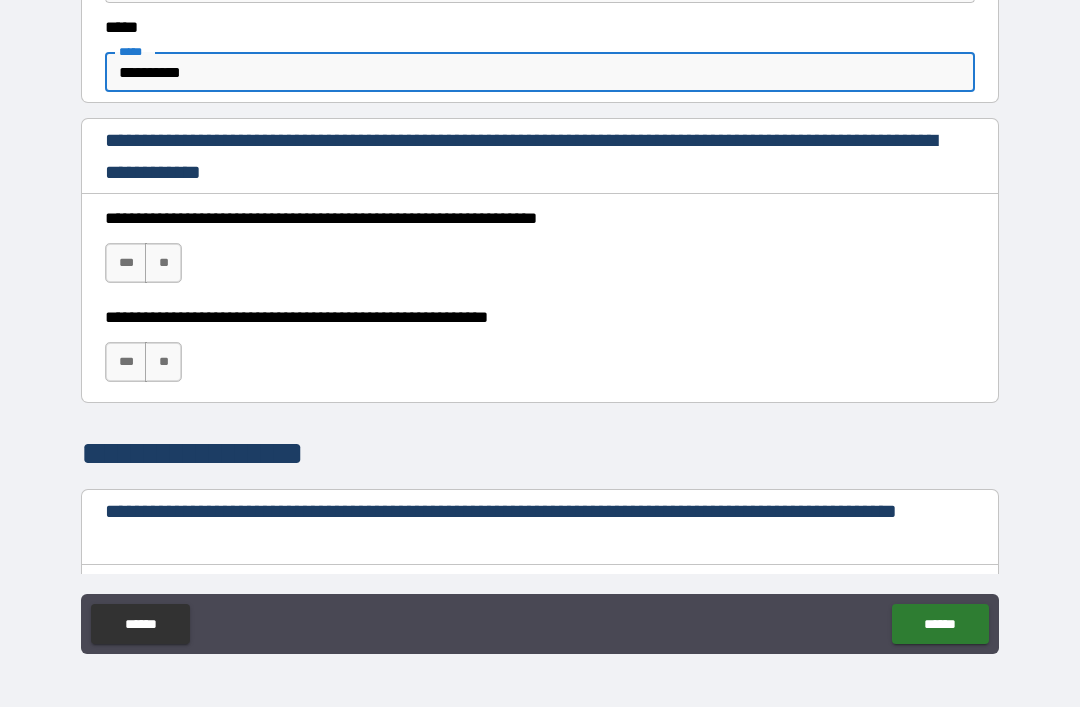 click on "***" at bounding box center (126, 263) 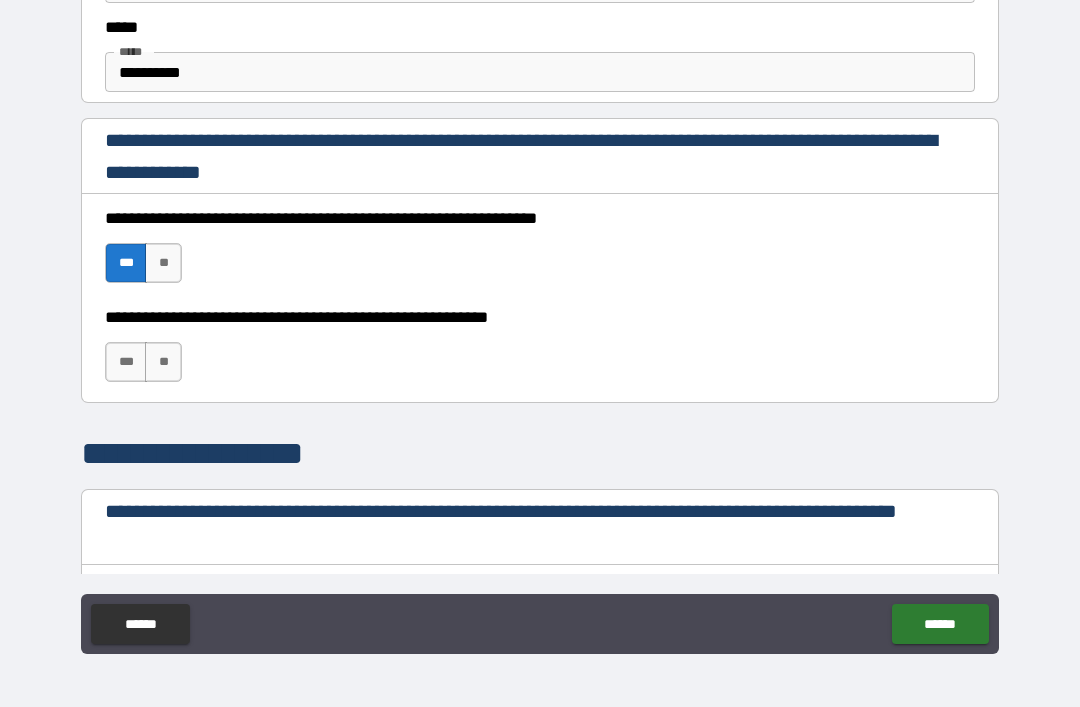 click on "**" at bounding box center (163, 362) 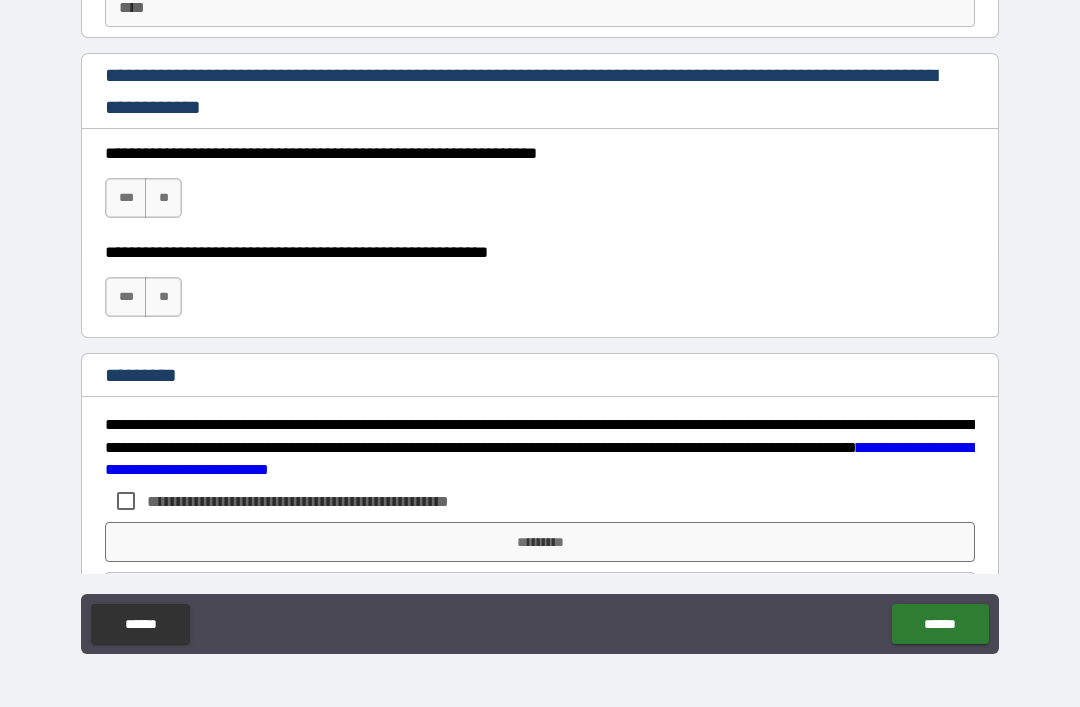 scroll, scrollTop: 2931, scrollLeft: 0, axis: vertical 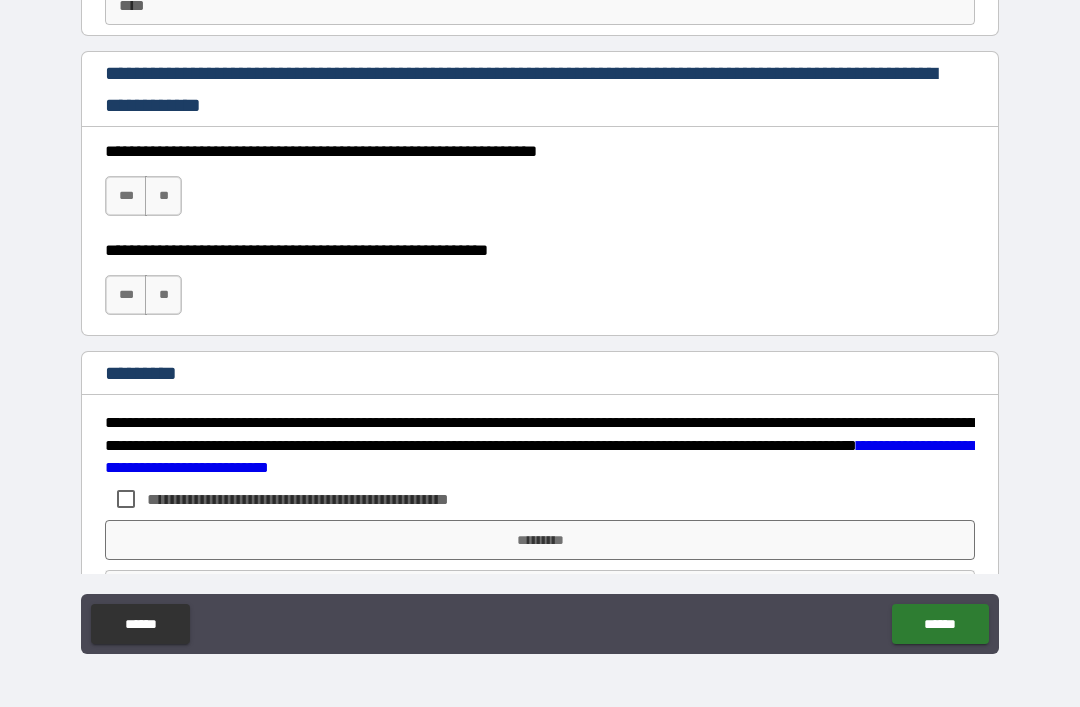 click on "***" at bounding box center (126, 196) 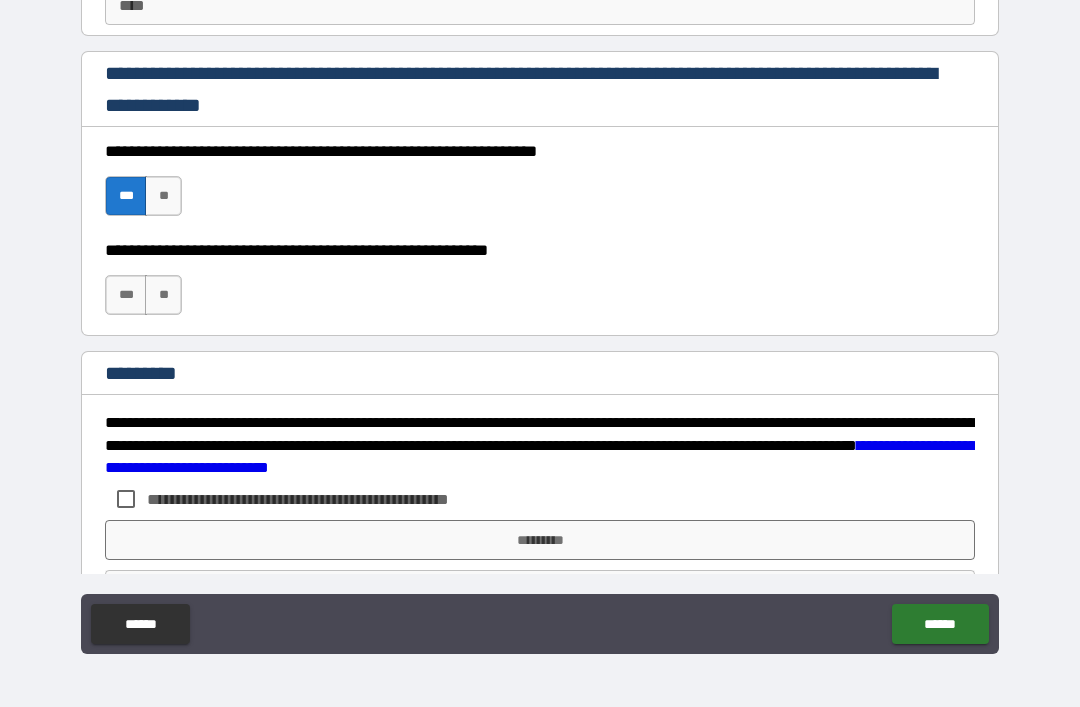 click on "**" at bounding box center [163, 295] 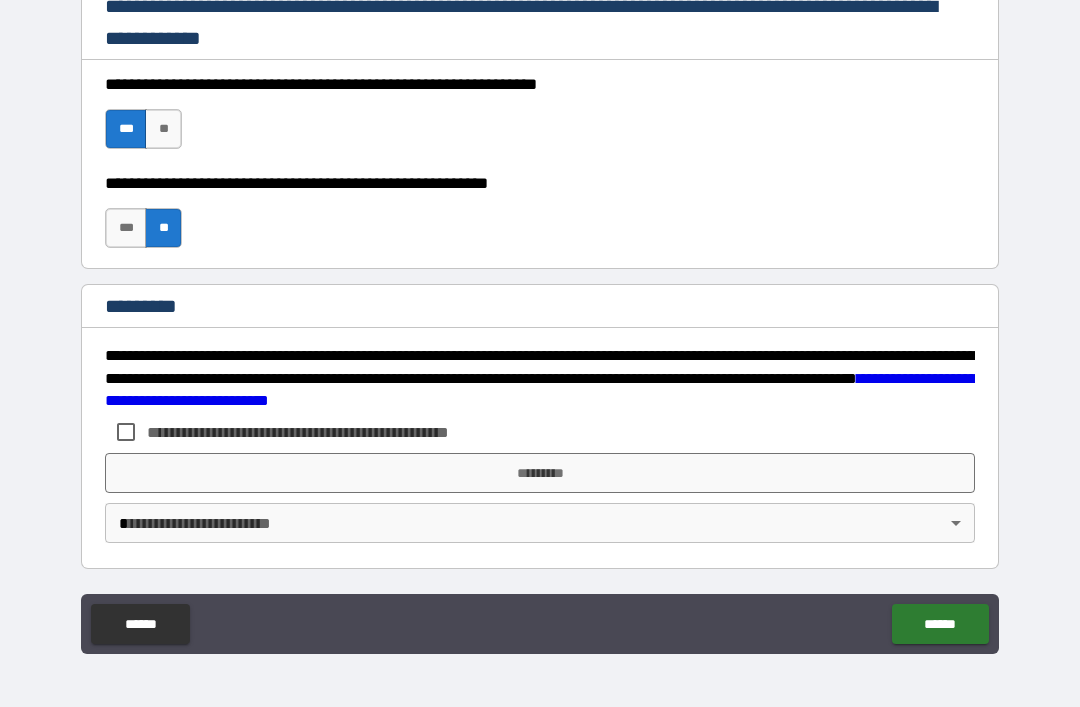 scroll, scrollTop: 2998, scrollLeft: 0, axis: vertical 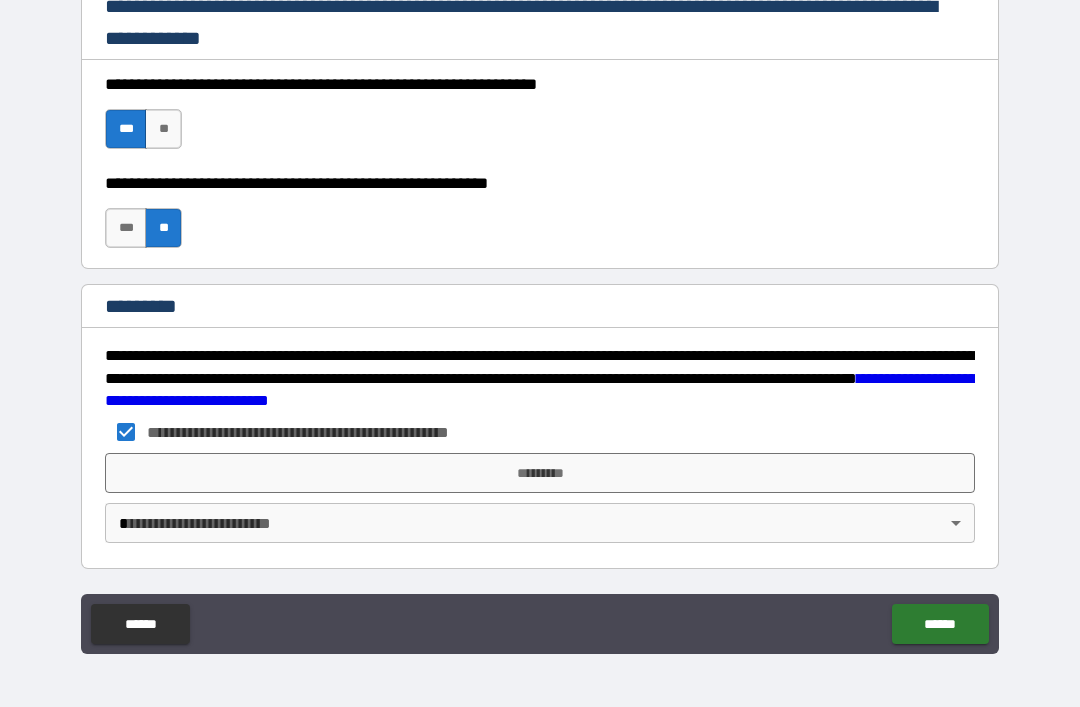 click on "*********" at bounding box center [540, 473] 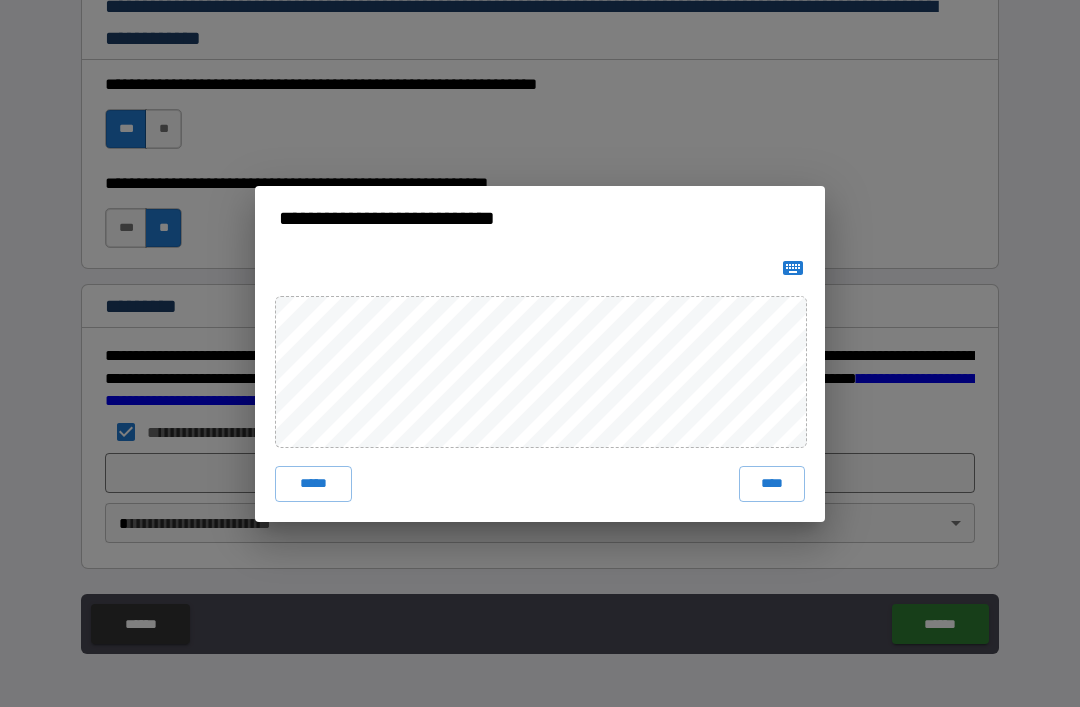 click on "****" at bounding box center (772, 484) 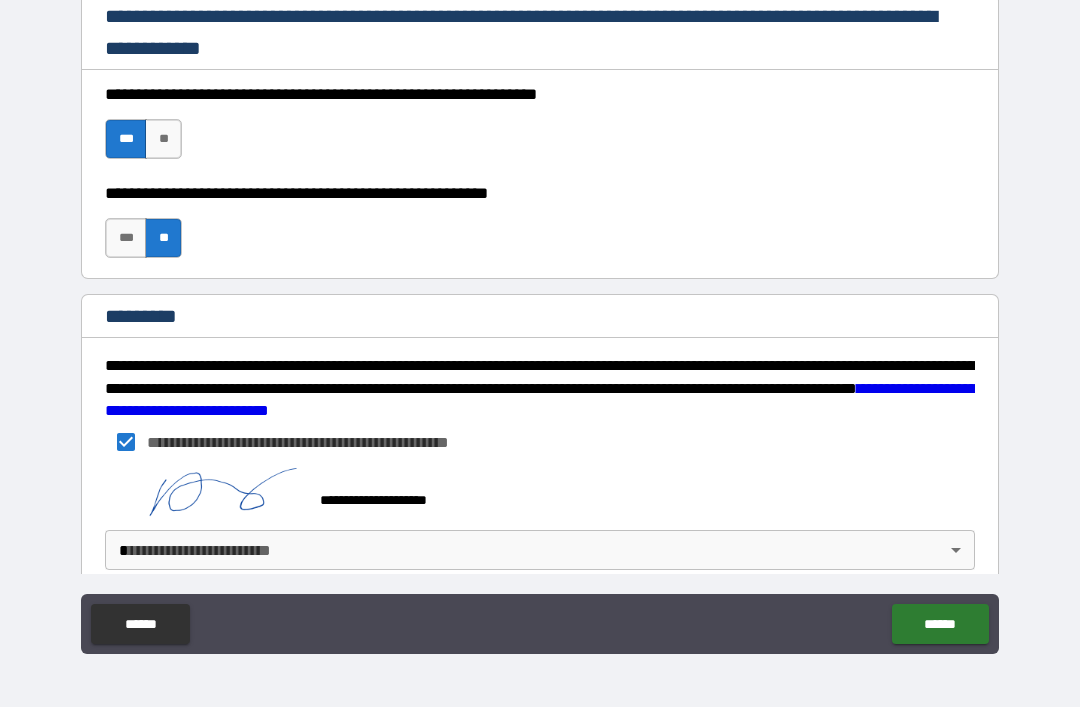 click on "**********" at bounding box center (540, 321) 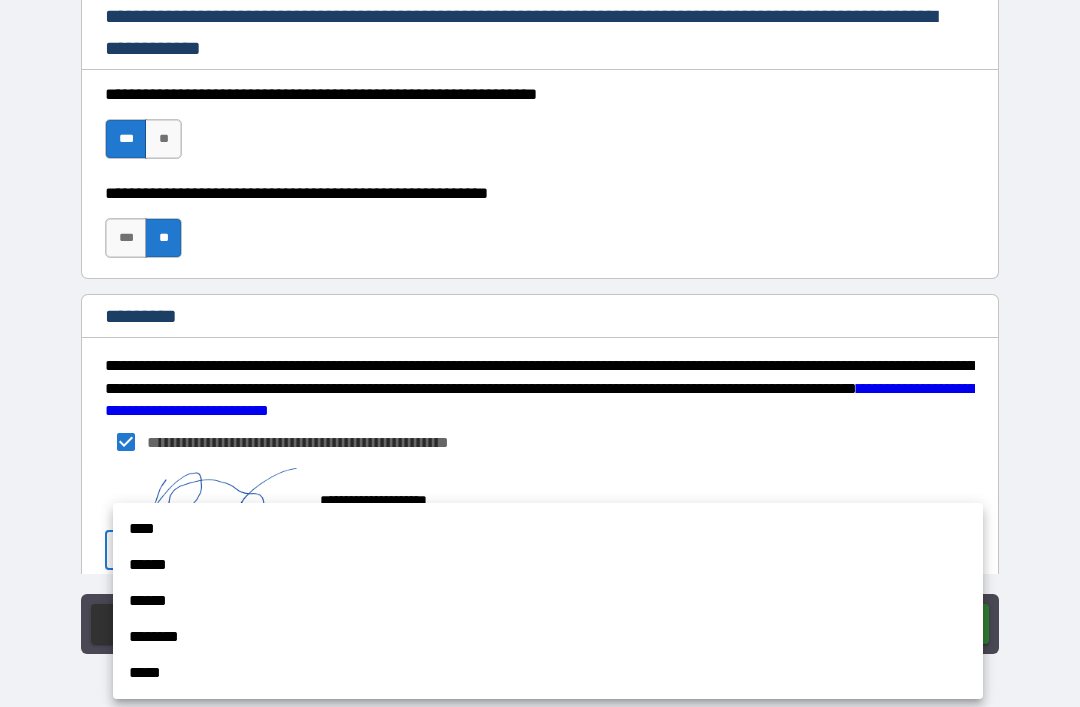 click on "****" at bounding box center (548, 529) 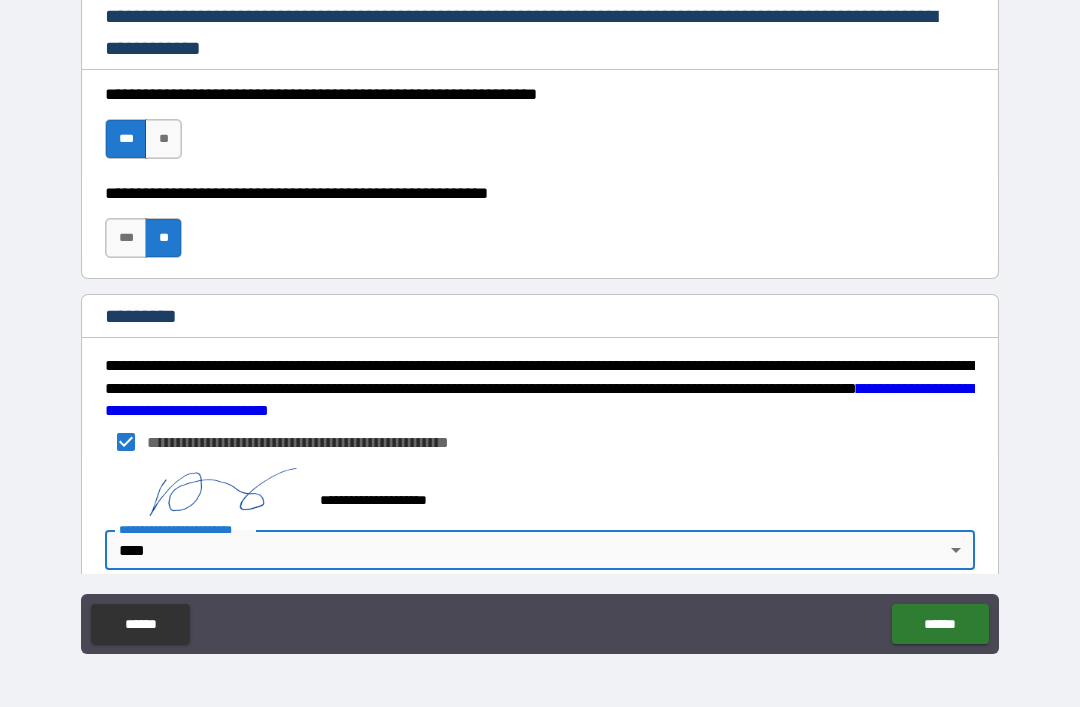 click on "******" at bounding box center (940, 624) 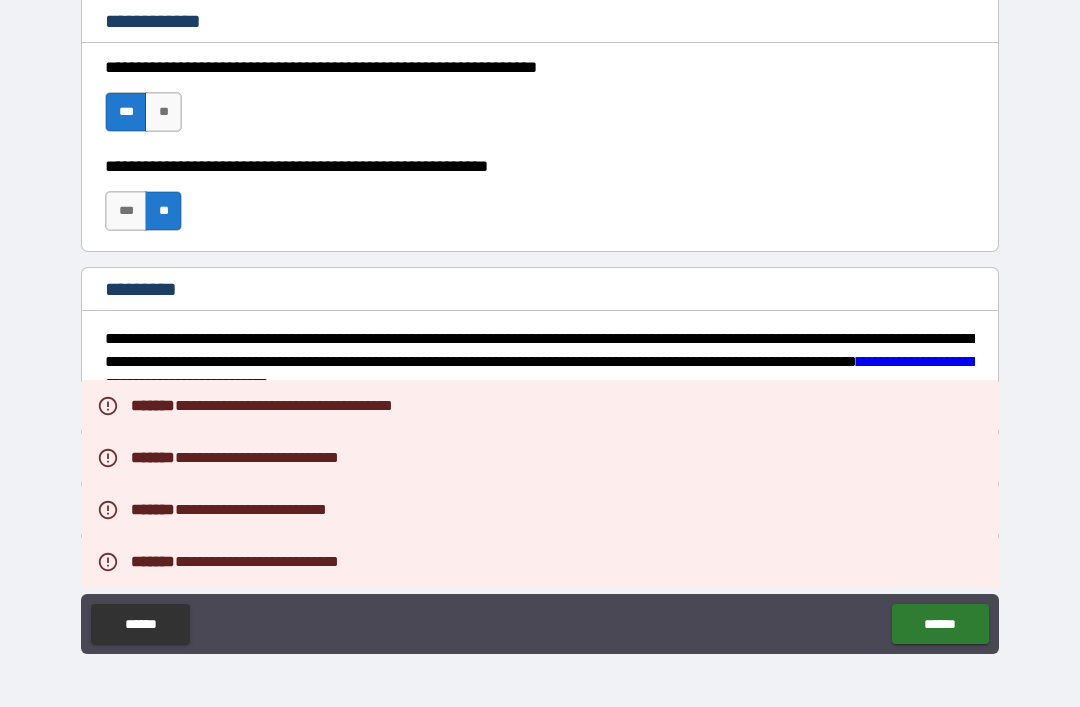 scroll, scrollTop: 3015, scrollLeft: 0, axis: vertical 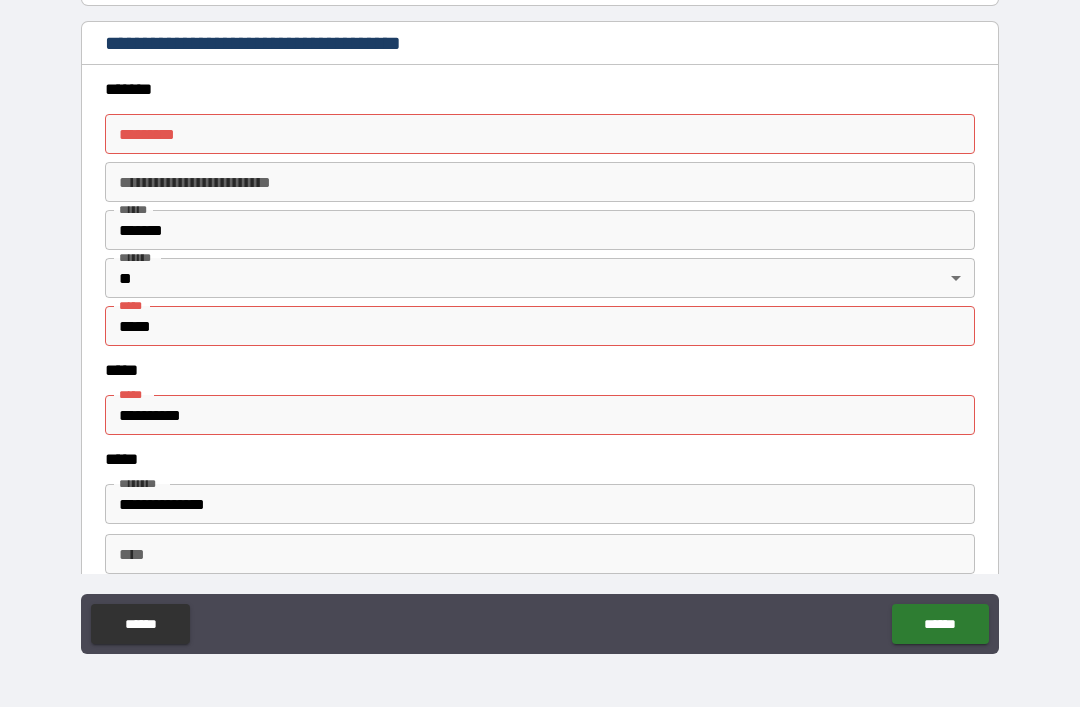 click on "*******   *" at bounding box center [540, 134] 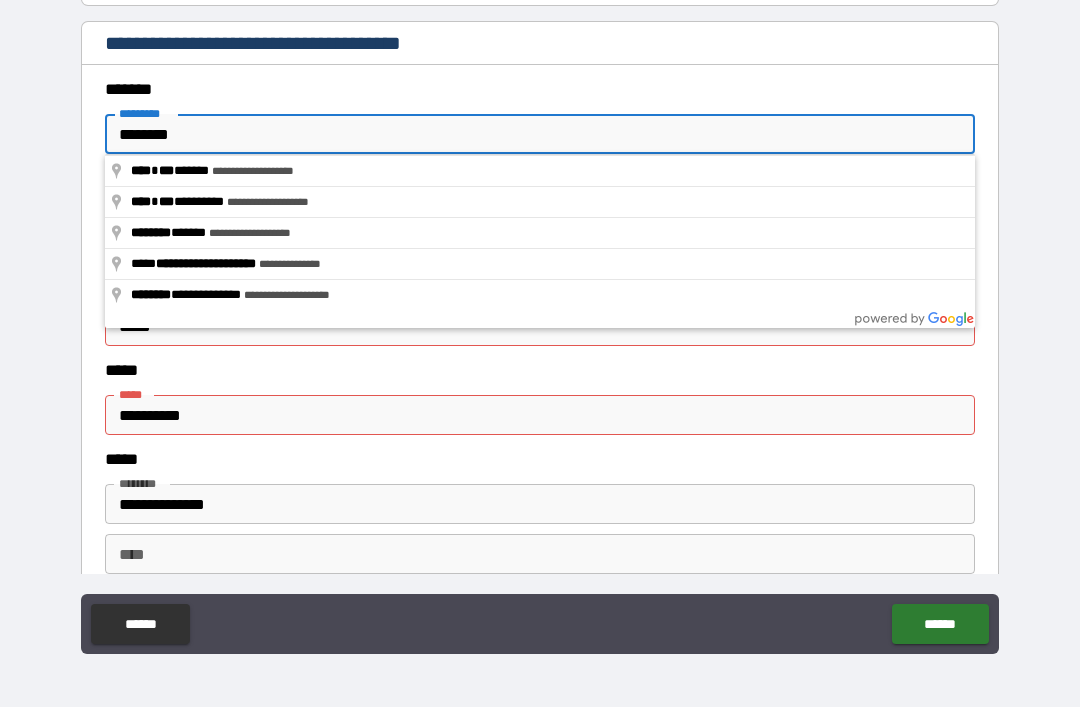 type on "**********" 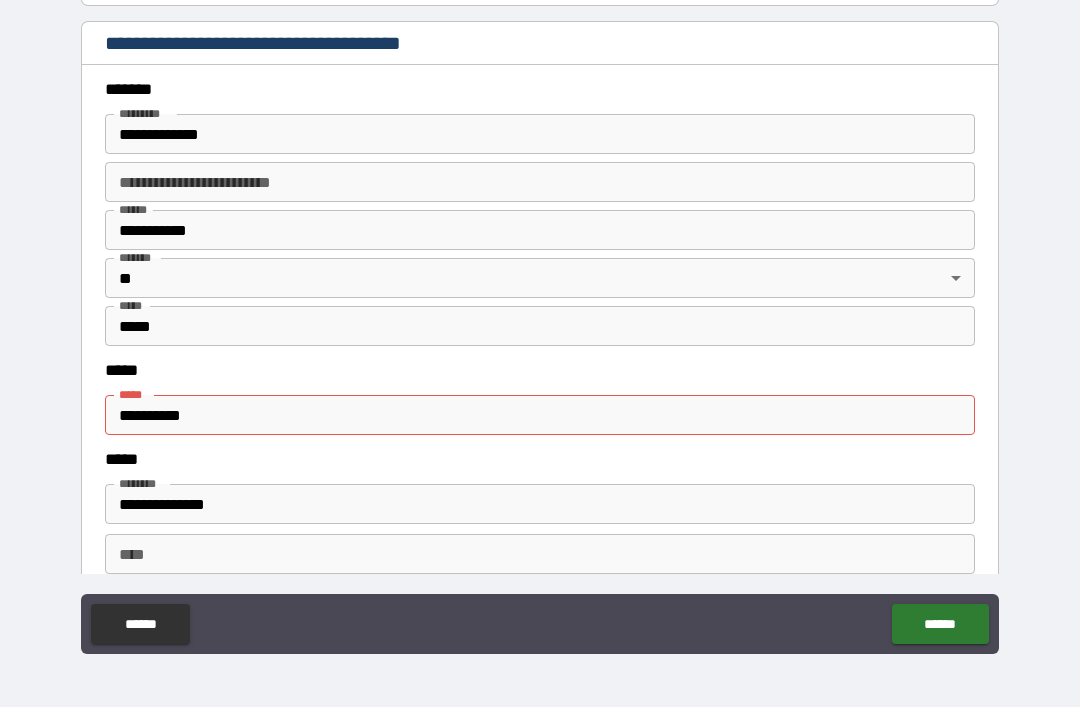 click on "**********" at bounding box center (540, 182) 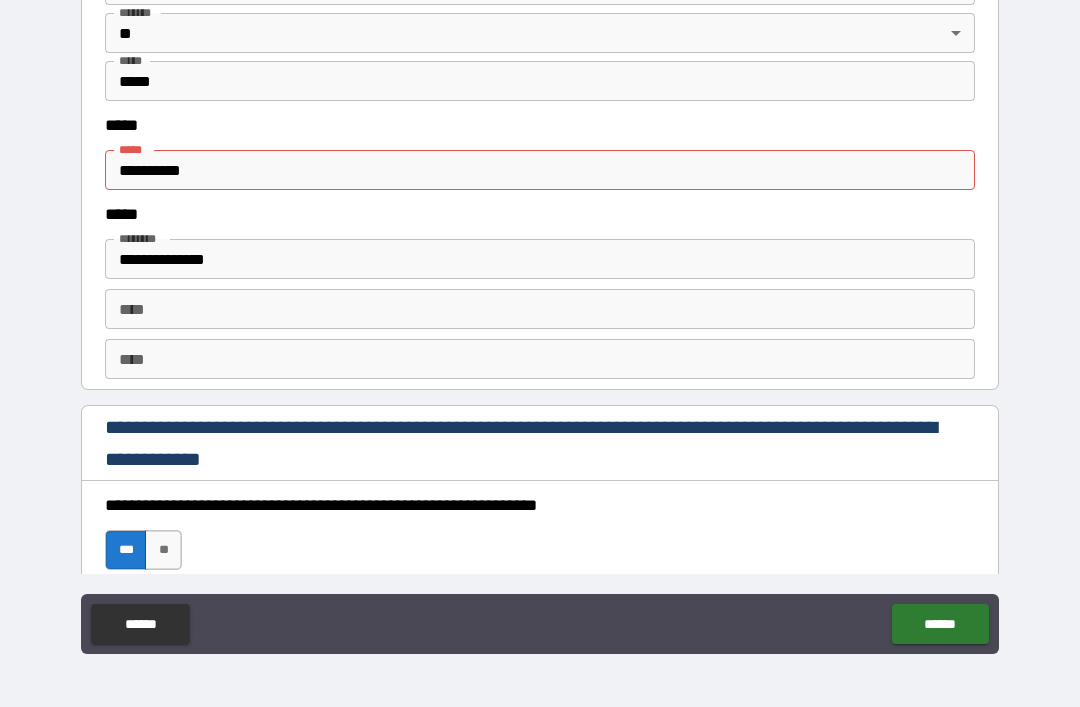 scroll, scrollTop: 2576, scrollLeft: 0, axis: vertical 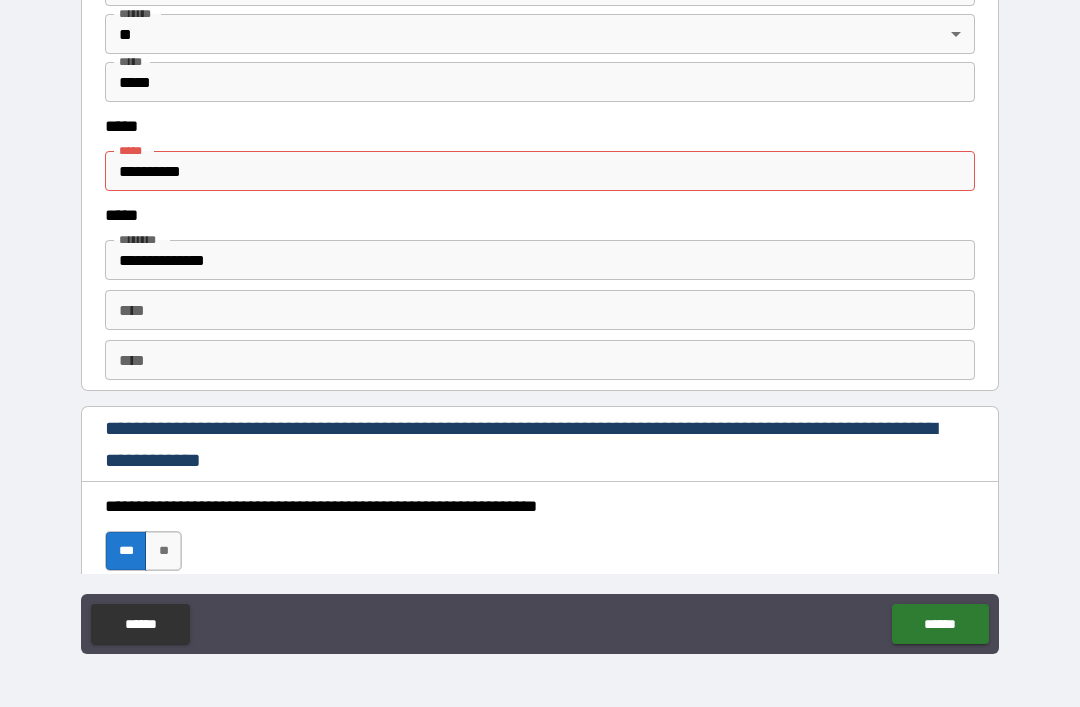 type on "**" 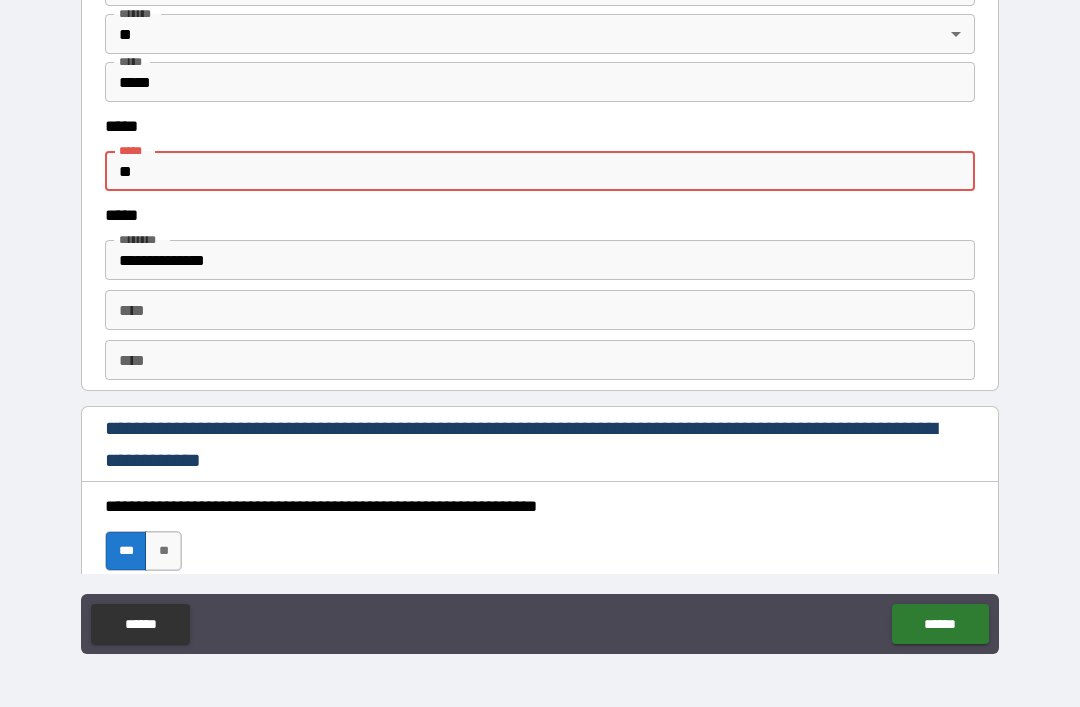 type on "*" 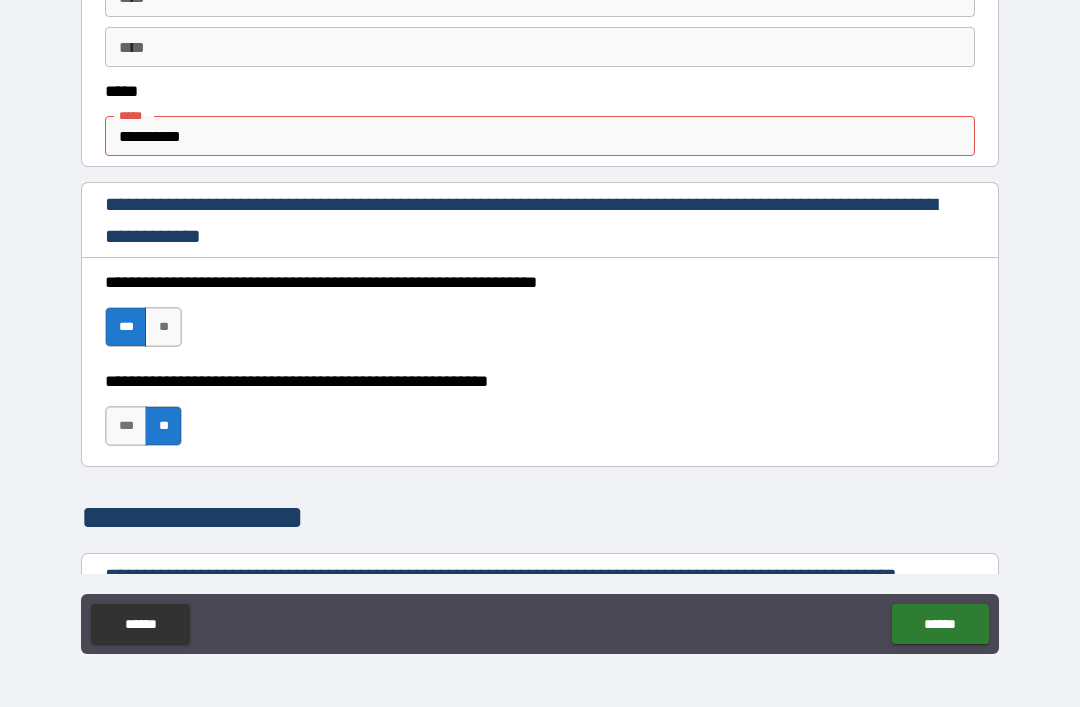 scroll, scrollTop: 1151, scrollLeft: 0, axis: vertical 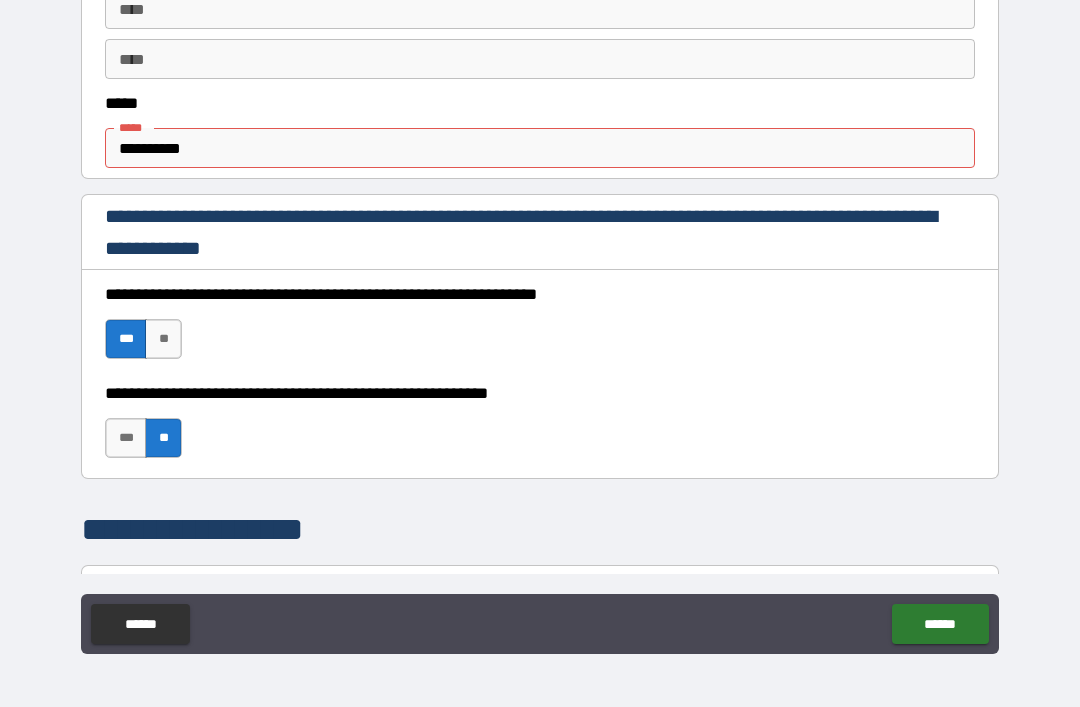 type on "**********" 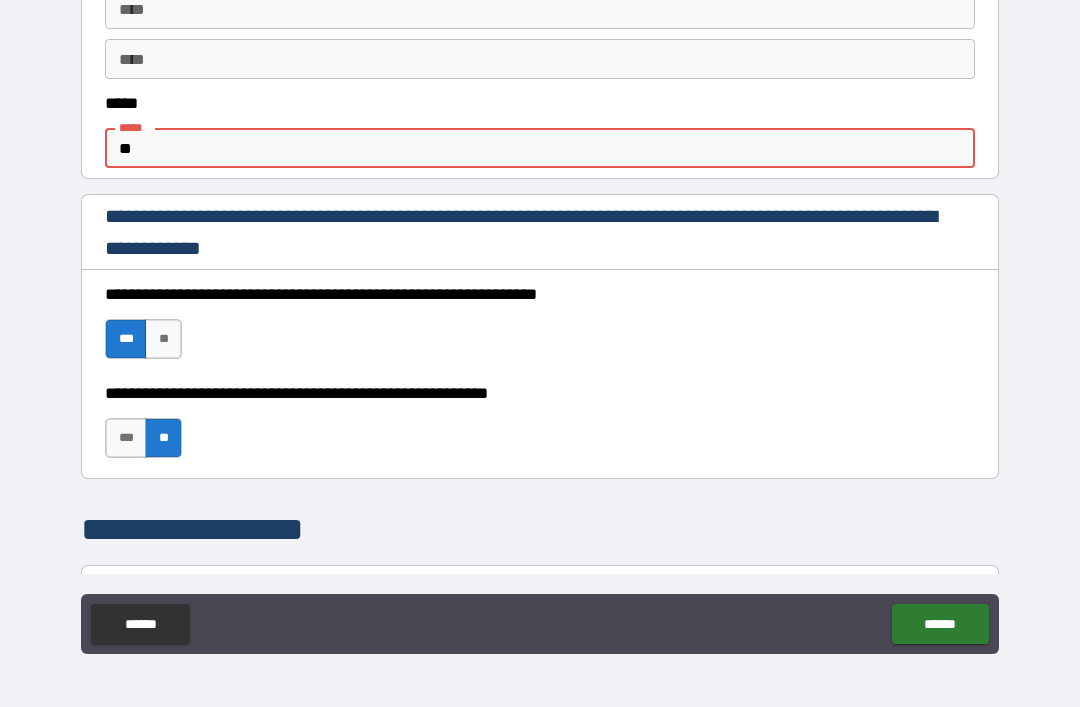 type on "*" 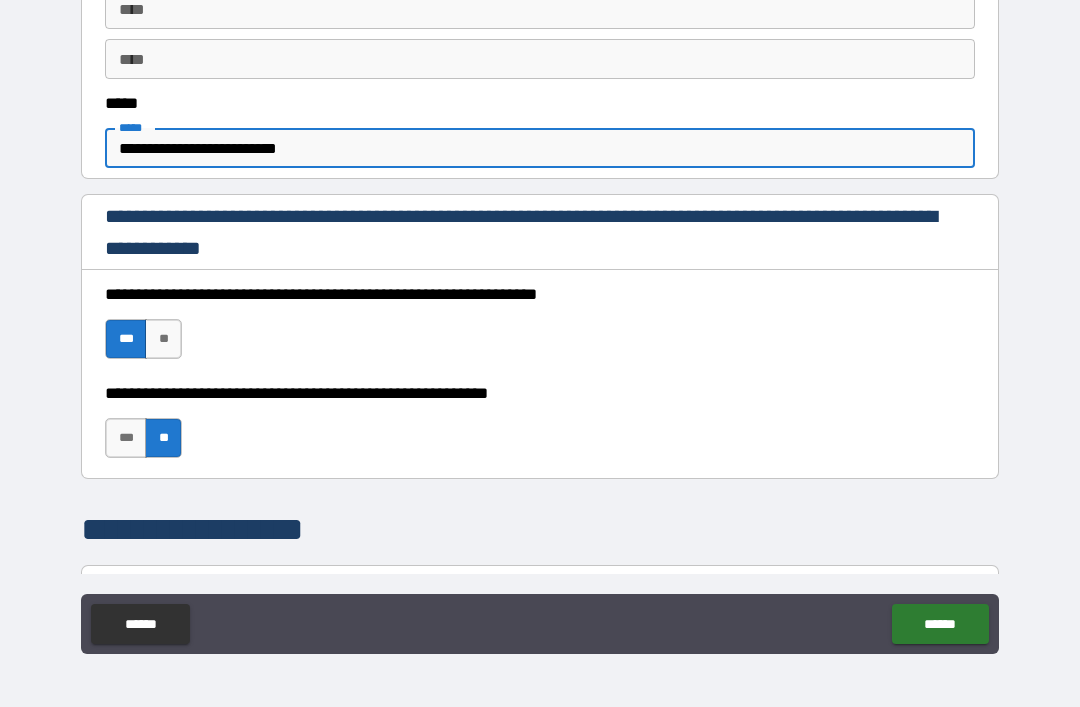 type on "**********" 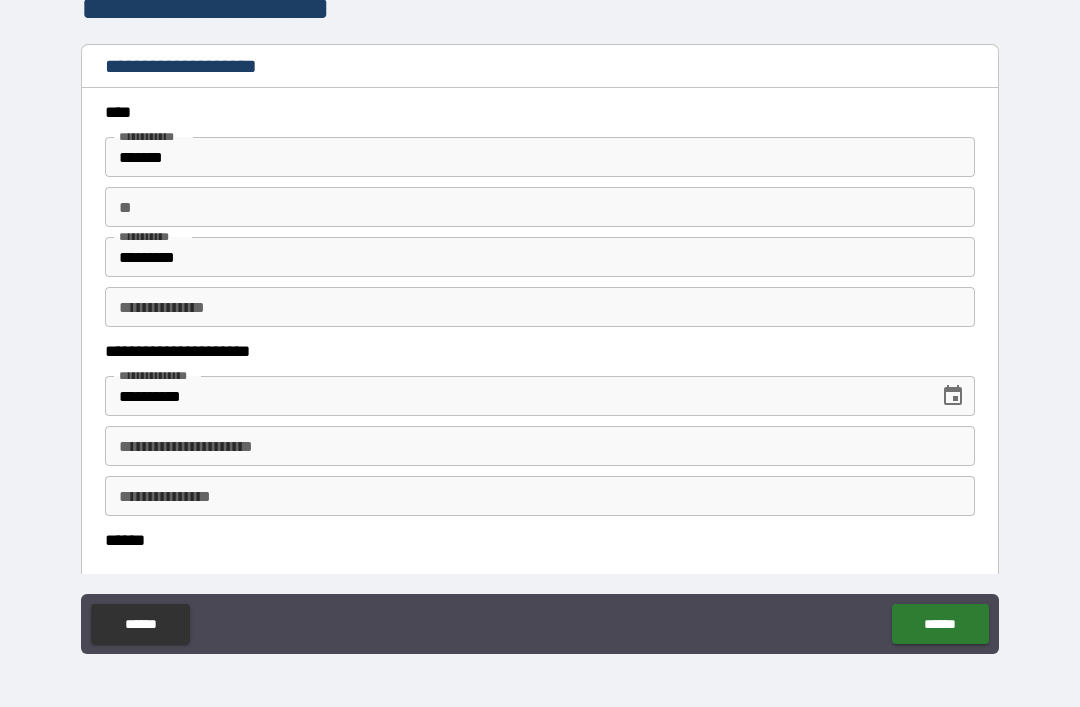 scroll, scrollTop: 0, scrollLeft: 0, axis: both 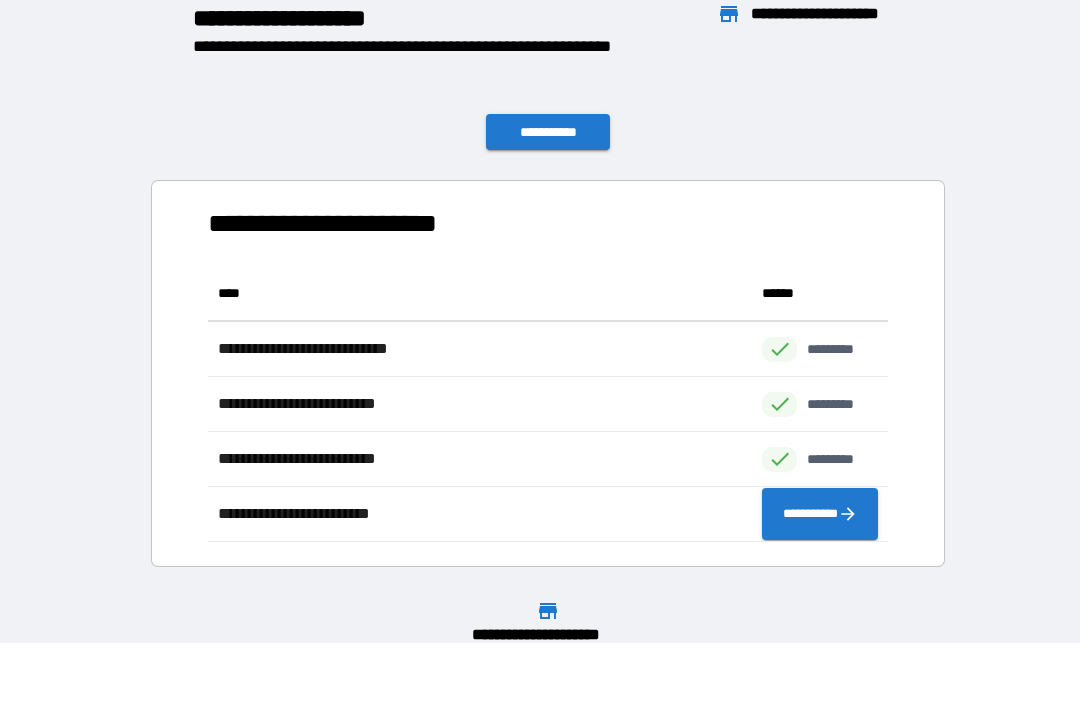 click on "**********" at bounding box center (820, 514) 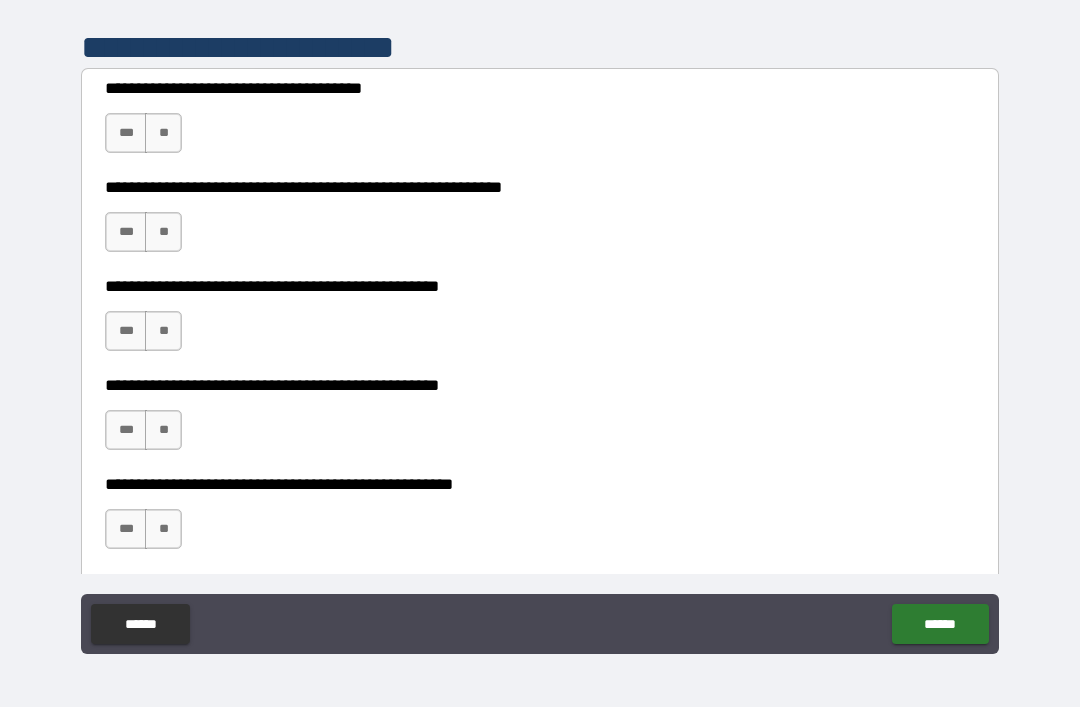 scroll, scrollTop: 387, scrollLeft: 0, axis: vertical 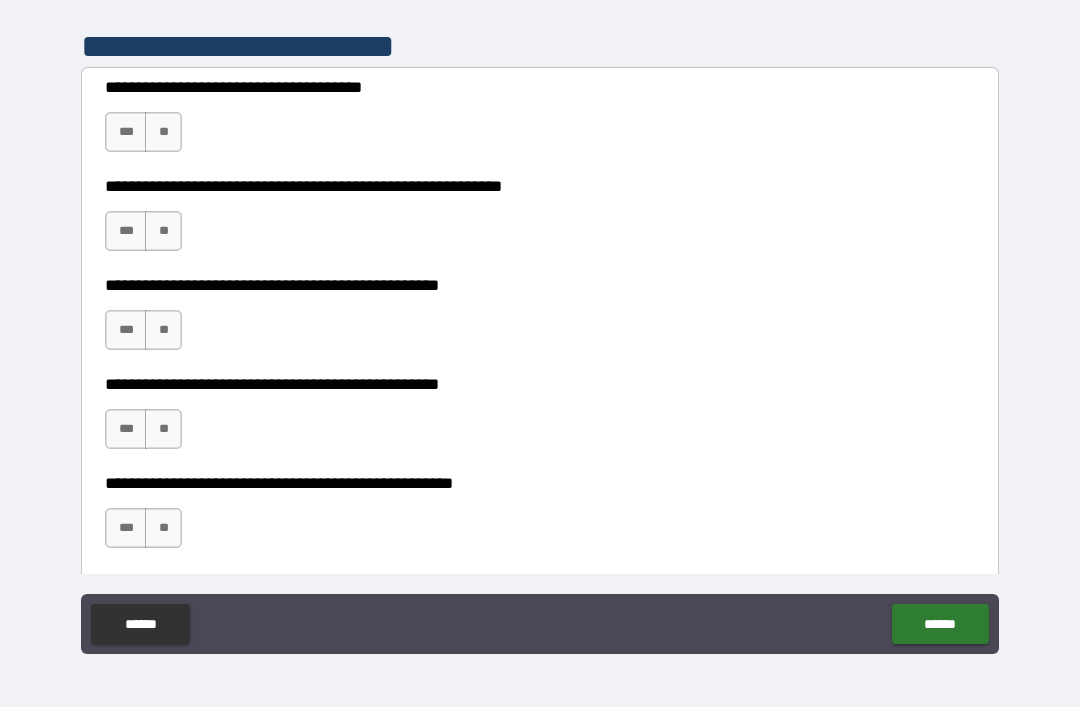 click on "***" at bounding box center [126, 132] 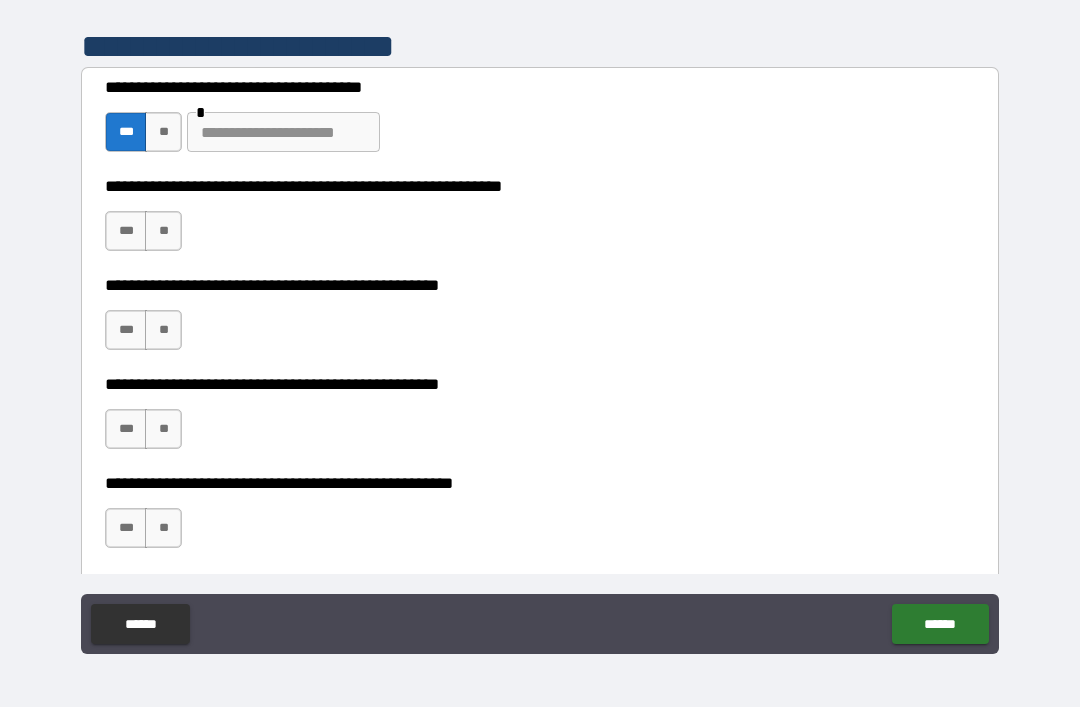 click on "**********" at bounding box center [540, 324] 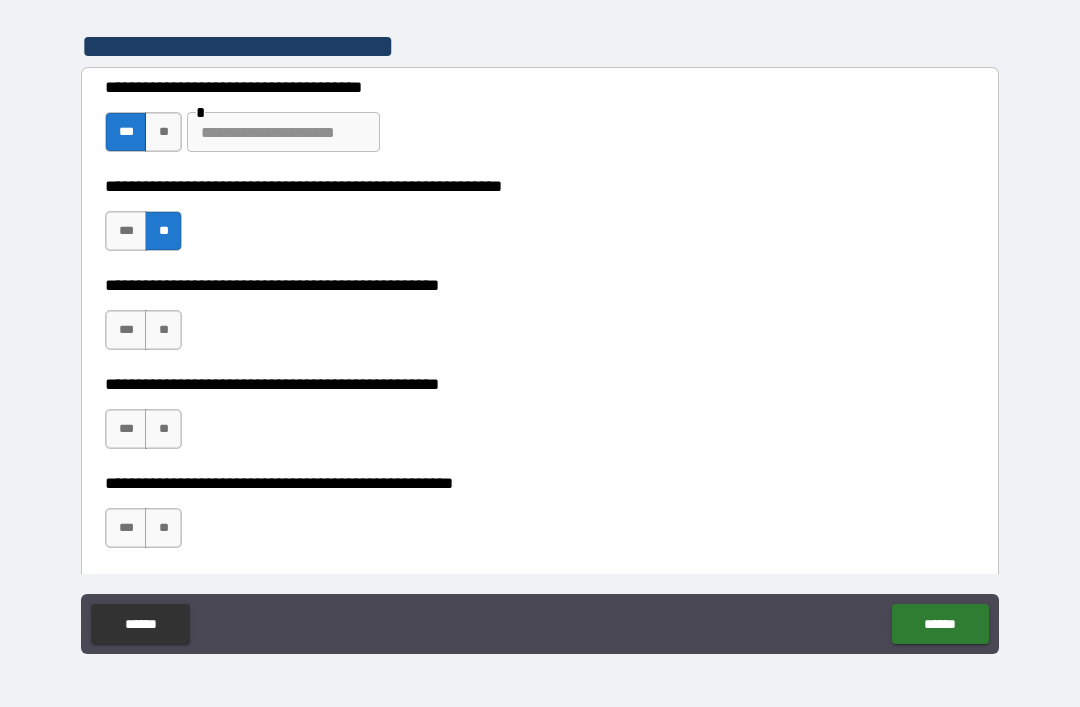 click on "**" at bounding box center (163, 330) 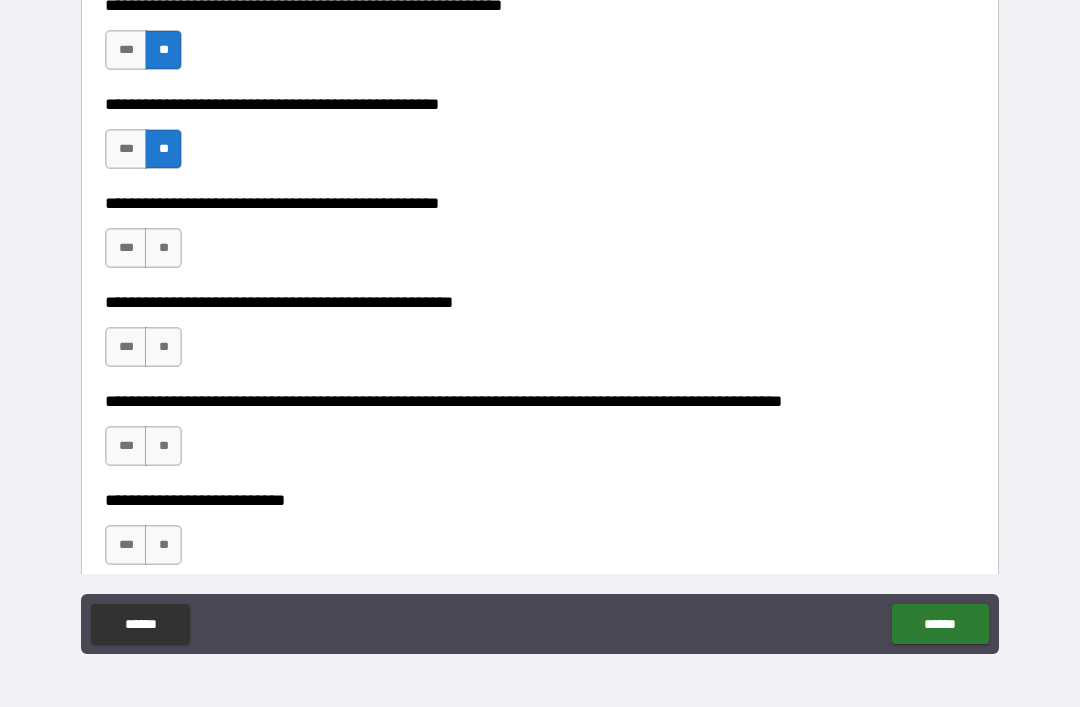 scroll, scrollTop: 569, scrollLeft: 0, axis: vertical 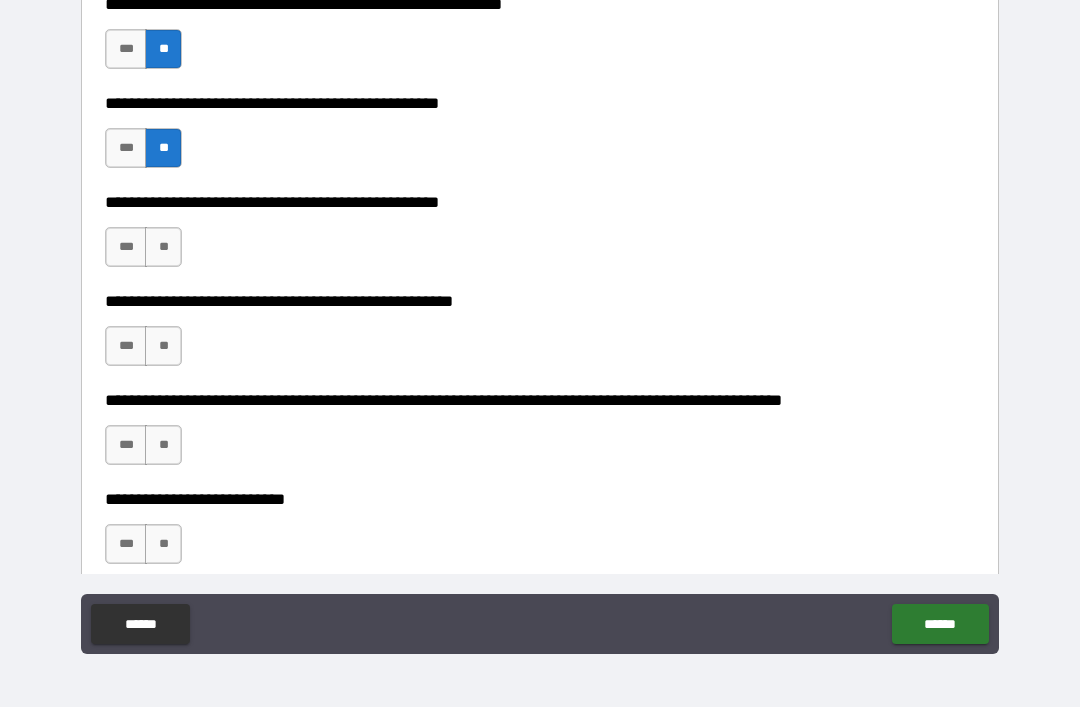 click on "**********" at bounding box center [540, 324] 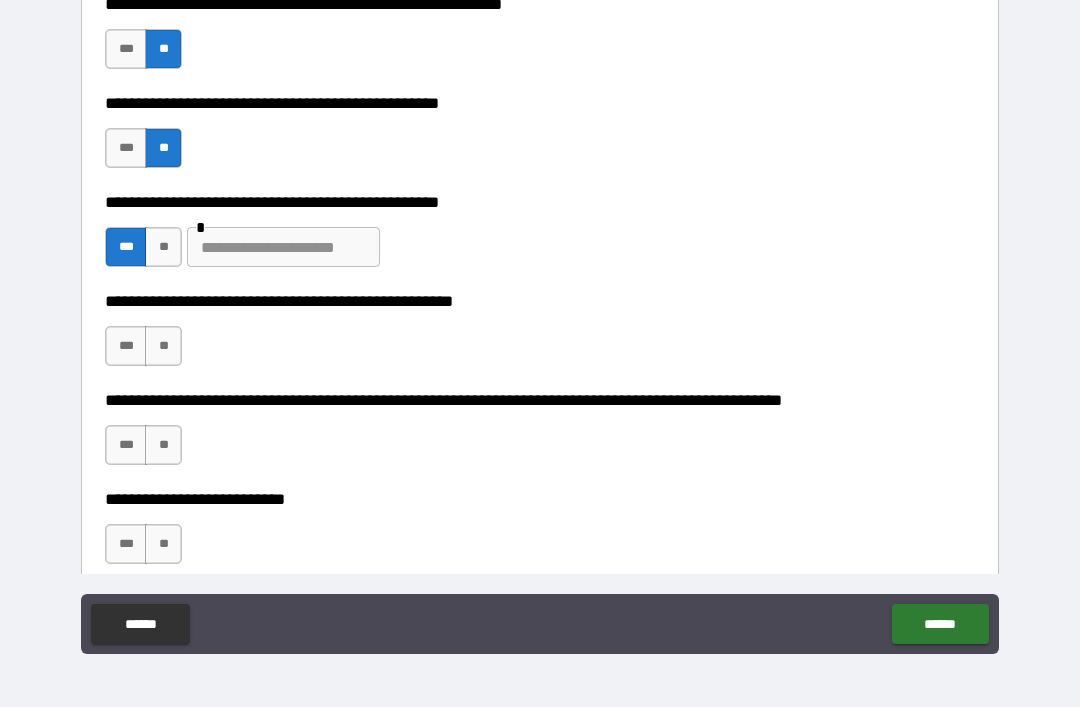 click at bounding box center (283, 247) 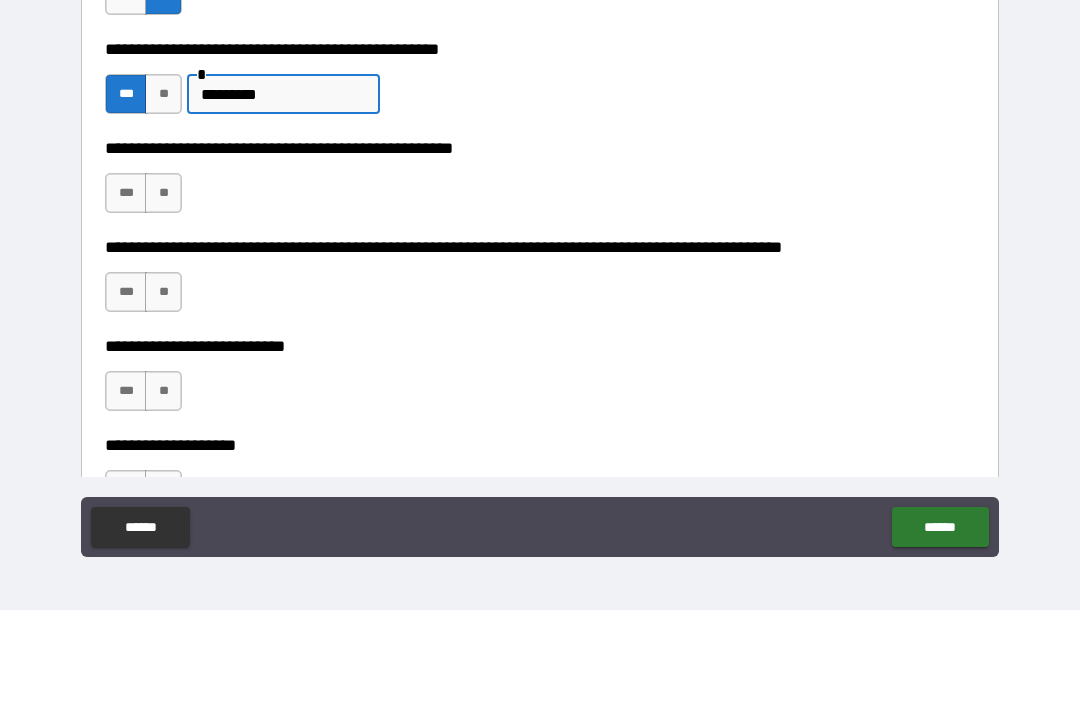 scroll, scrollTop: 637, scrollLeft: 0, axis: vertical 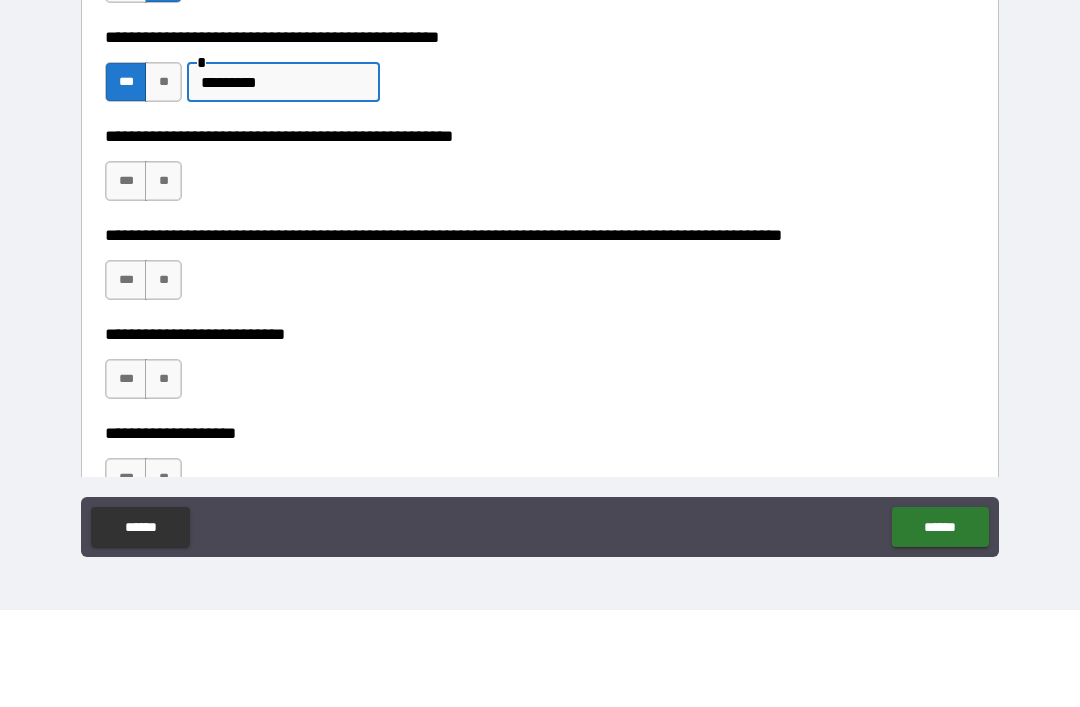 type on "********" 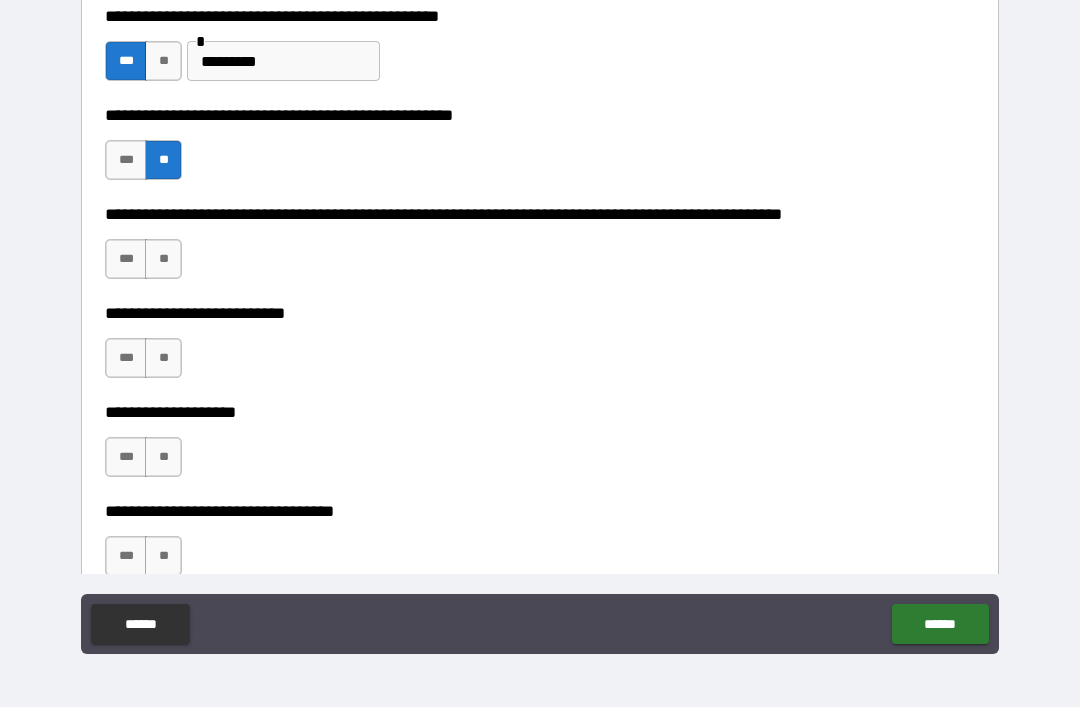 scroll, scrollTop: 758, scrollLeft: 0, axis: vertical 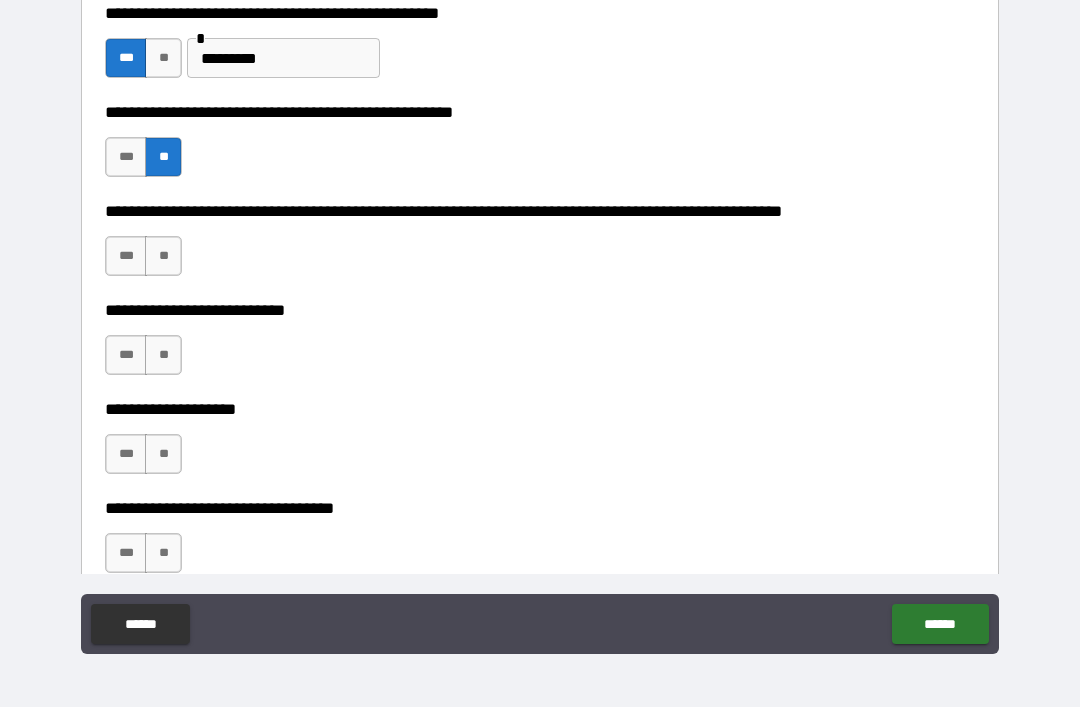 click on "**" at bounding box center (163, 256) 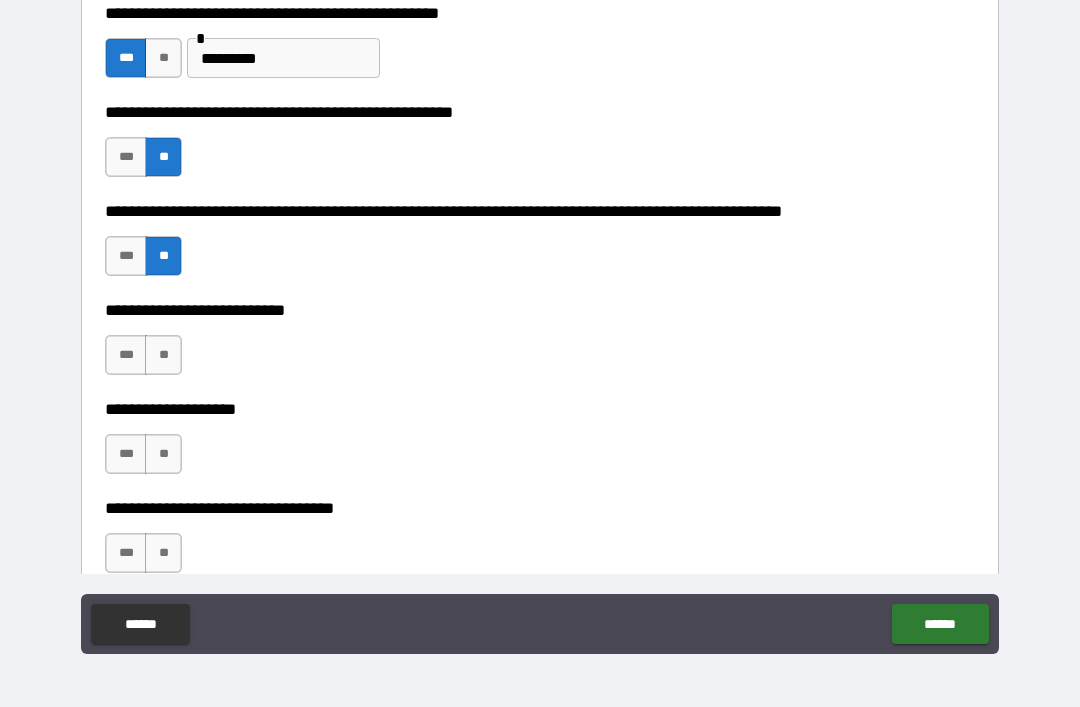 click on "**" at bounding box center [163, 355] 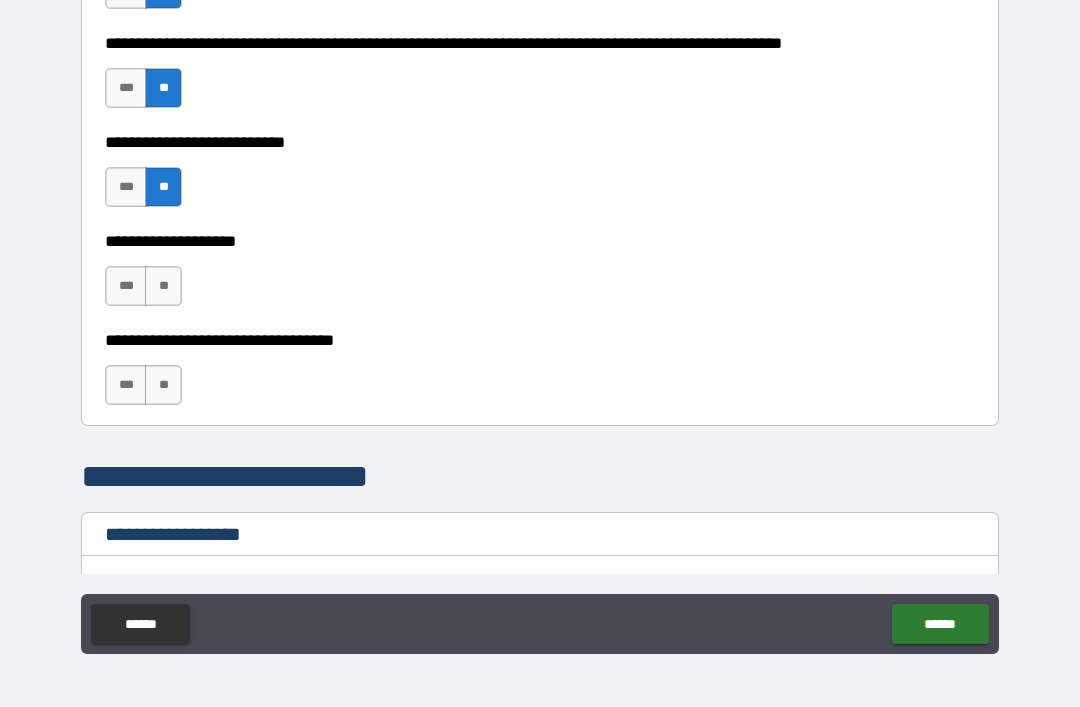 scroll, scrollTop: 928, scrollLeft: 0, axis: vertical 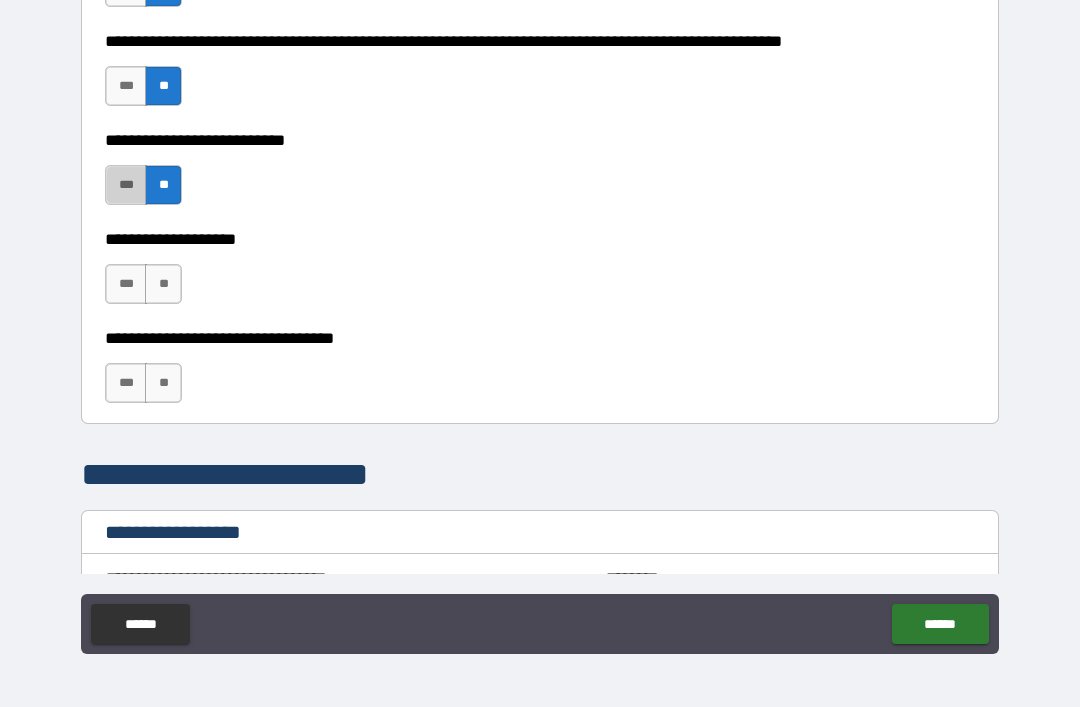 click on "***" at bounding box center (126, 185) 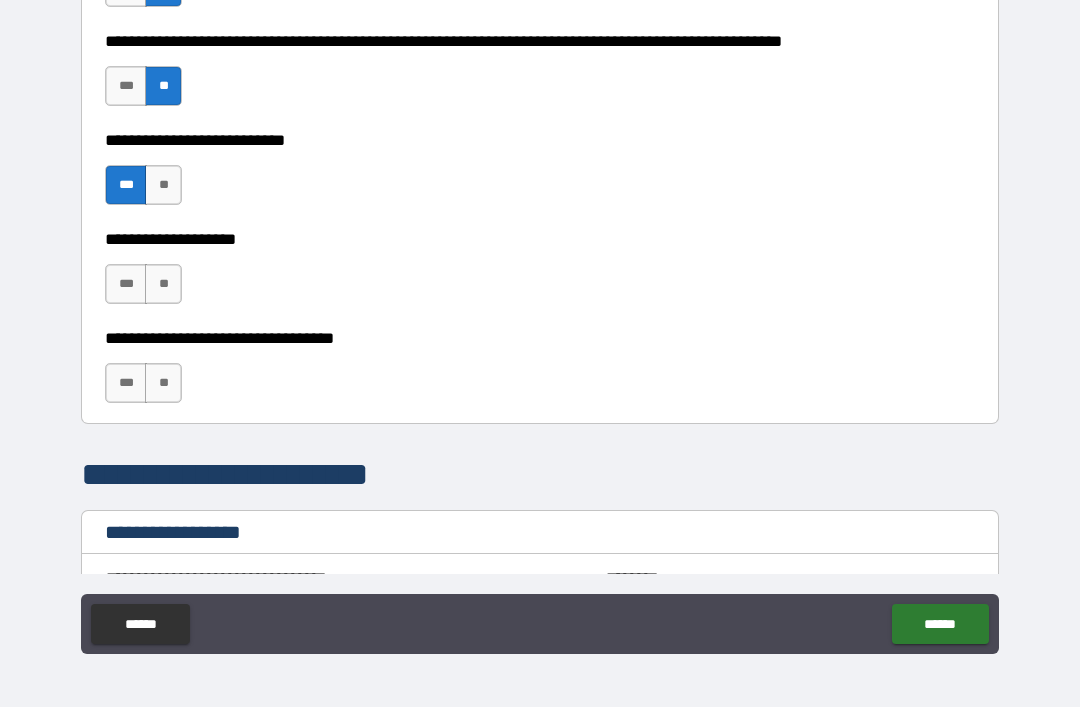 click on "**" at bounding box center (163, 284) 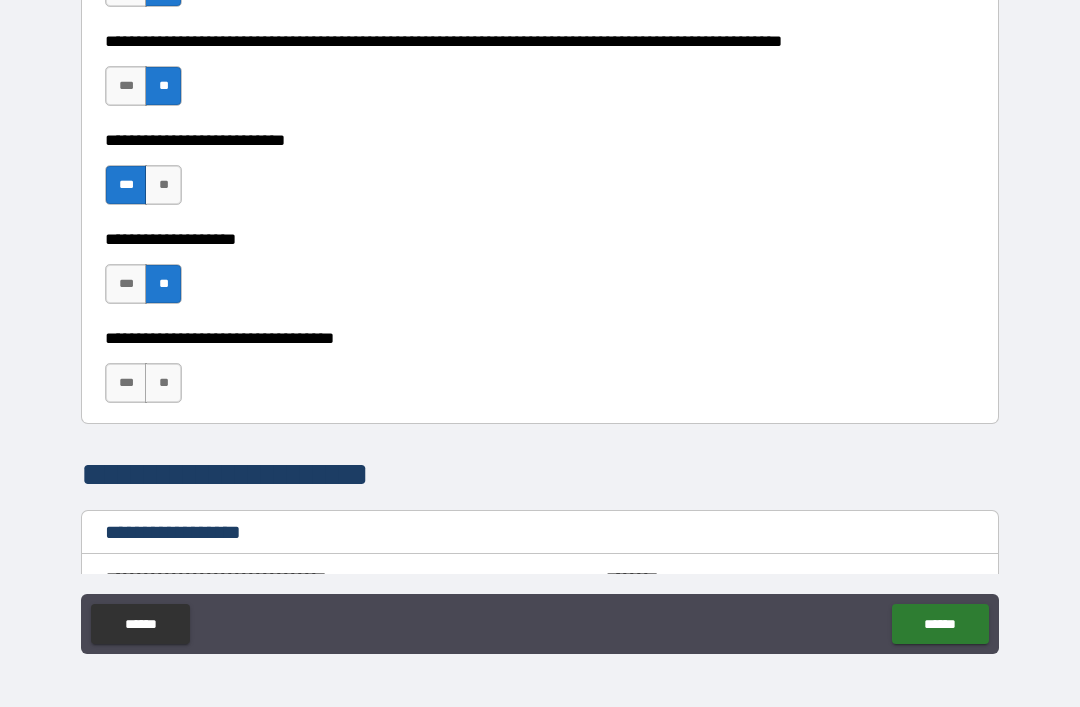 click on "**" at bounding box center [163, 383] 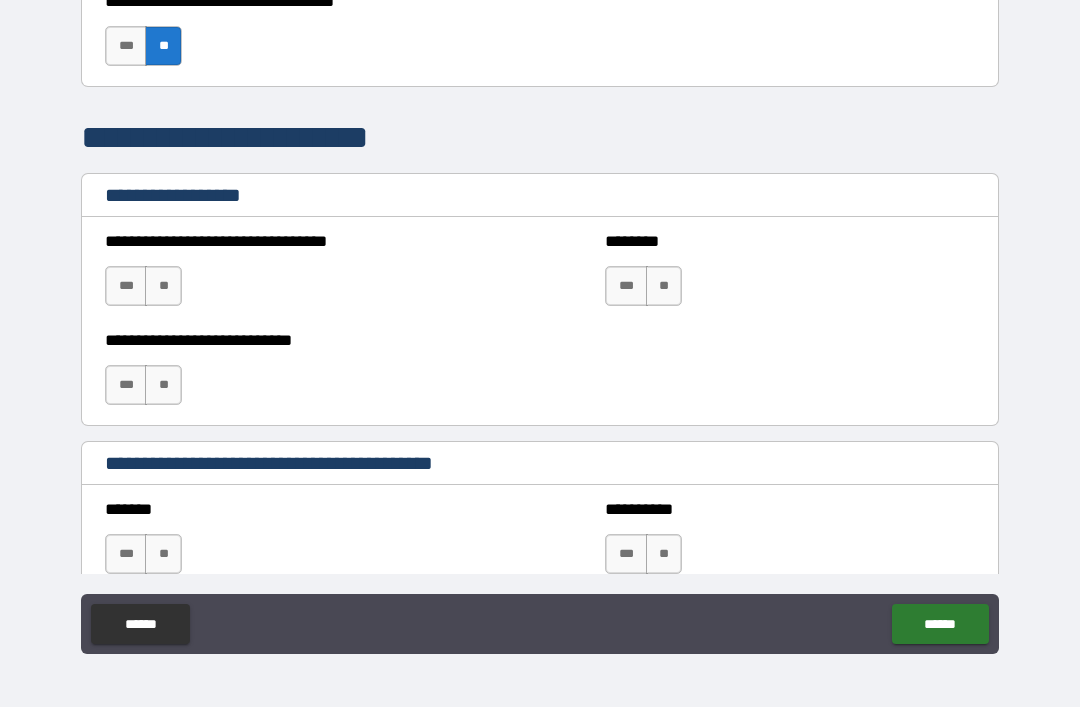 scroll, scrollTop: 1250, scrollLeft: 0, axis: vertical 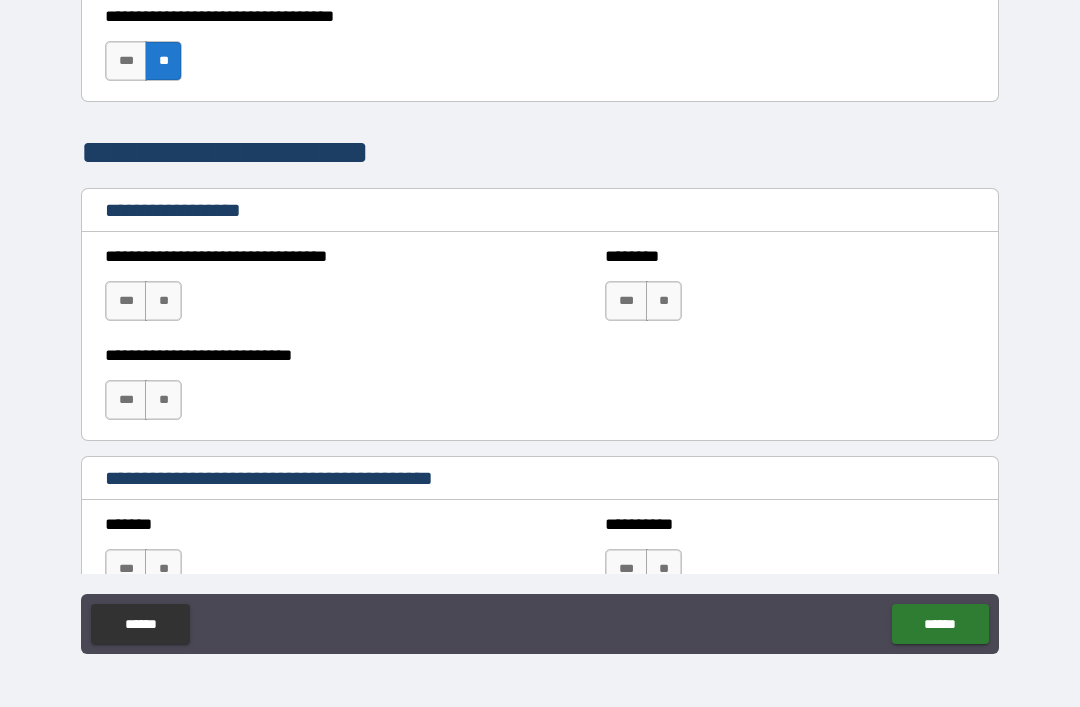 click on "**" at bounding box center (163, 301) 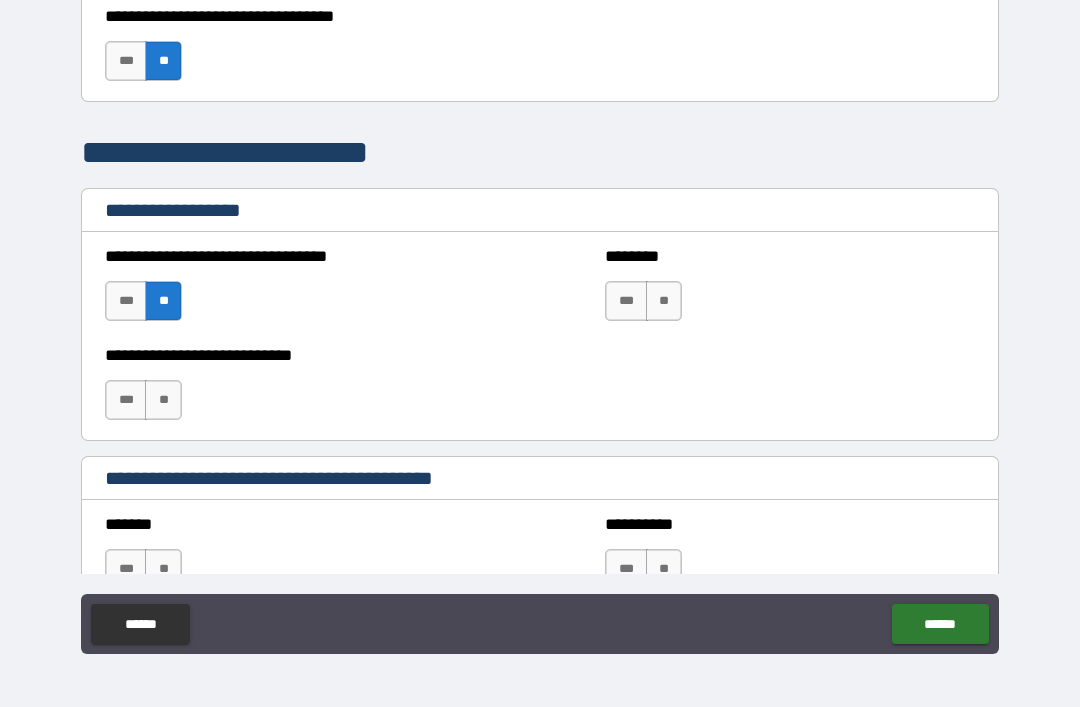 click on "**" at bounding box center (664, 301) 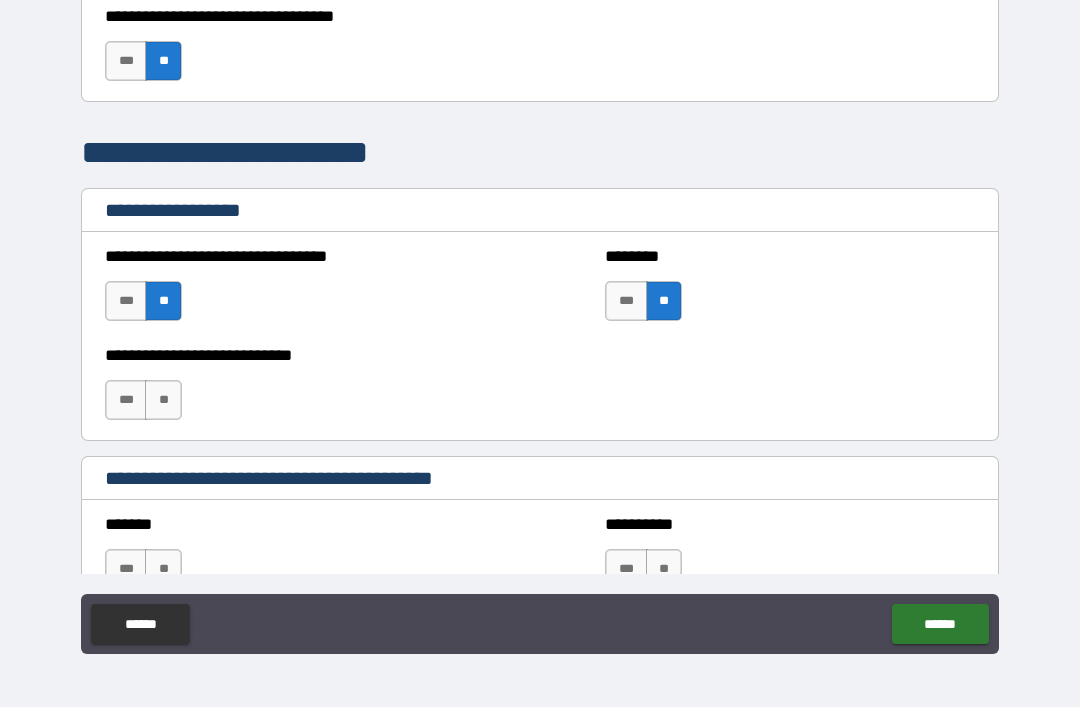 click on "**" at bounding box center [163, 400] 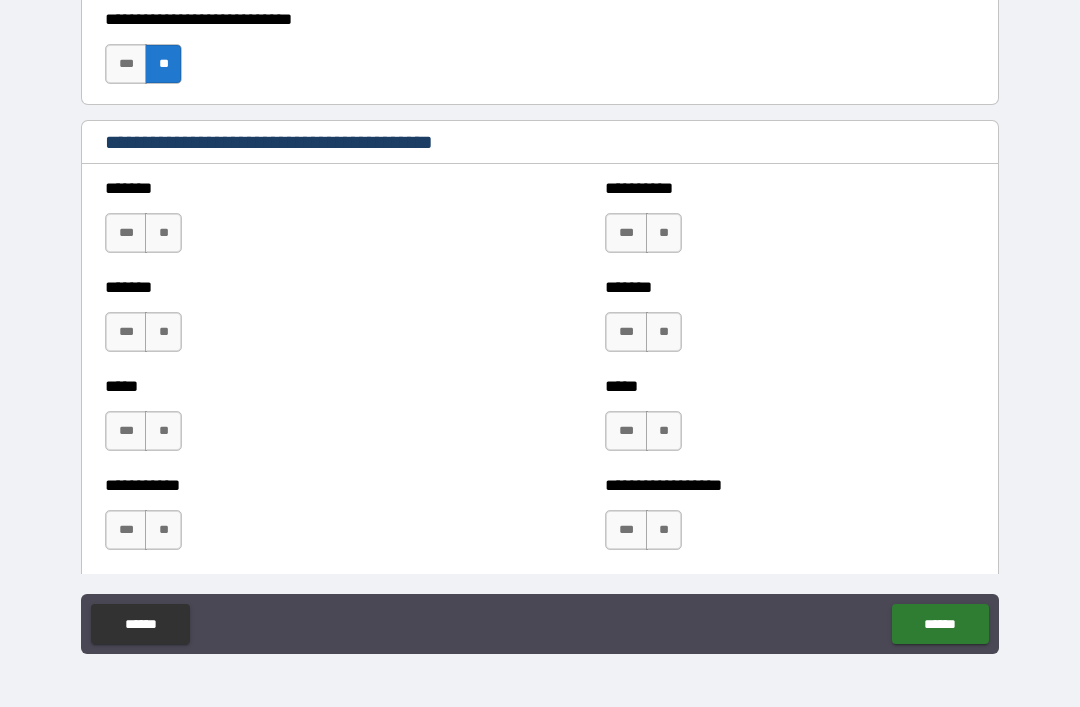 scroll, scrollTop: 1591, scrollLeft: 0, axis: vertical 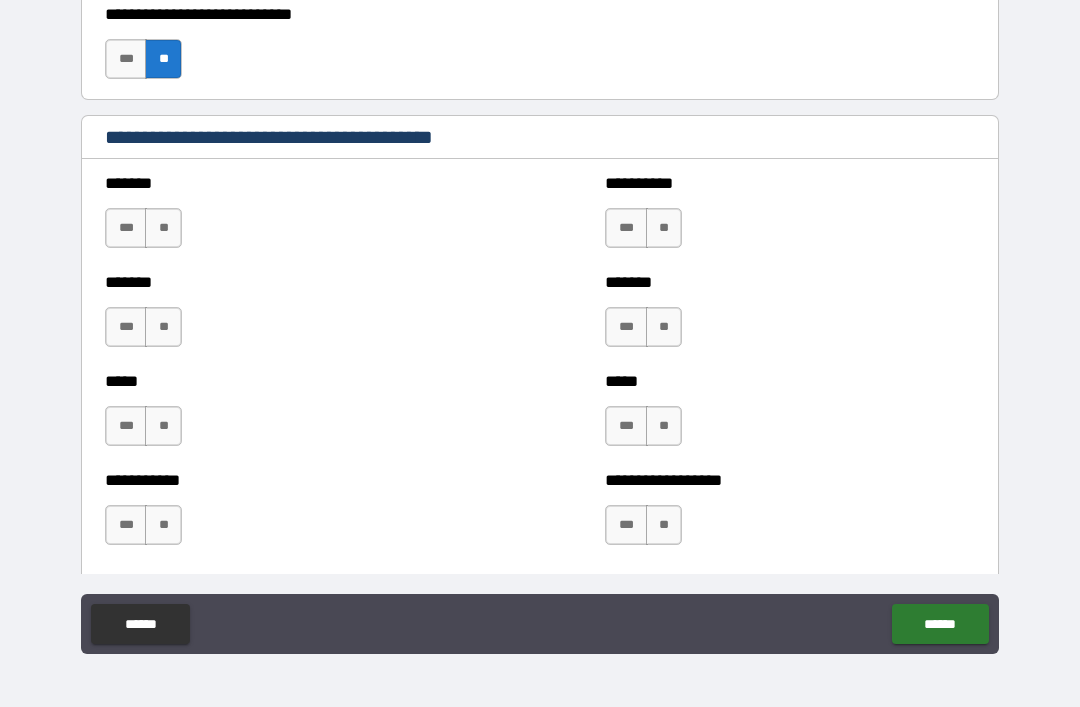 click on "***" at bounding box center (626, 426) 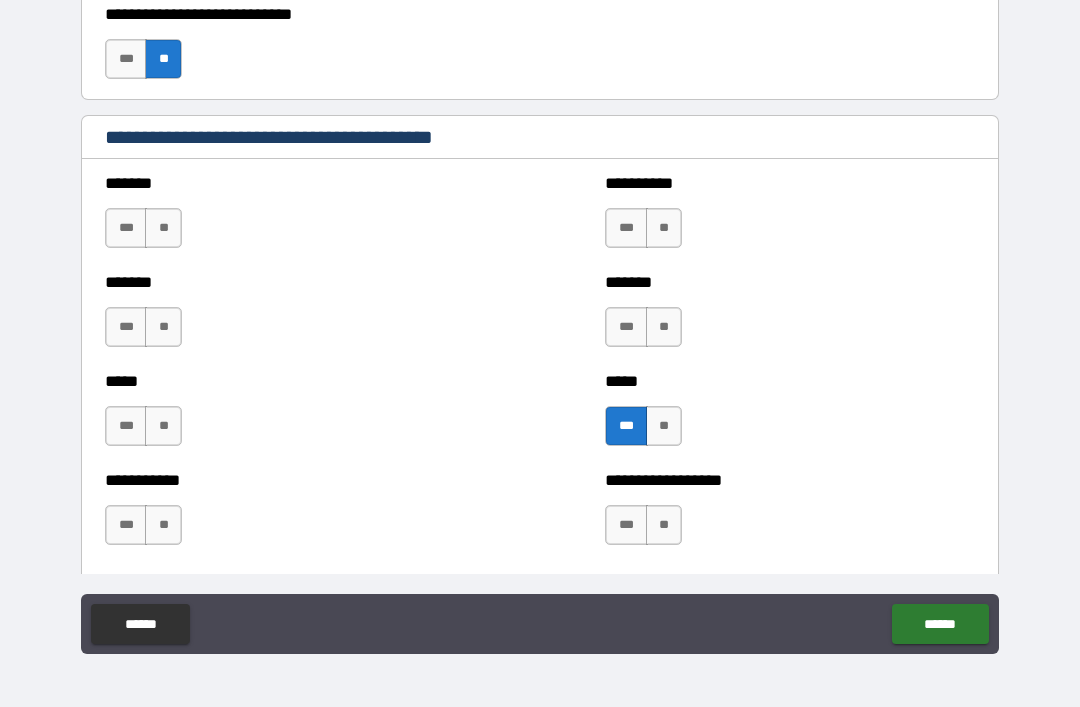 click on "**" at bounding box center (664, 525) 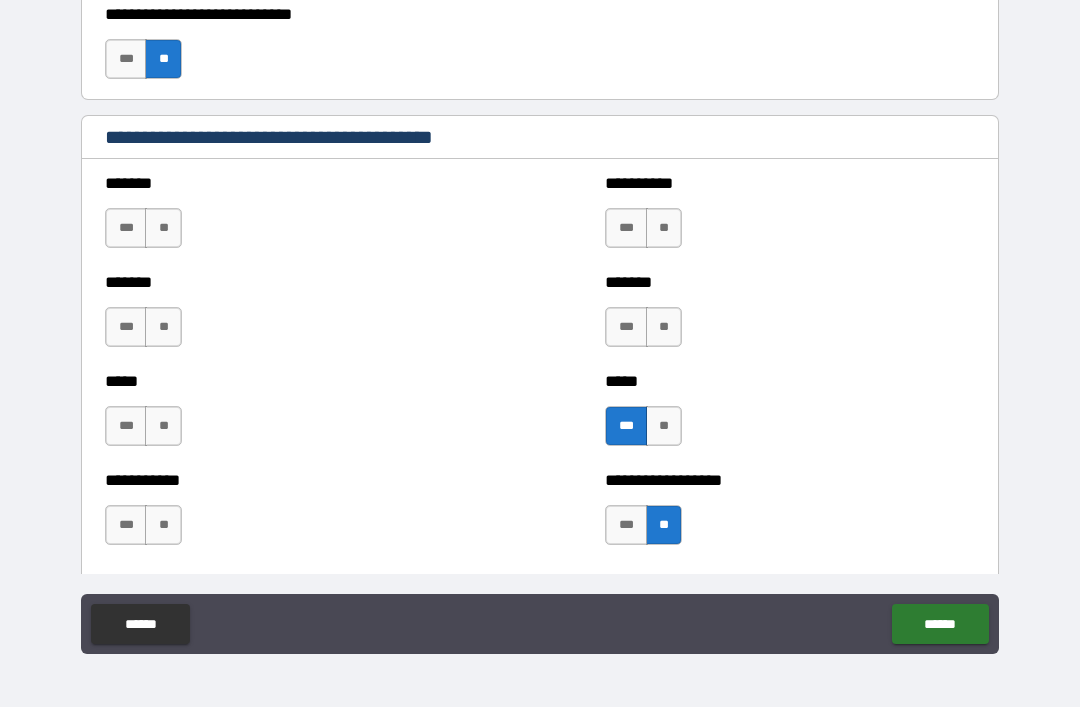 click on "**" at bounding box center [664, 327] 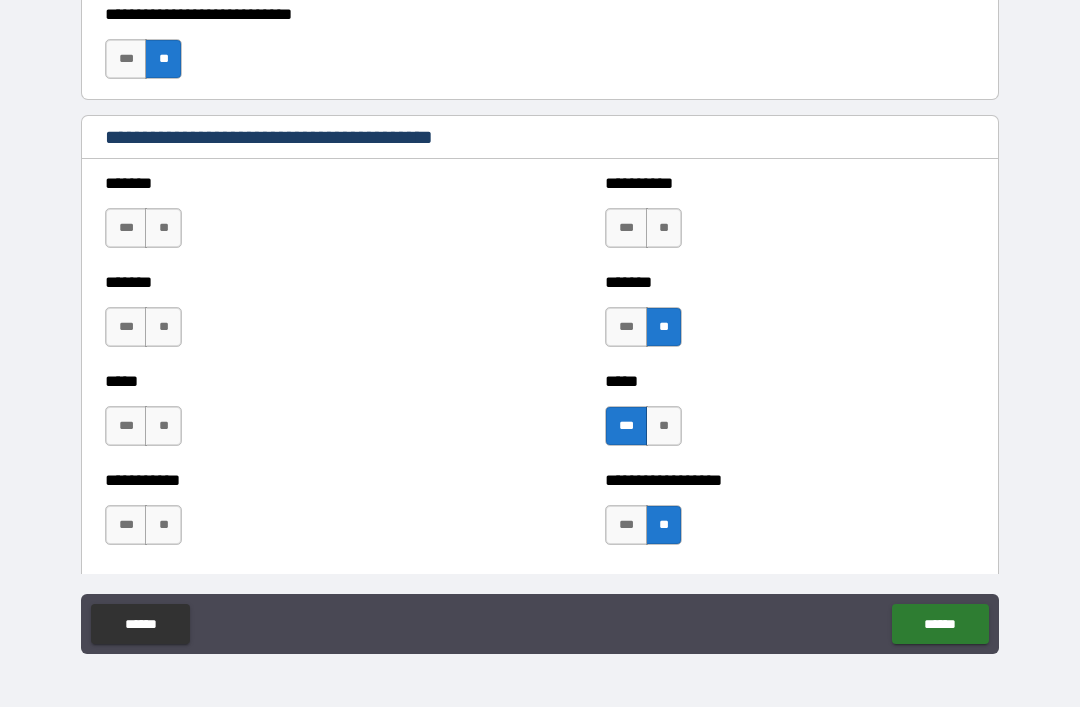 click on "**" at bounding box center [664, 228] 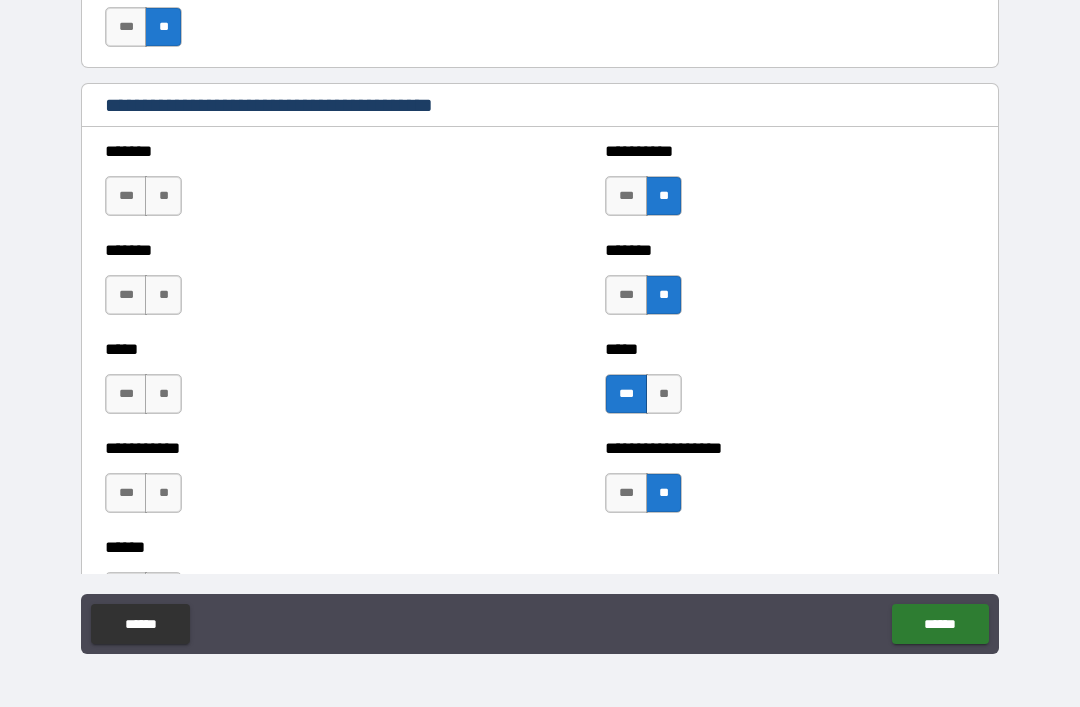 scroll, scrollTop: 1600, scrollLeft: 0, axis: vertical 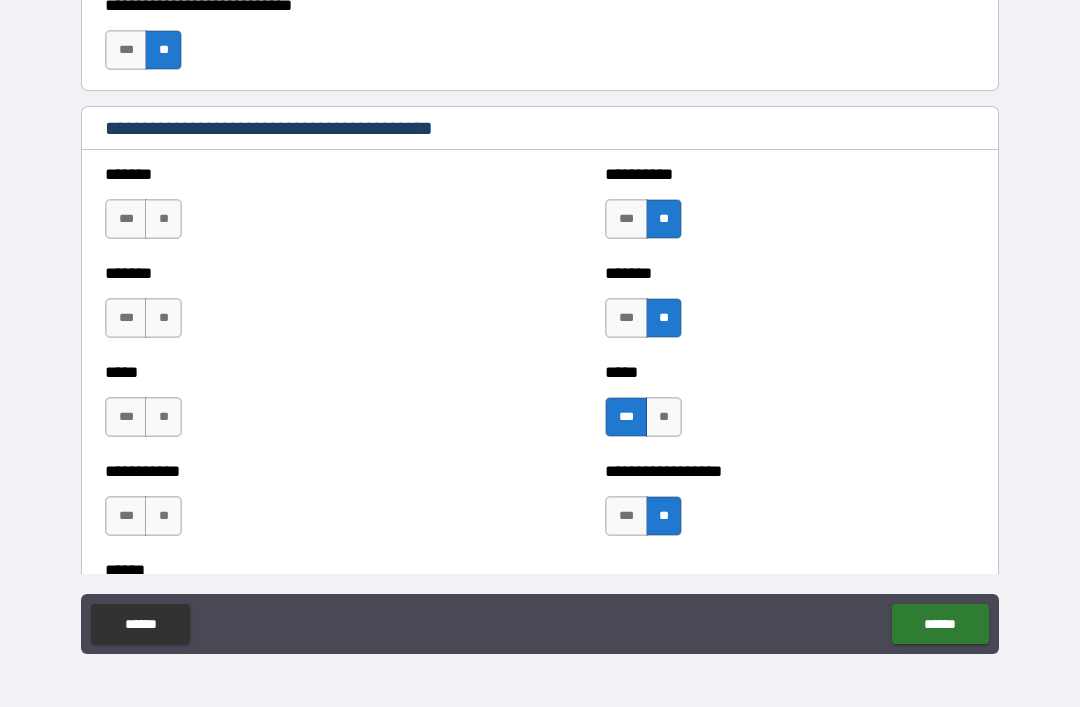 click on "**" at bounding box center (163, 219) 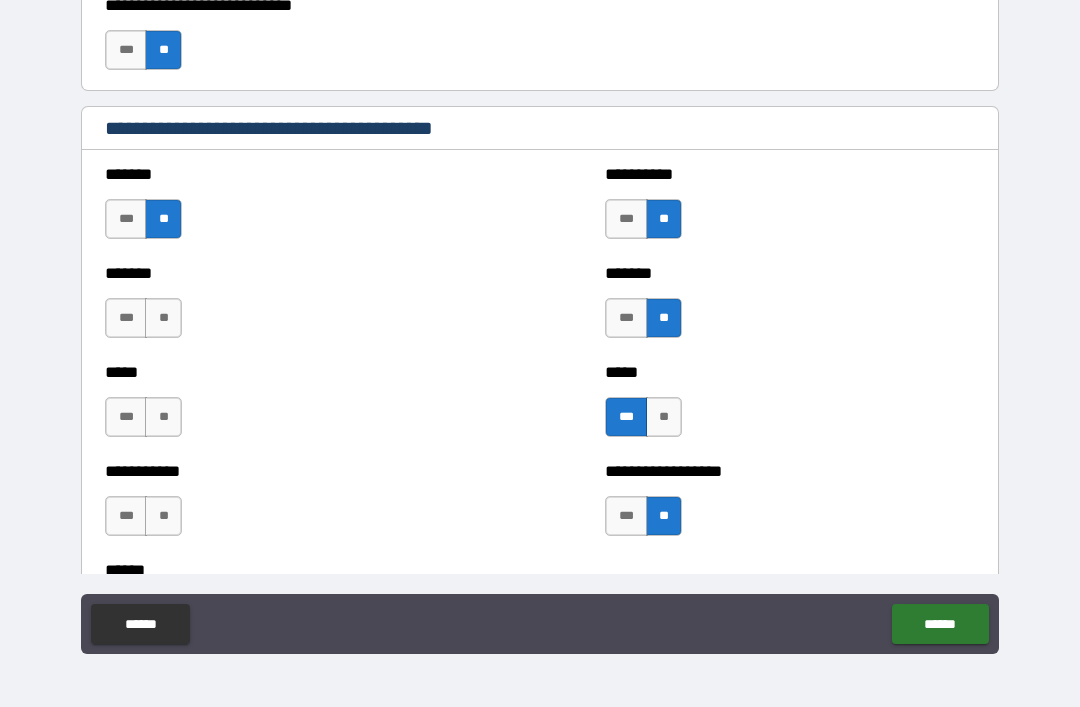 click on "**" at bounding box center (664, 219) 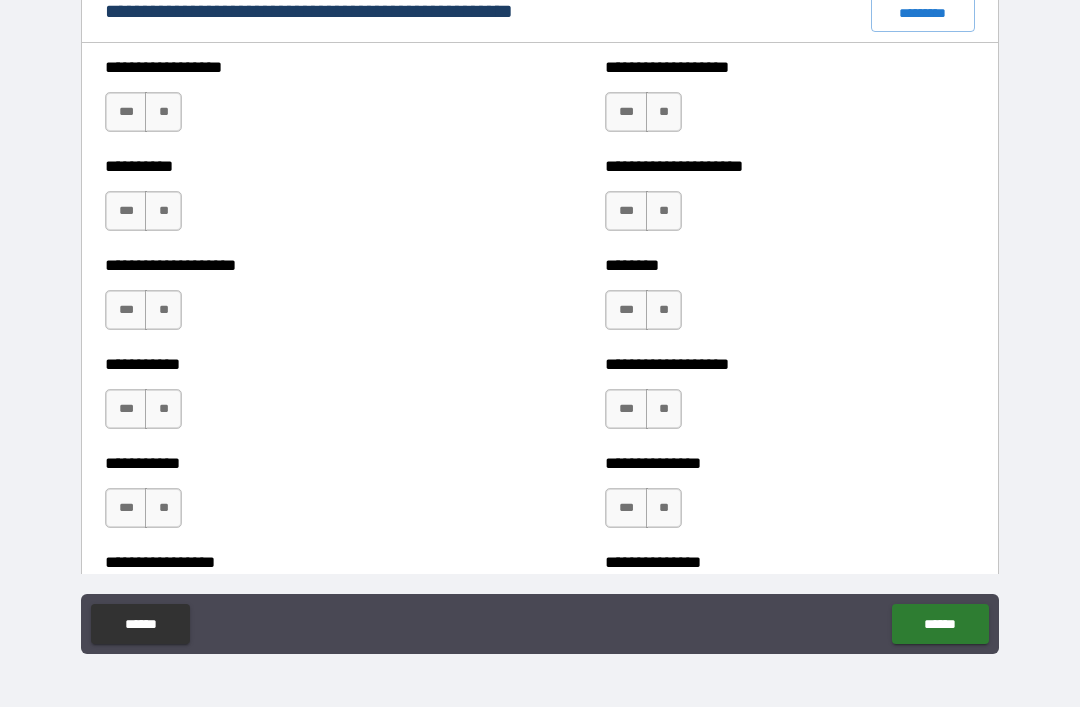 scroll, scrollTop: 2361, scrollLeft: 0, axis: vertical 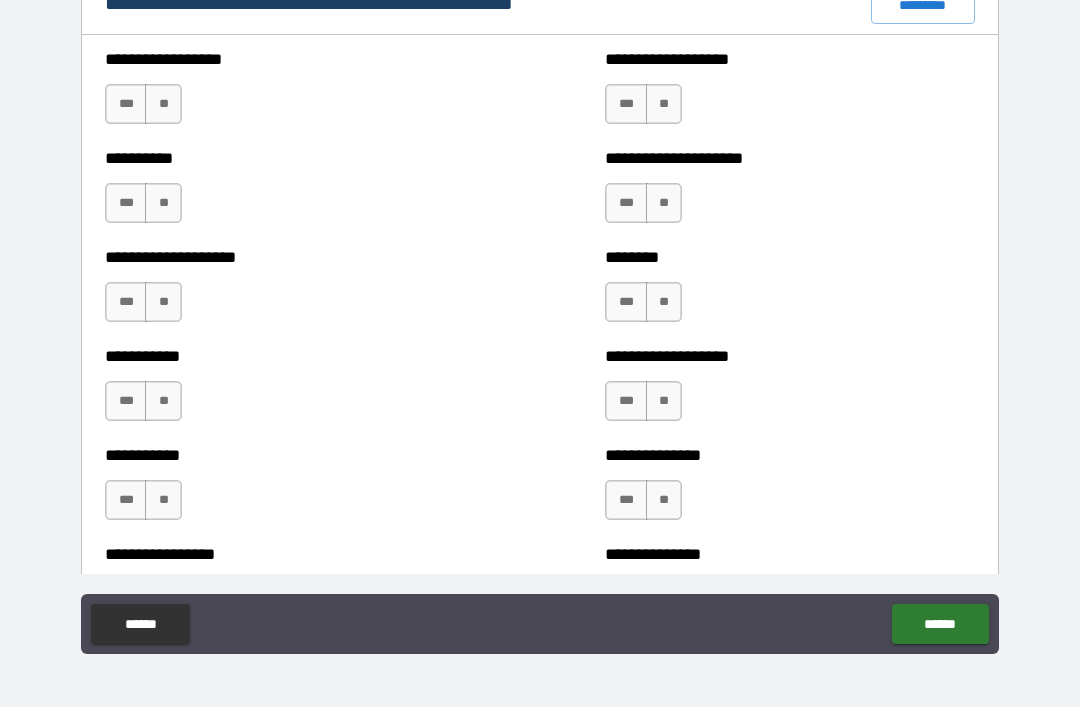 click on "**" at bounding box center [163, 500] 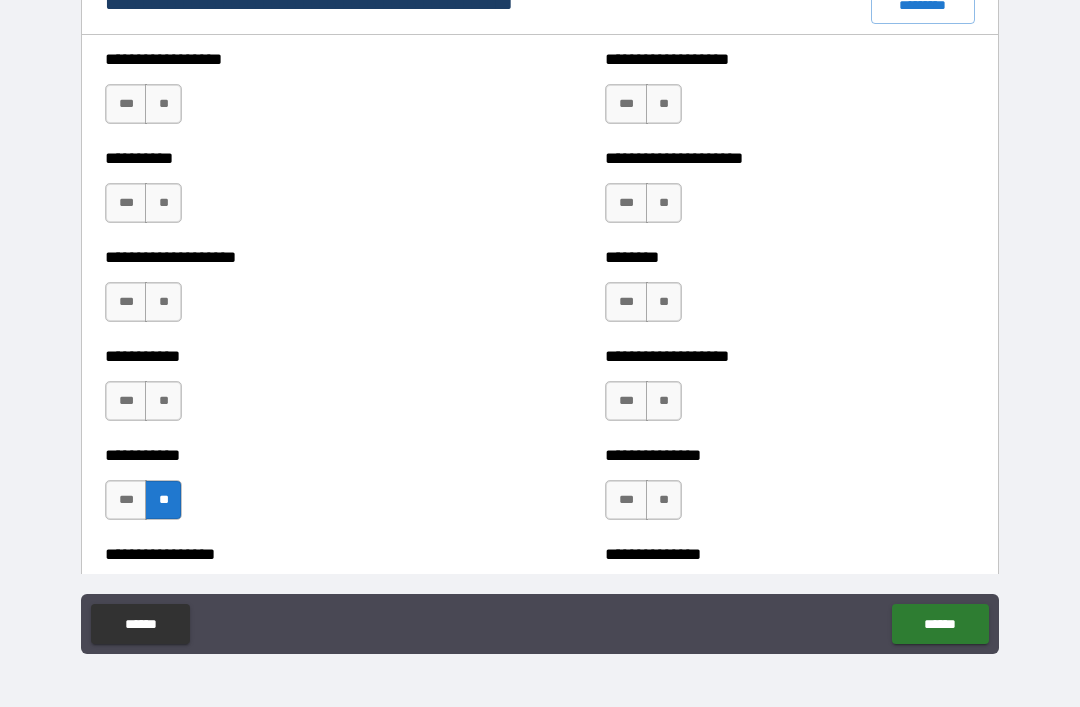 click on "**" at bounding box center [163, 401] 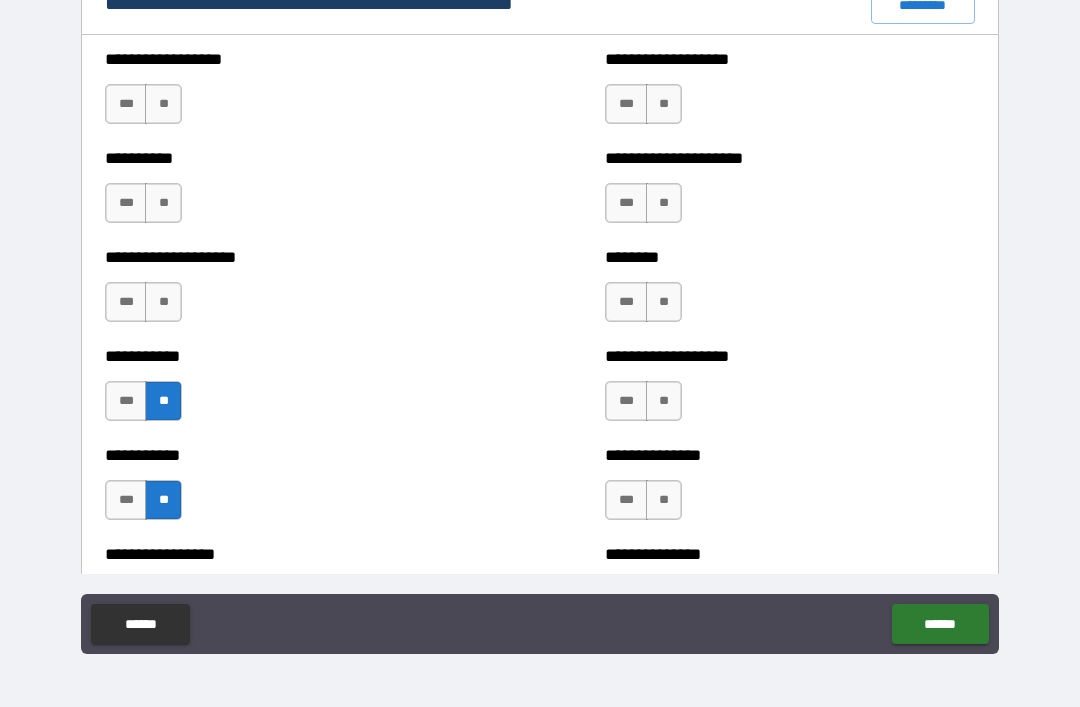 click on "**" at bounding box center [163, 302] 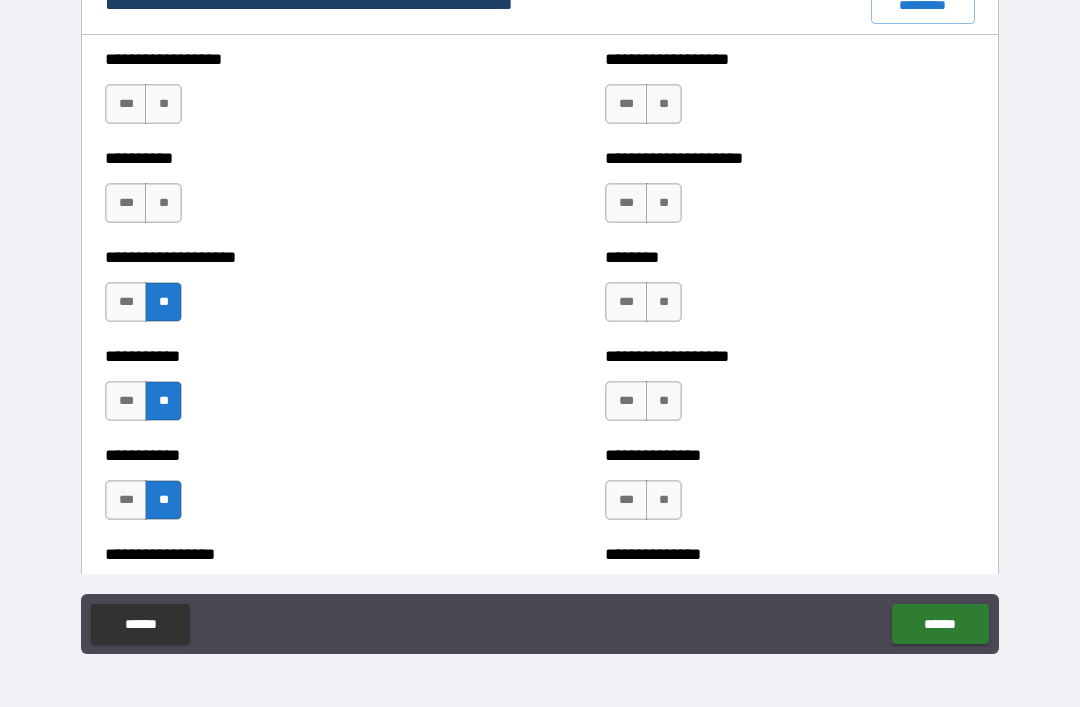 click on "**" at bounding box center (163, 203) 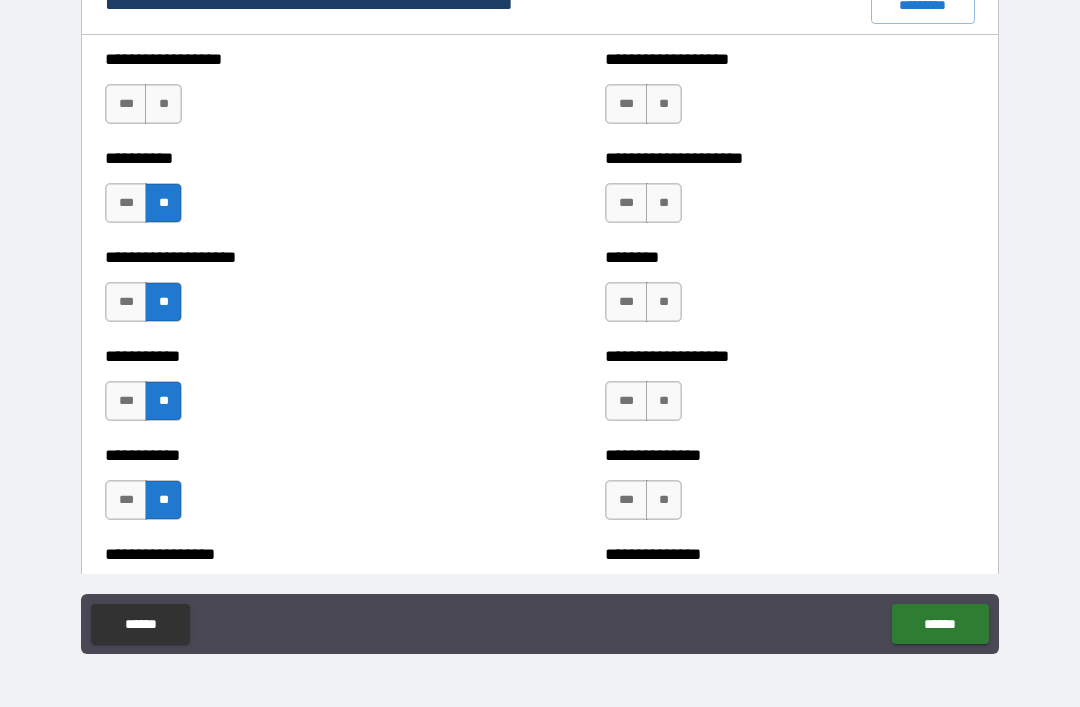 click on "**" at bounding box center (163, 104) 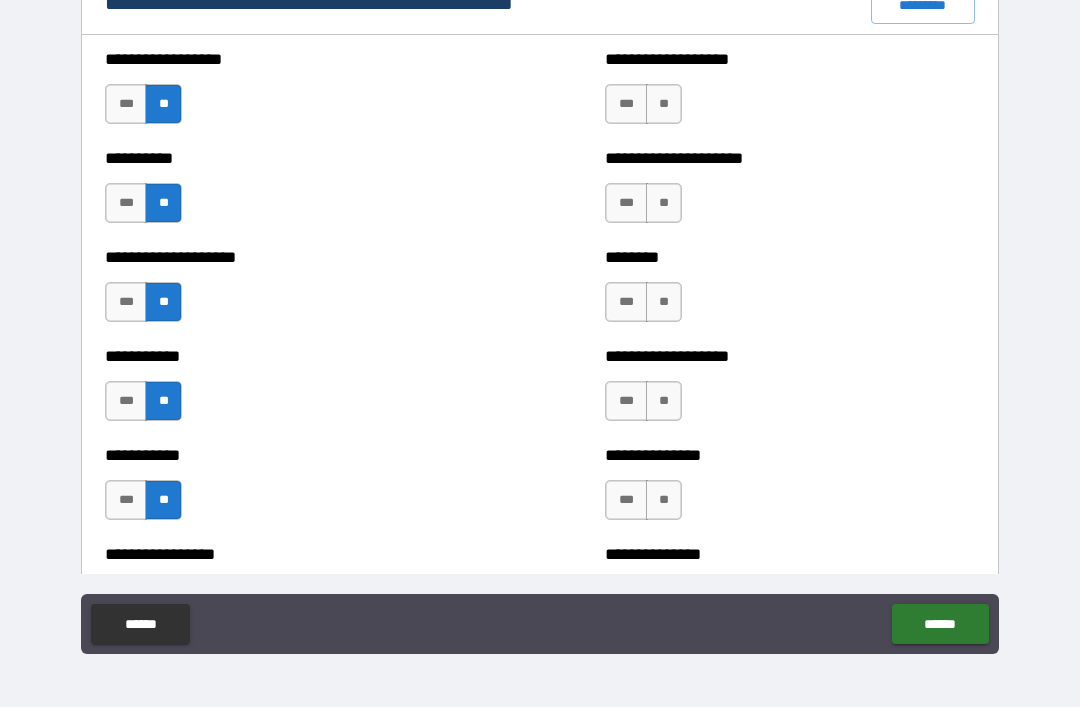 click on "**" at bounding box center [664, 104] 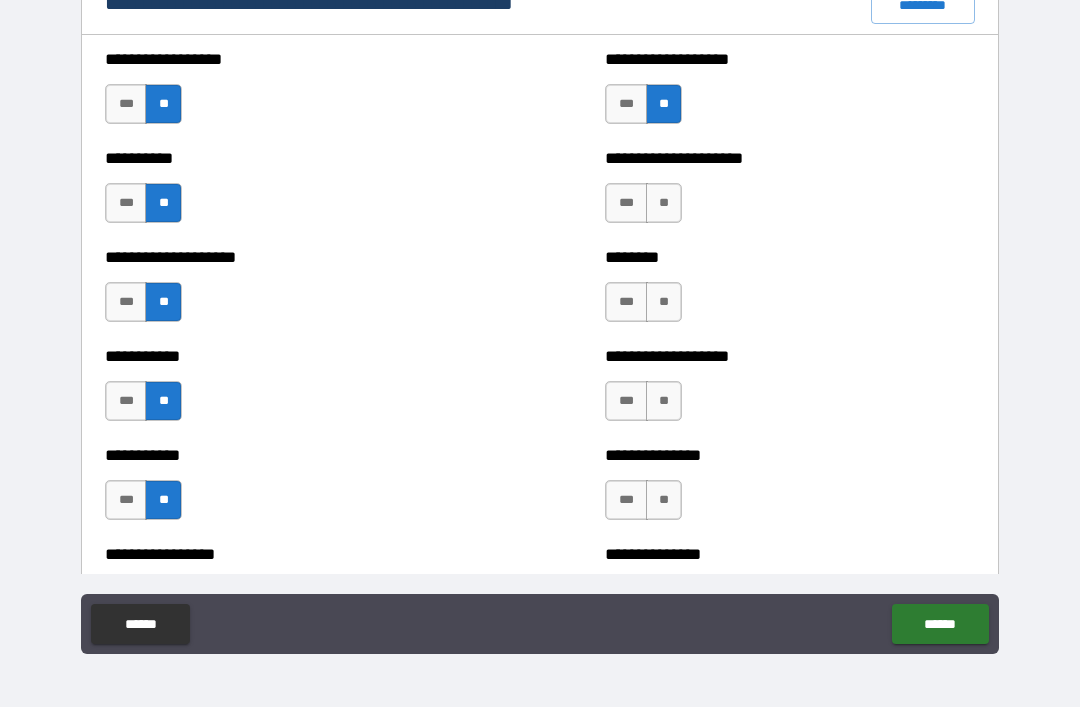 click on "**" at bounding box center (664, 203) 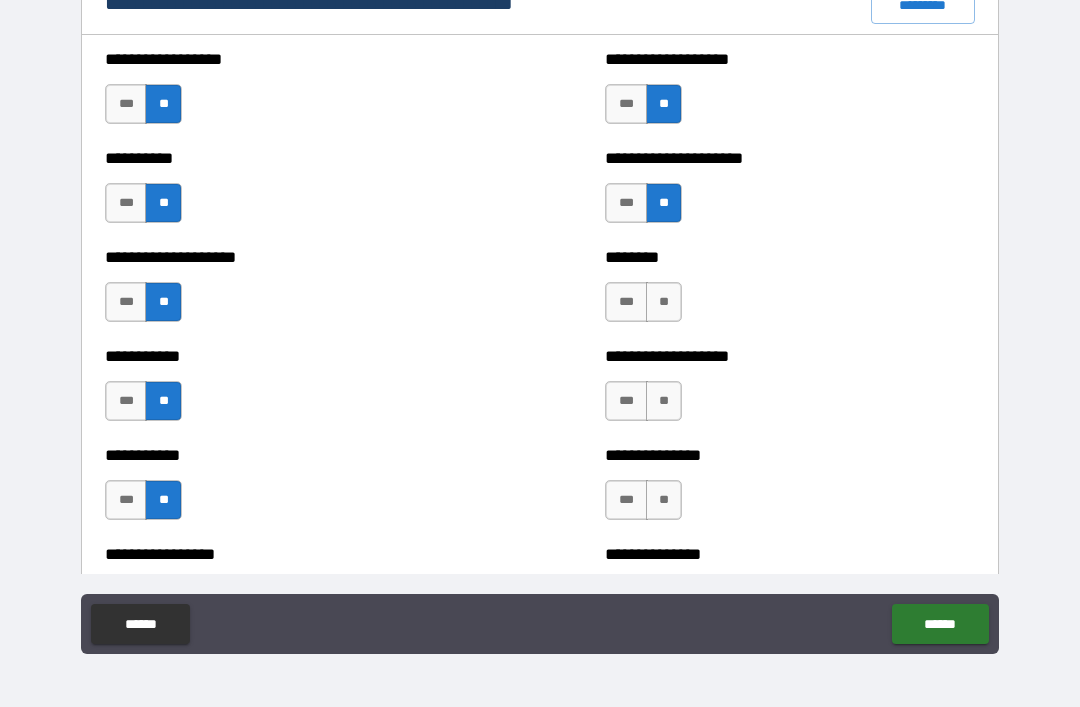 click on "***" at bounding box center [626, 302] 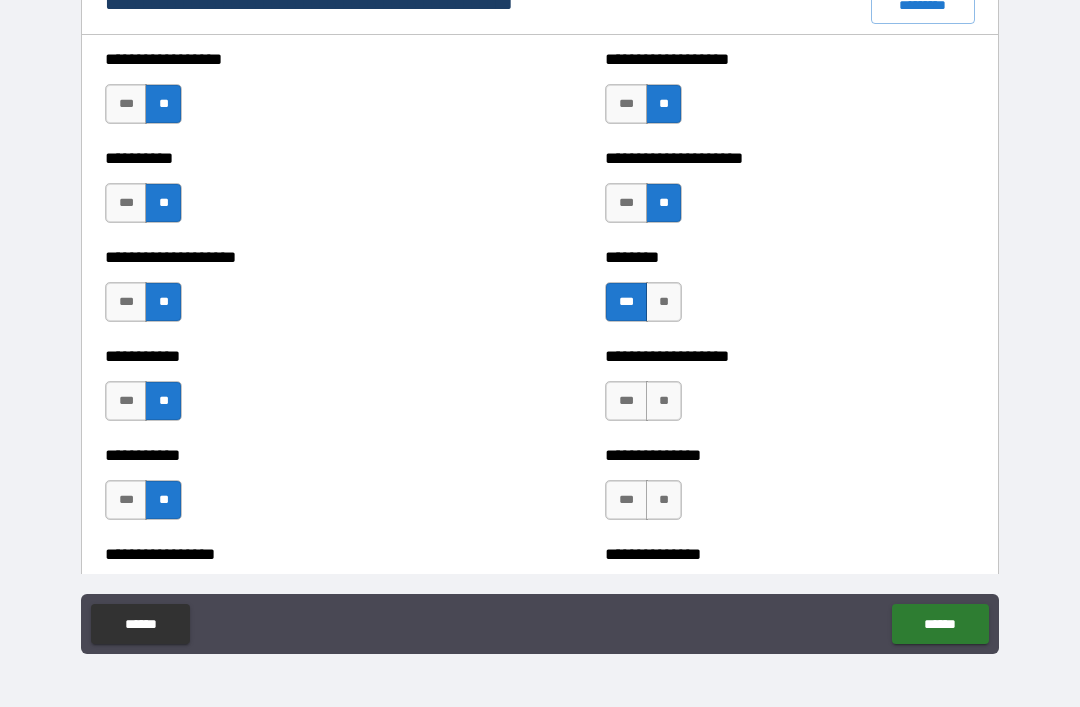 click on "***" at bounding box center [626, 401] 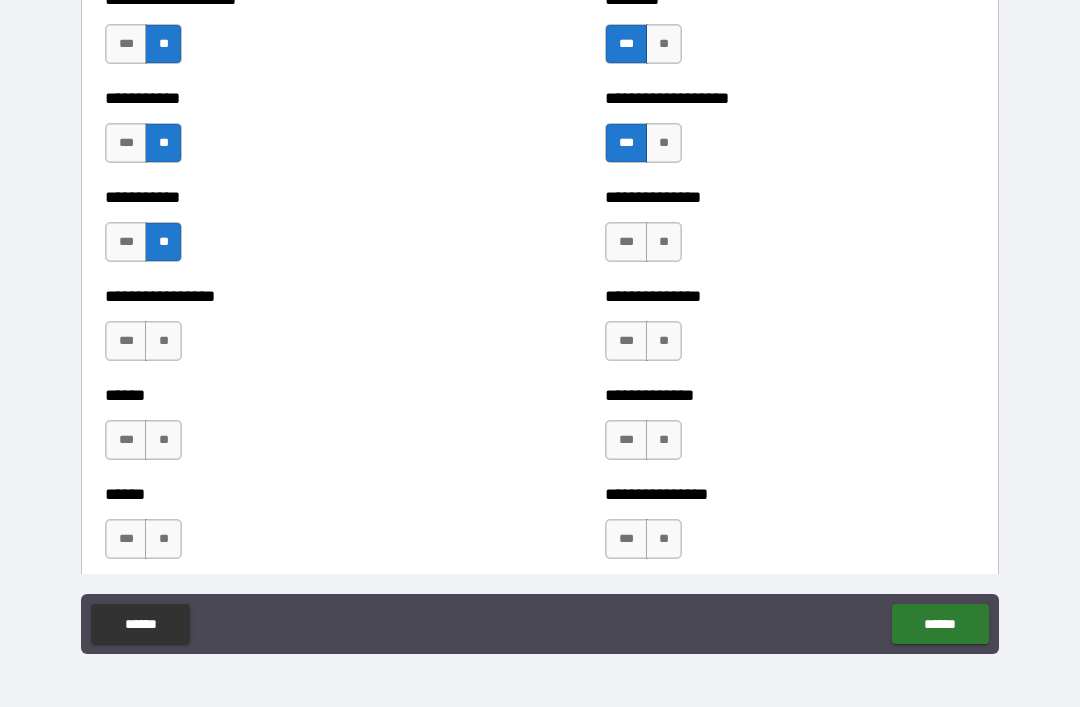scroll, scrollTop: 2623, scrollLeft: 0, axis: vertical 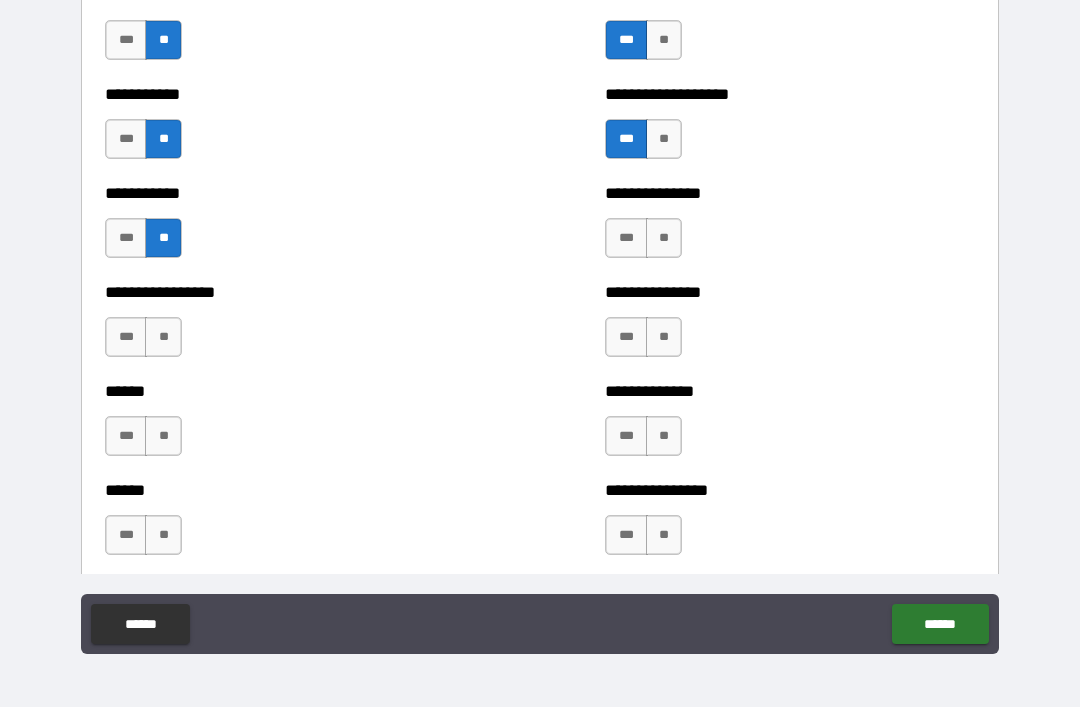 click on "**" at bounding box center [664, 238] 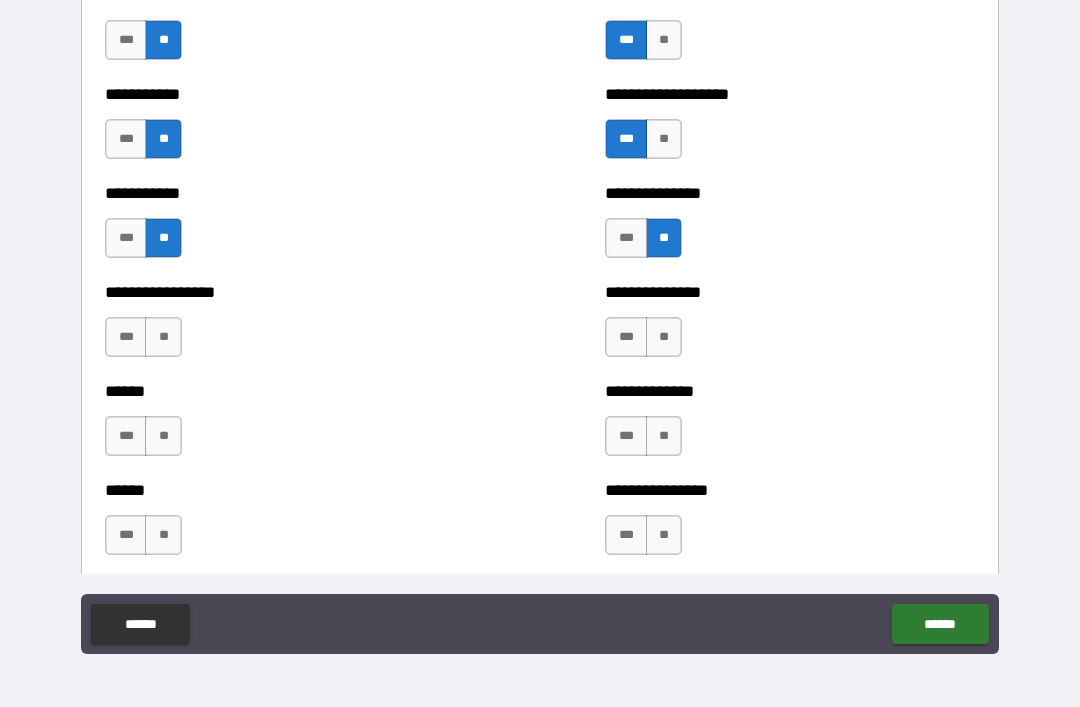 click on "**" at bounding box center [664, 337] 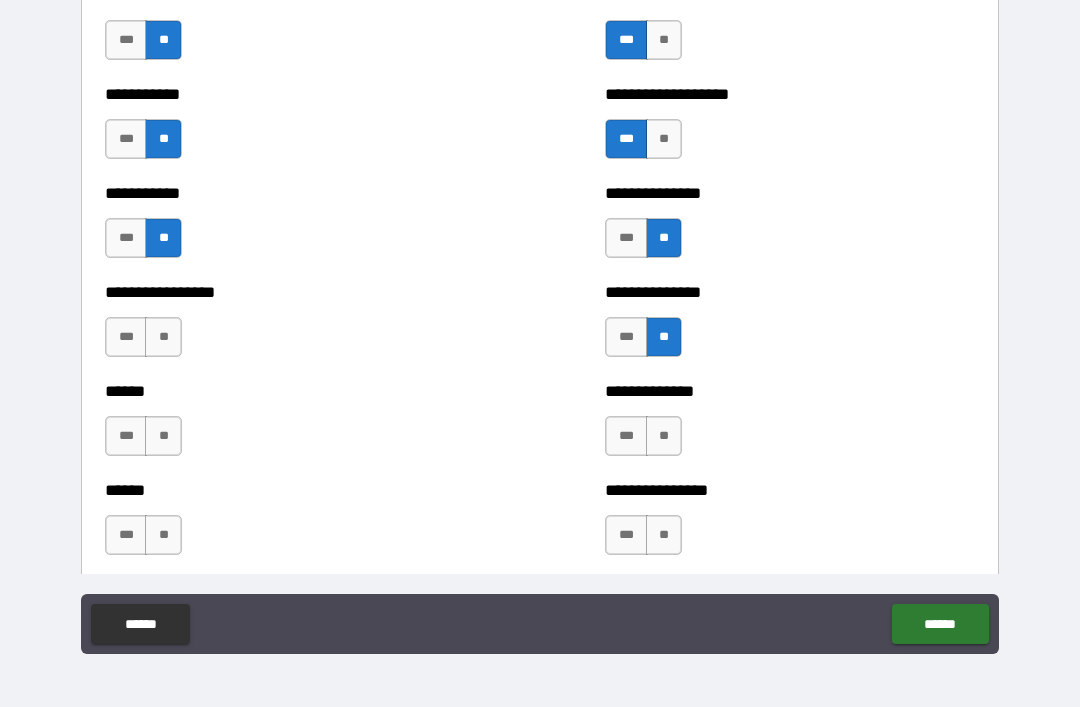 click on "**" at bounding box center (664, 436) 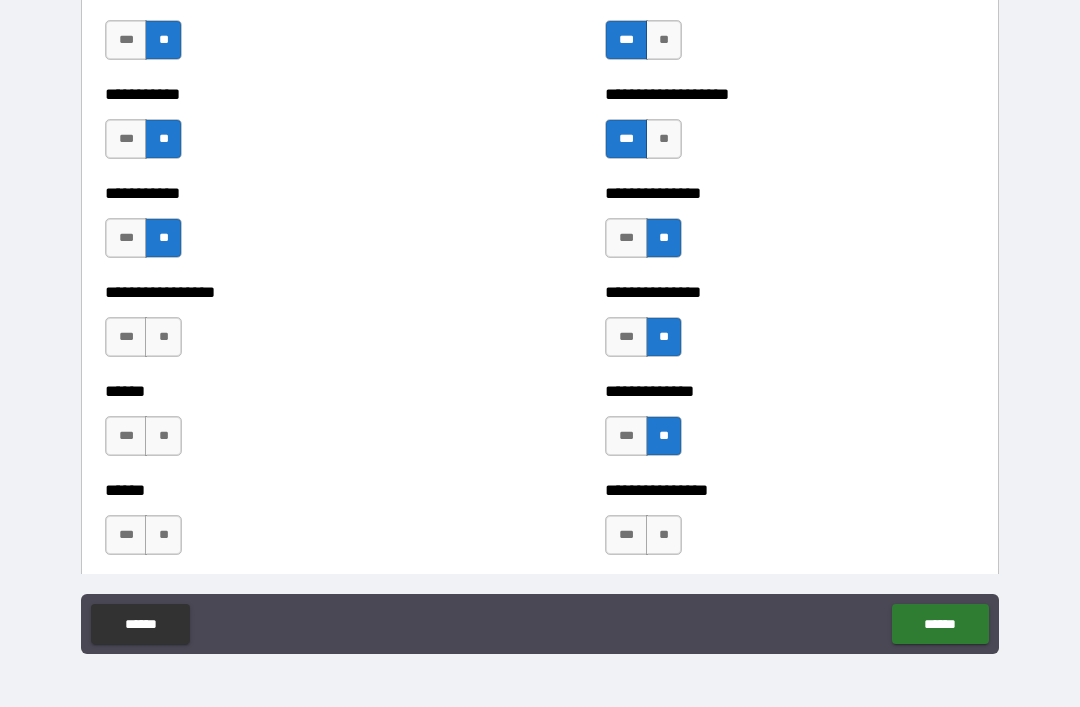 click on "**" at bounding box center [664, 535] 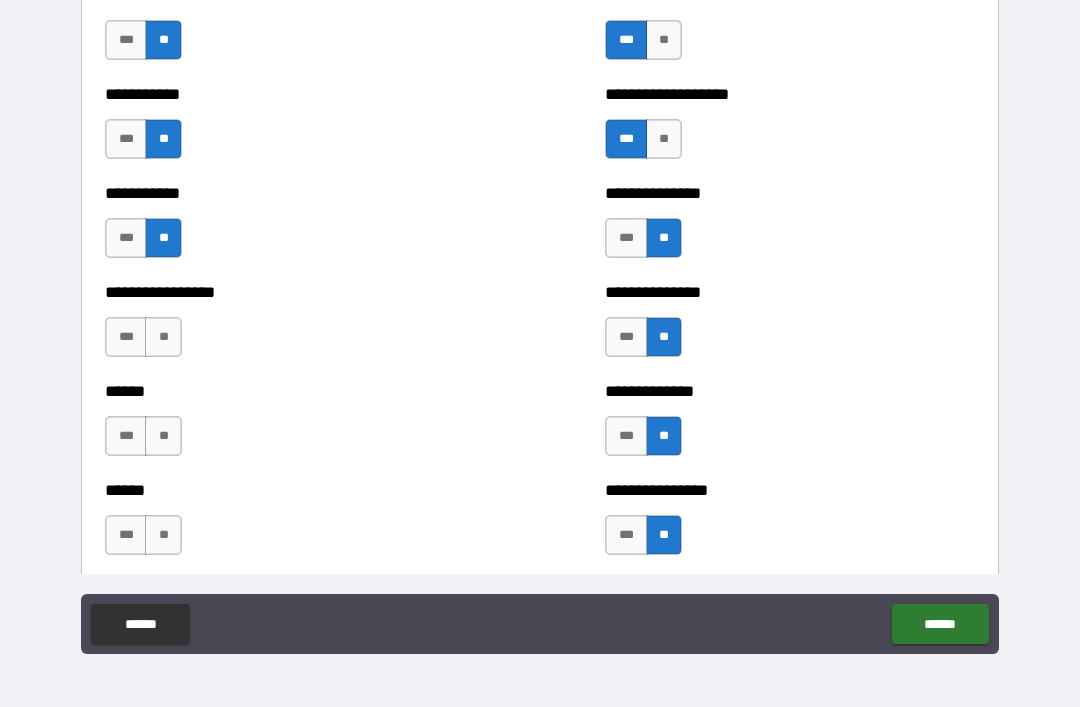 click on "**" at bounding box center (163, 535) 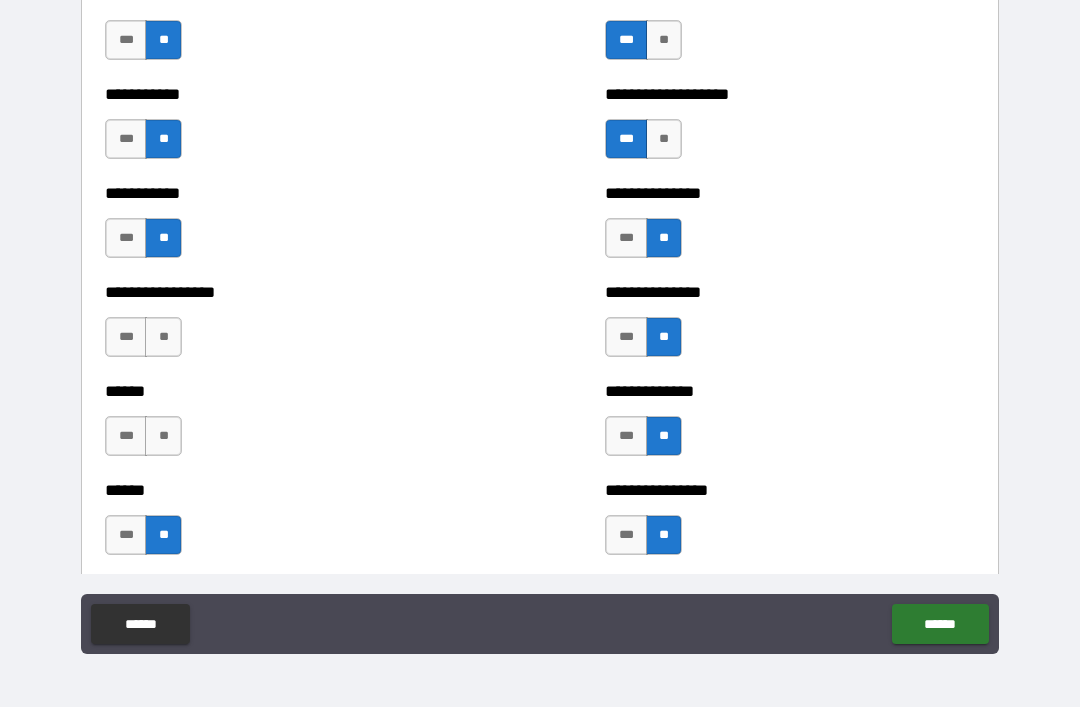 click on "**" at bounding box center (163, 436) 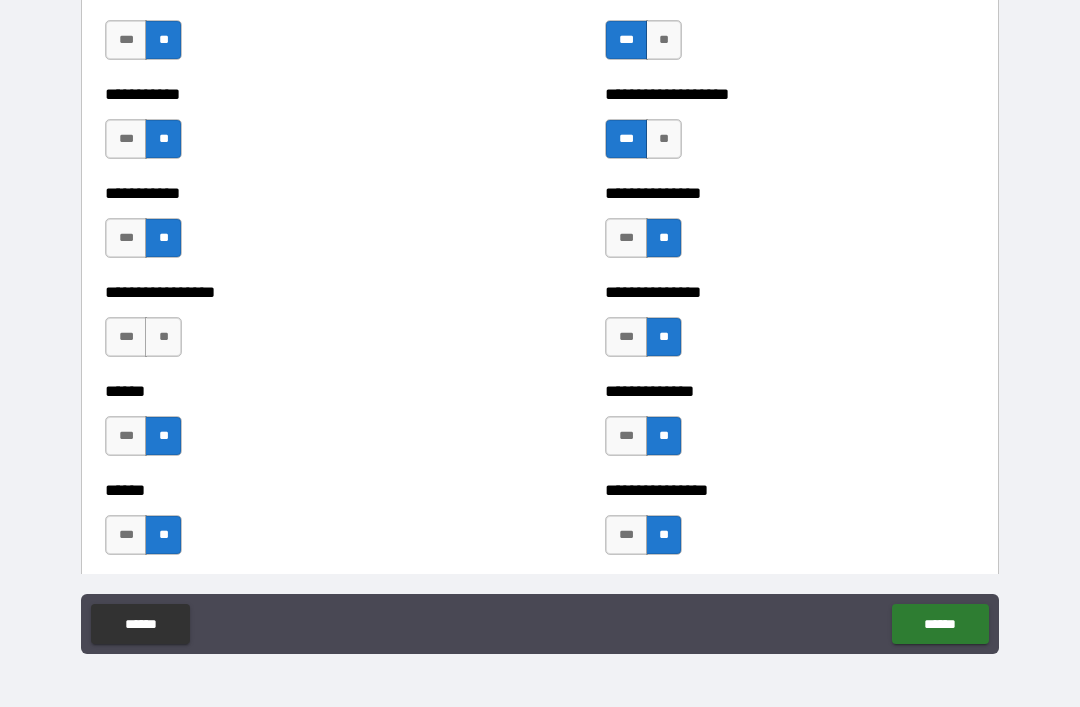 click on "**" at bounding box center (163, 337) 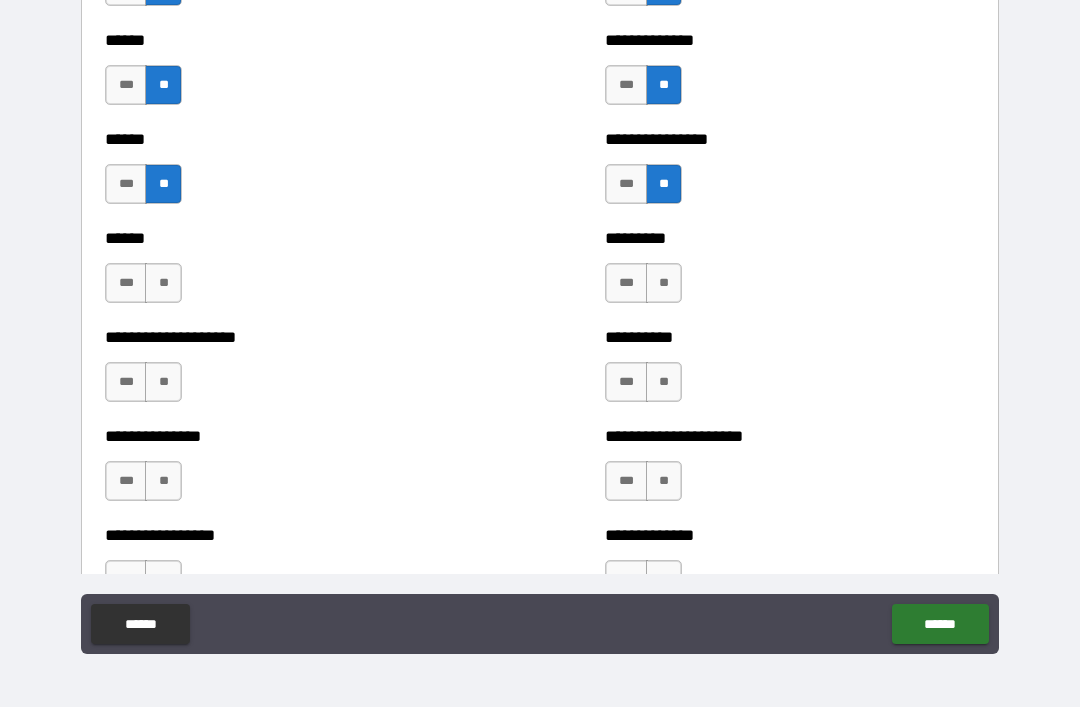 scroll, scrollTop: 2981, scrollLeft: 0, axis: vertical 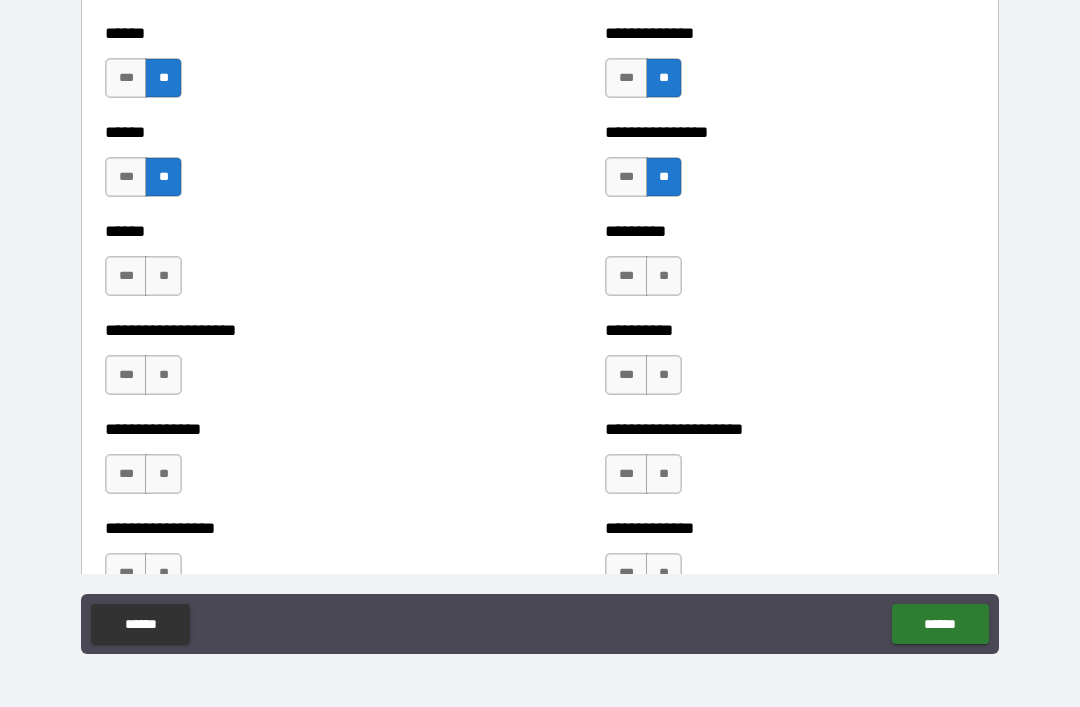 click on "**" at bounding box center (163, 276) 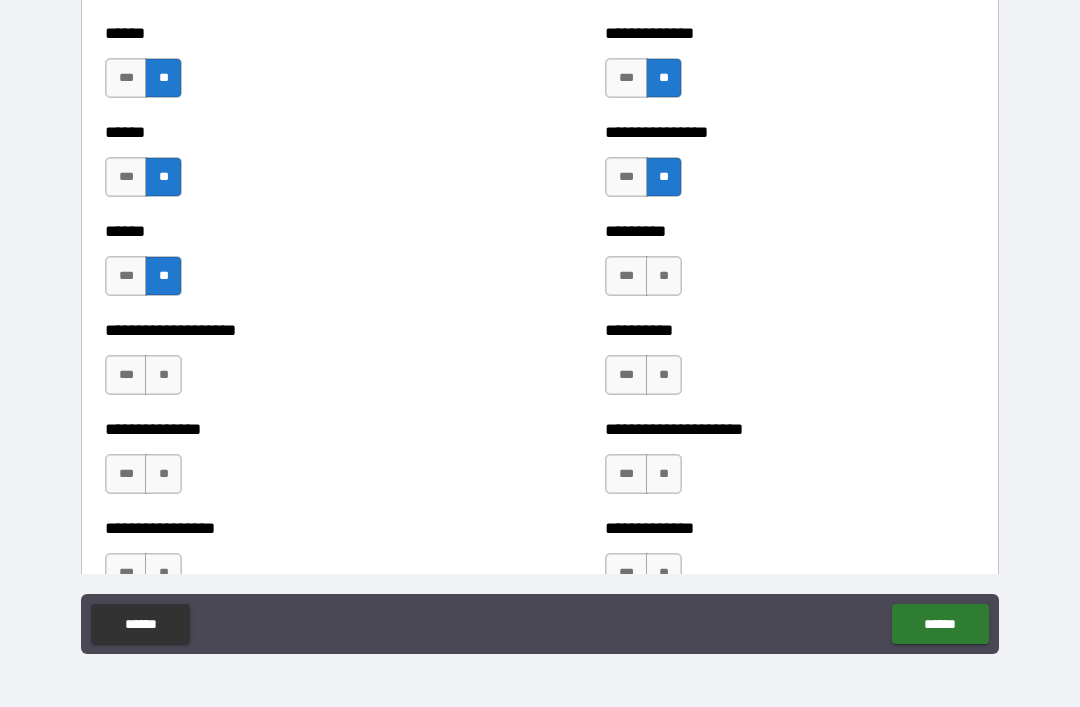 click on "**" at bounding box center [163, 375] 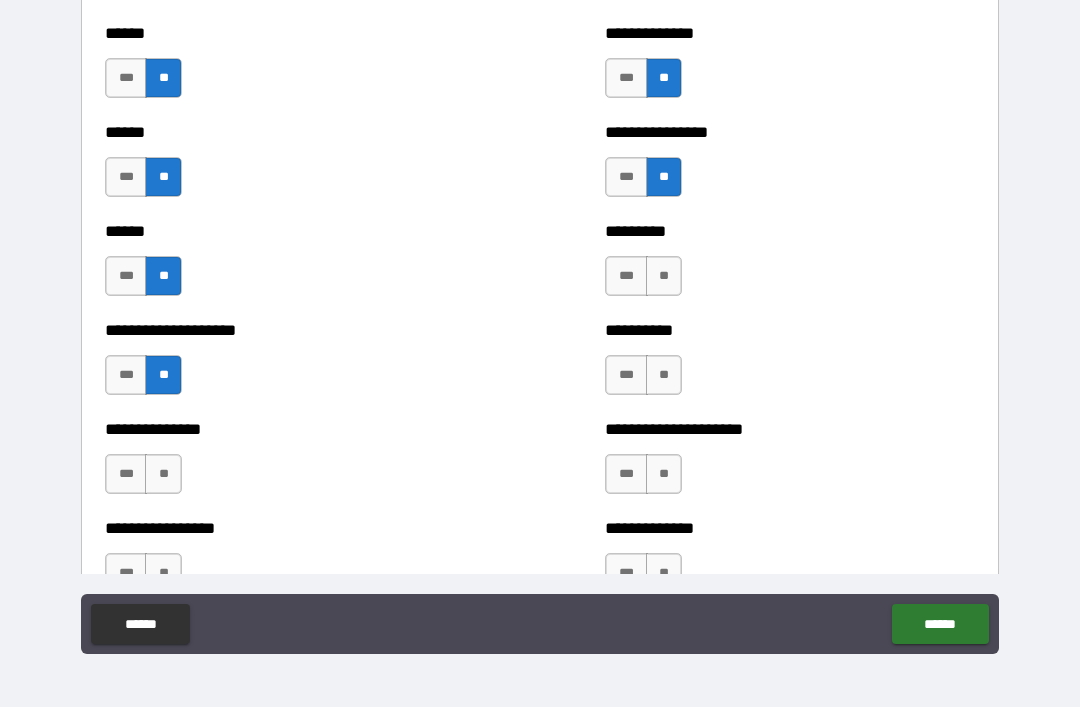 click on "**" at bounding box center [163, 474] 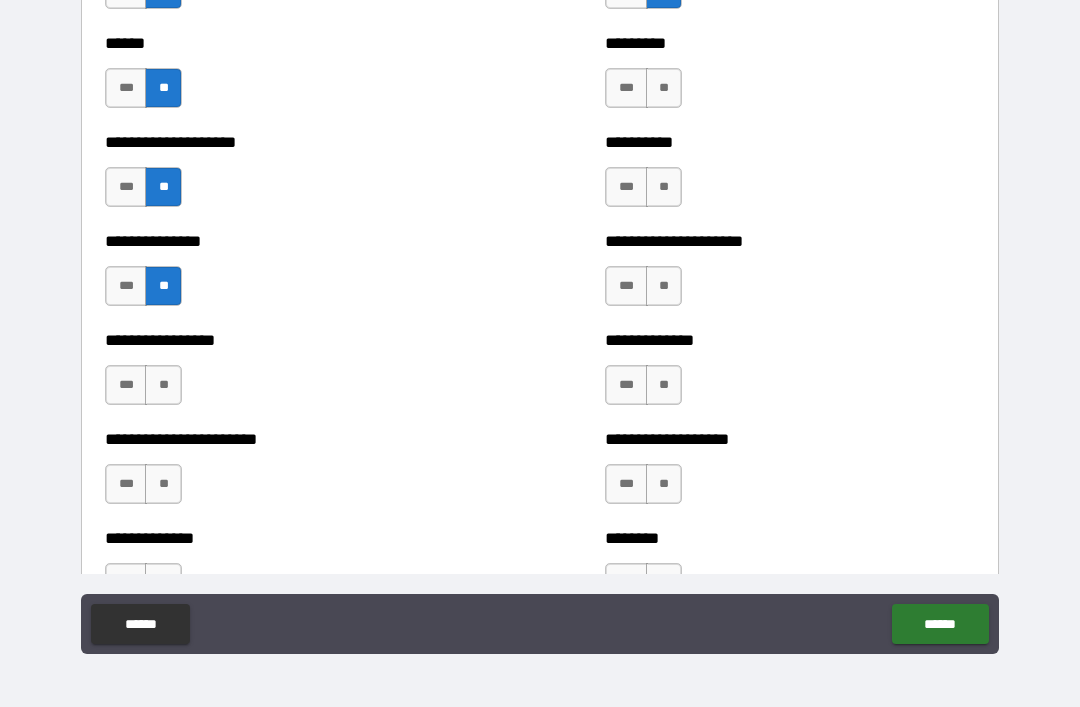 scroll, scrollTop: 3174, scrollLeft: 0, axis: vertical 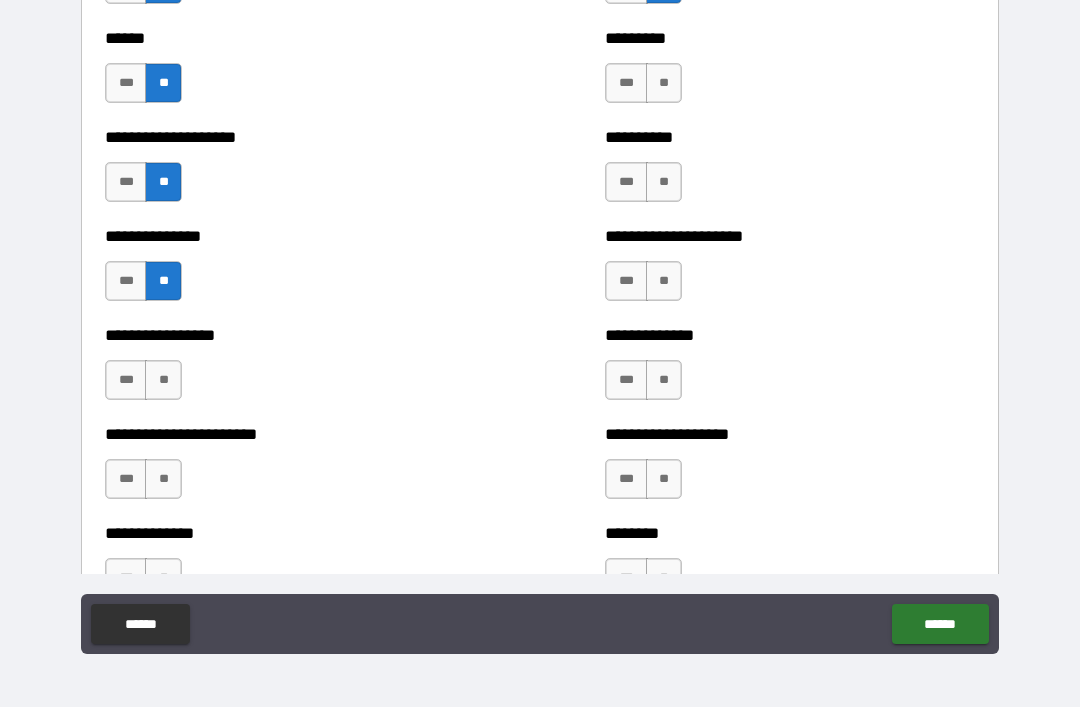 click on "**" at bounding box center [163, 380] 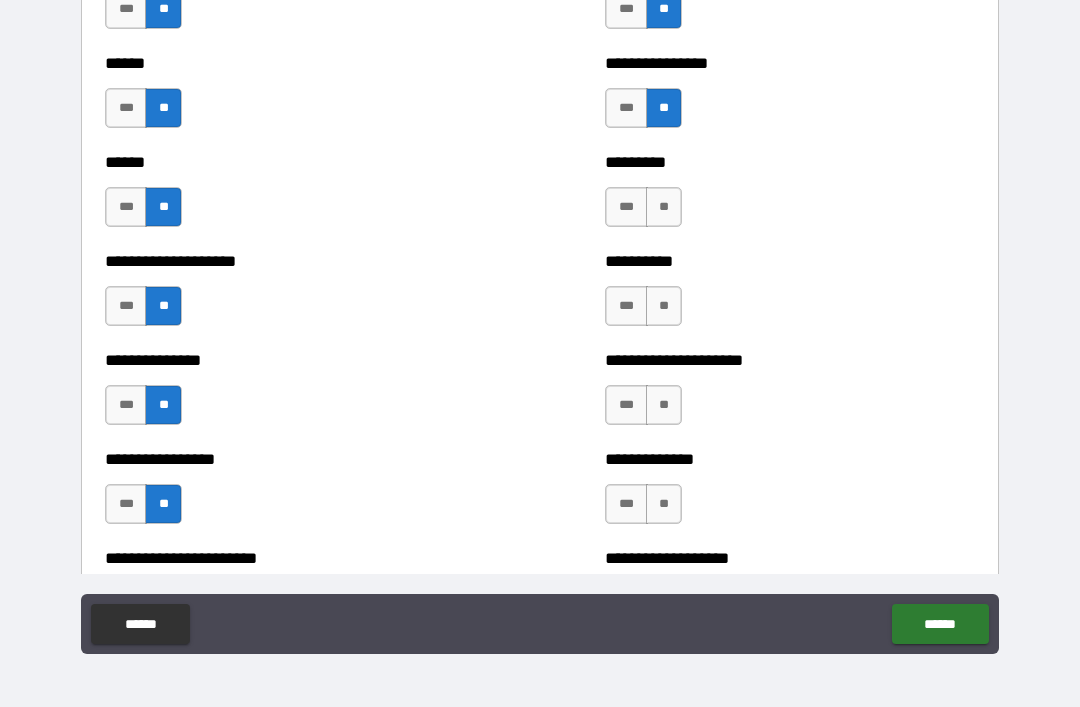 scroll, scrollTop: 3045, scrollLeft: 0, axis: vertical 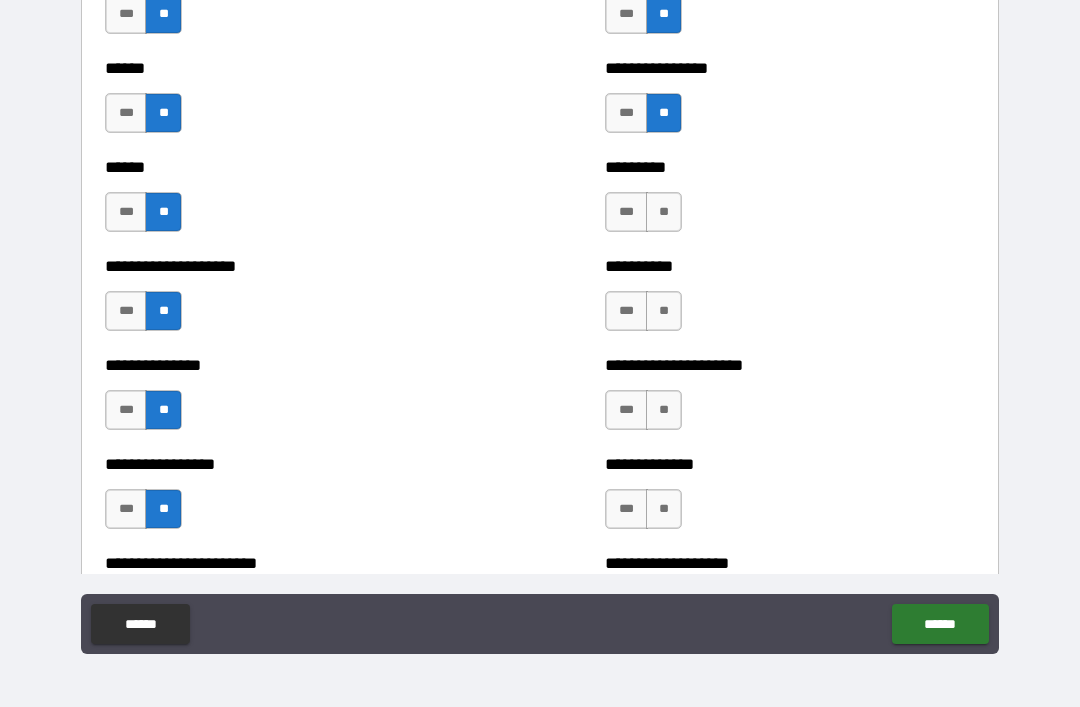 click on "**" at bounding box center [664, 212] 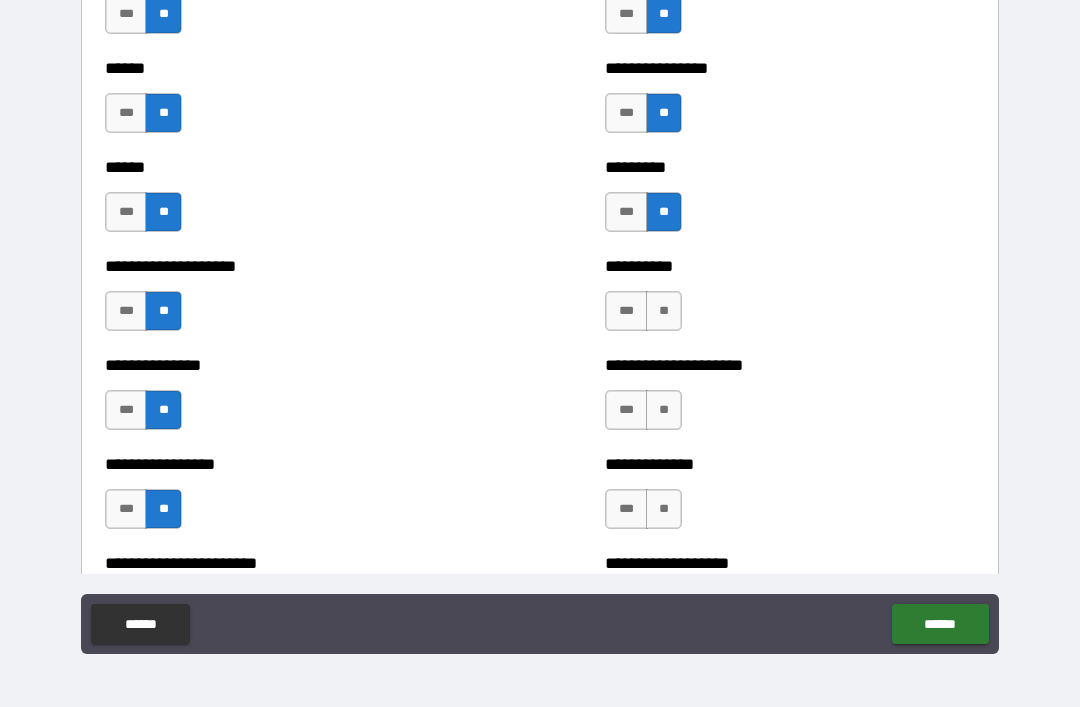 click on "**" at bounding box center [664, 311] 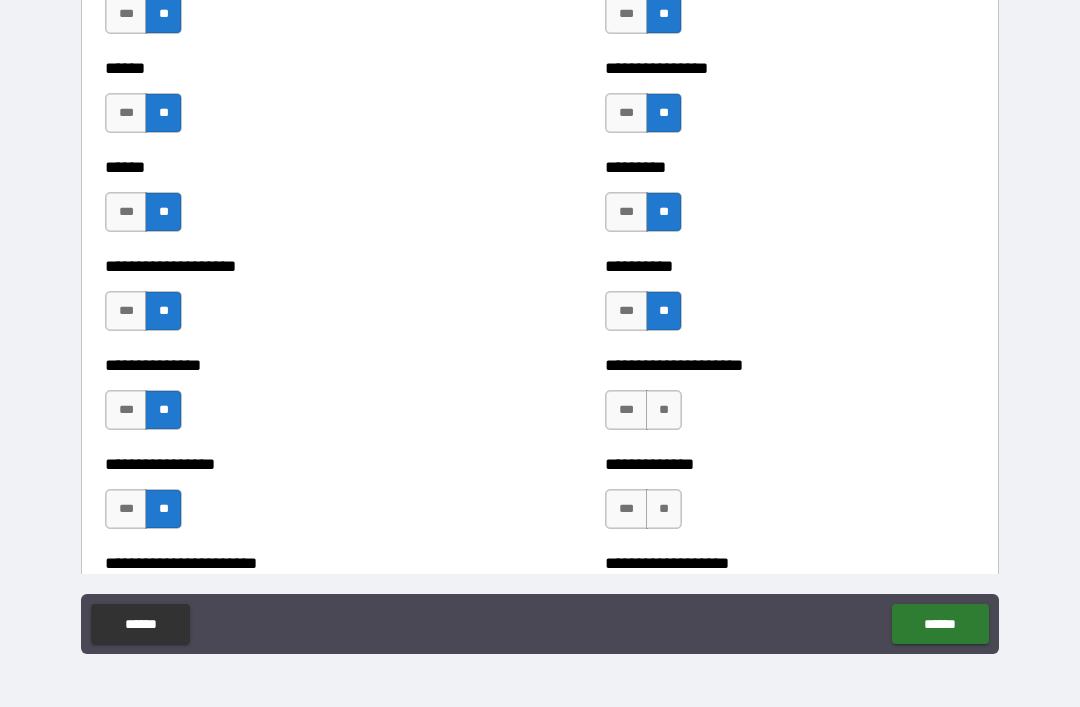 click on "**" at bounding box center (664, 410) 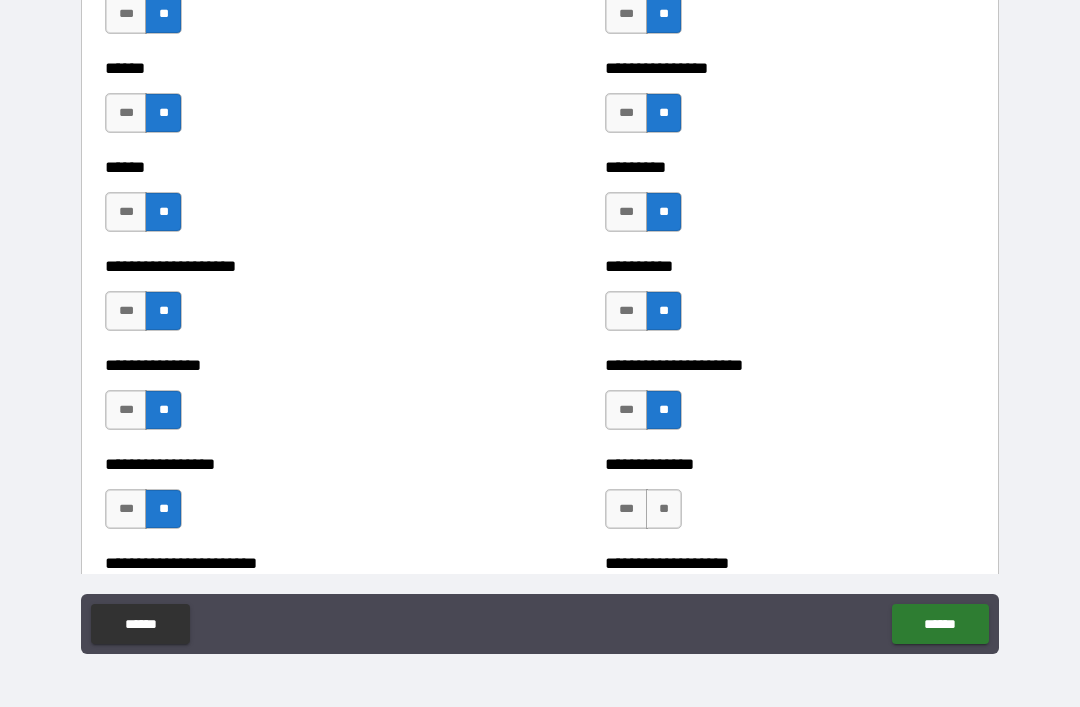 click on "**" at bounding box center (664, 509) 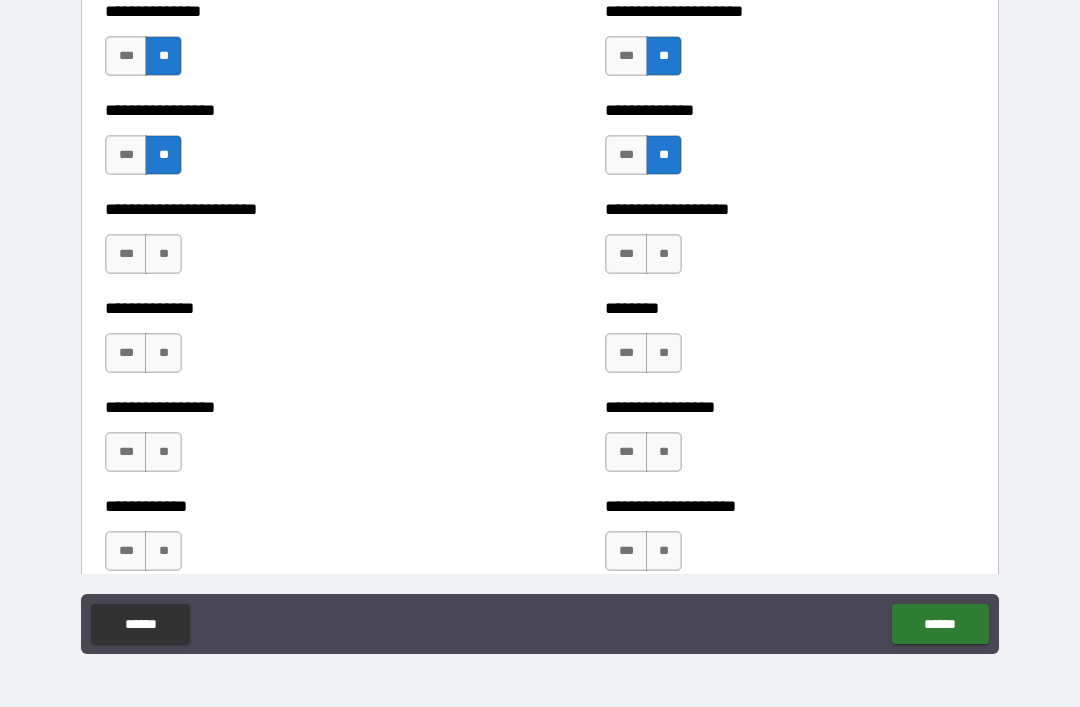 scroll, scrollTop: 3429, scrollLeft: 0, axis: vertical 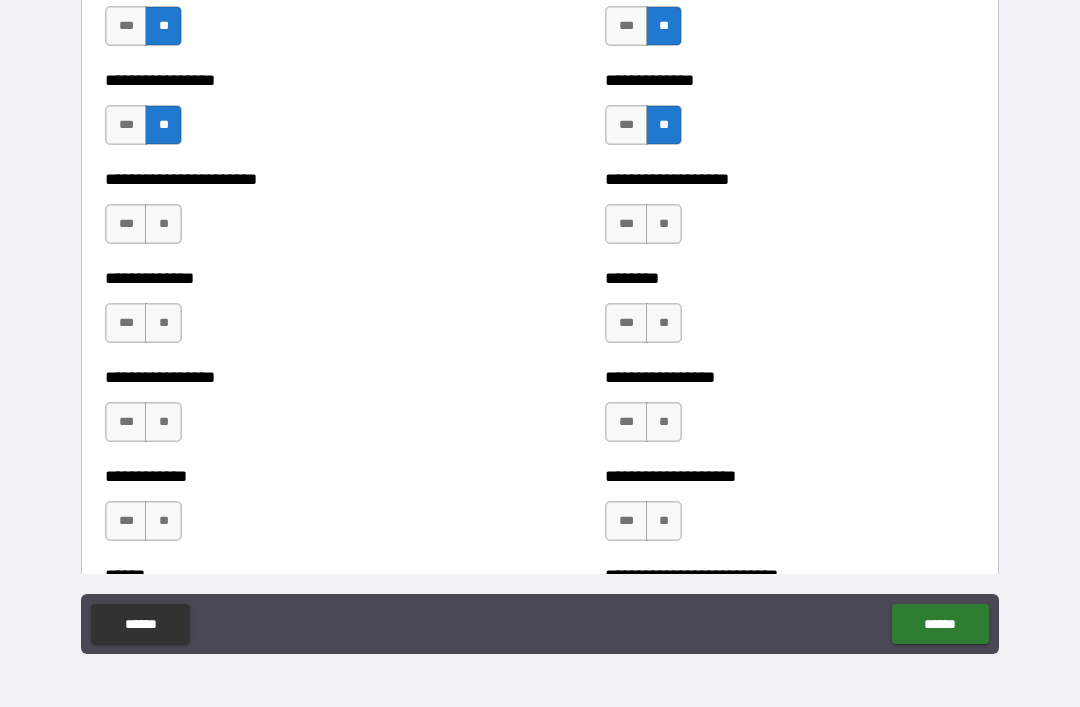 click on "**" at bounding box center [664, 224] 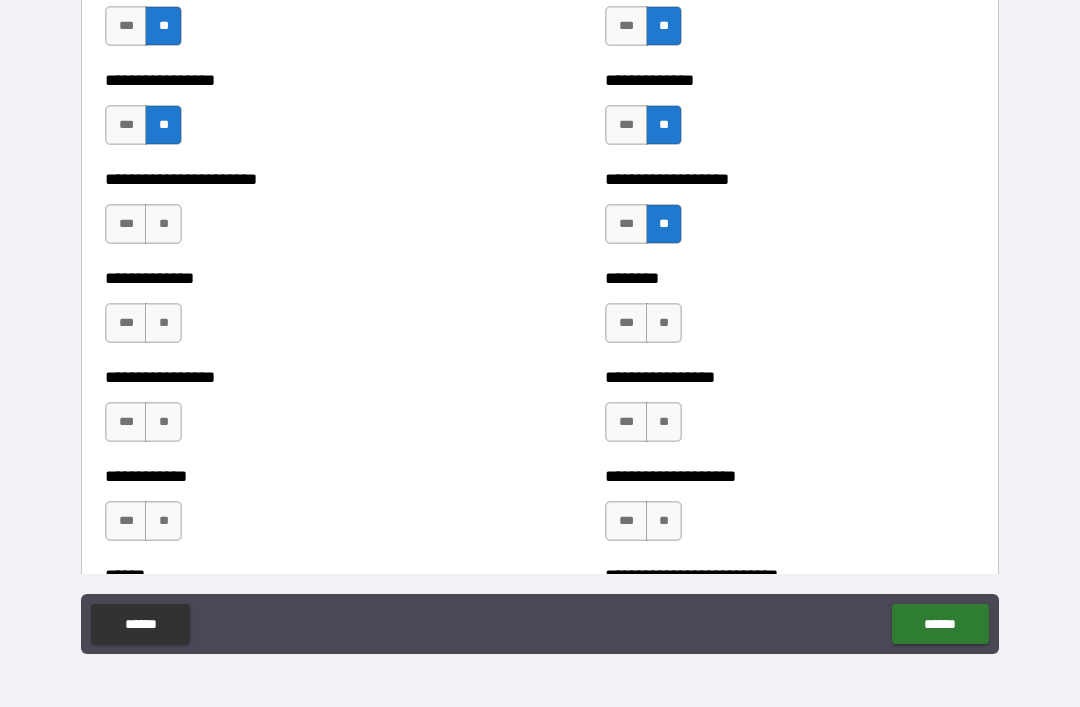 click on "**" at bounding box center [664, 323] 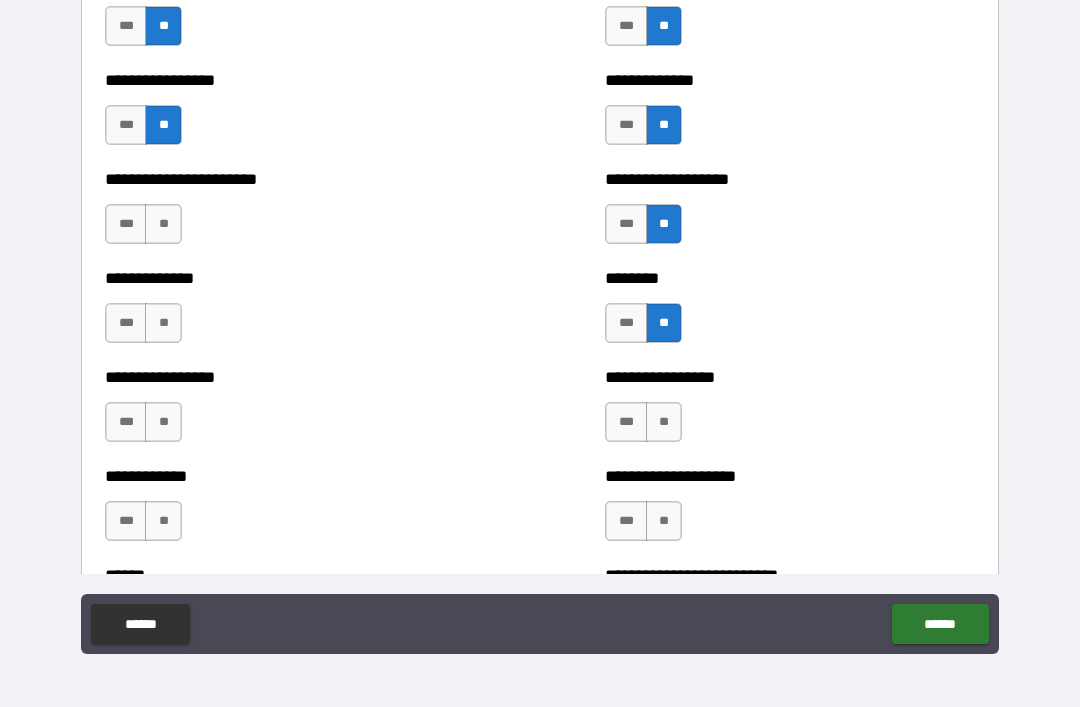 click on "**" at bounding box center [664, 422] 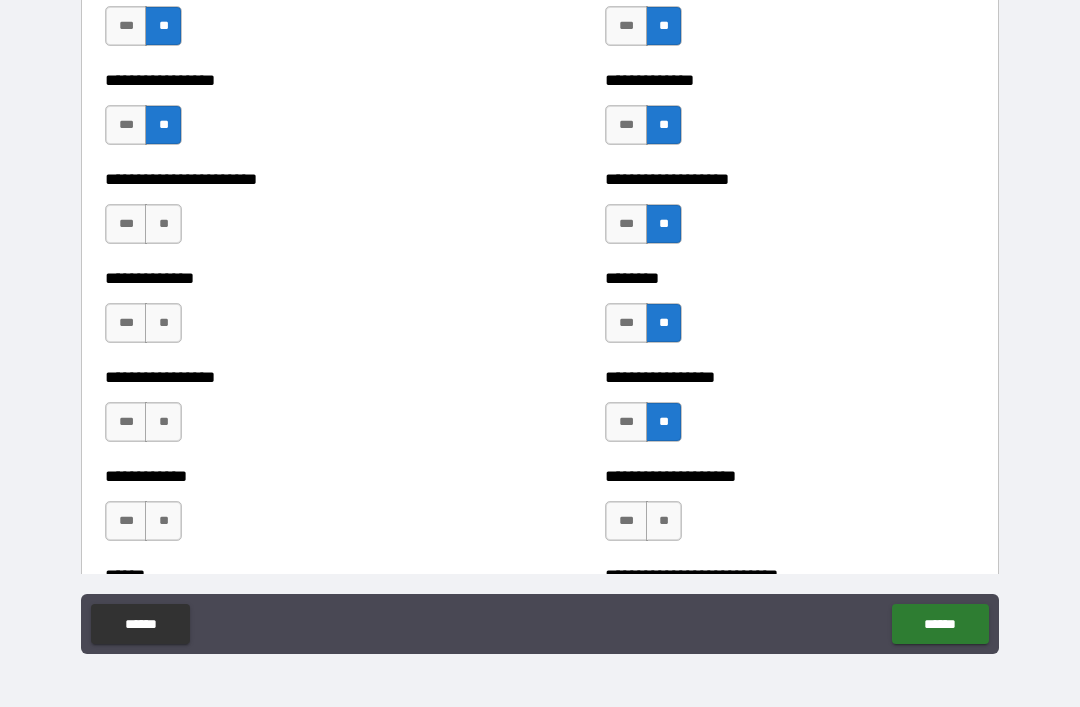 click on "**" at bounding box center [664, 521] 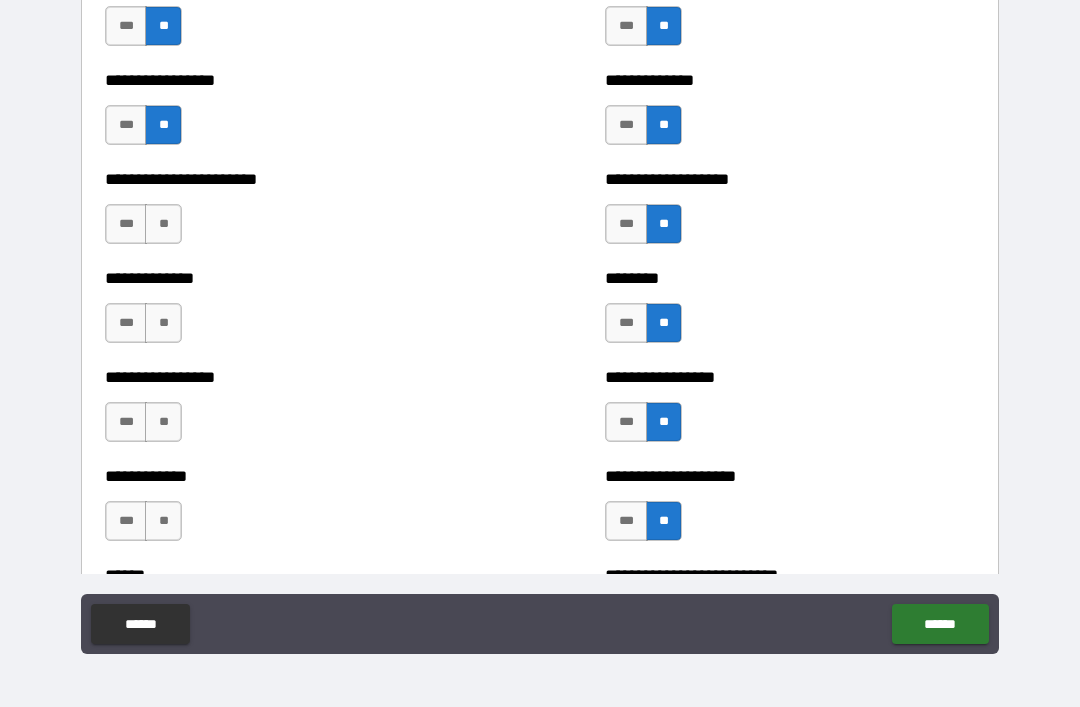 click on "**" at bounding box center [163, 224] 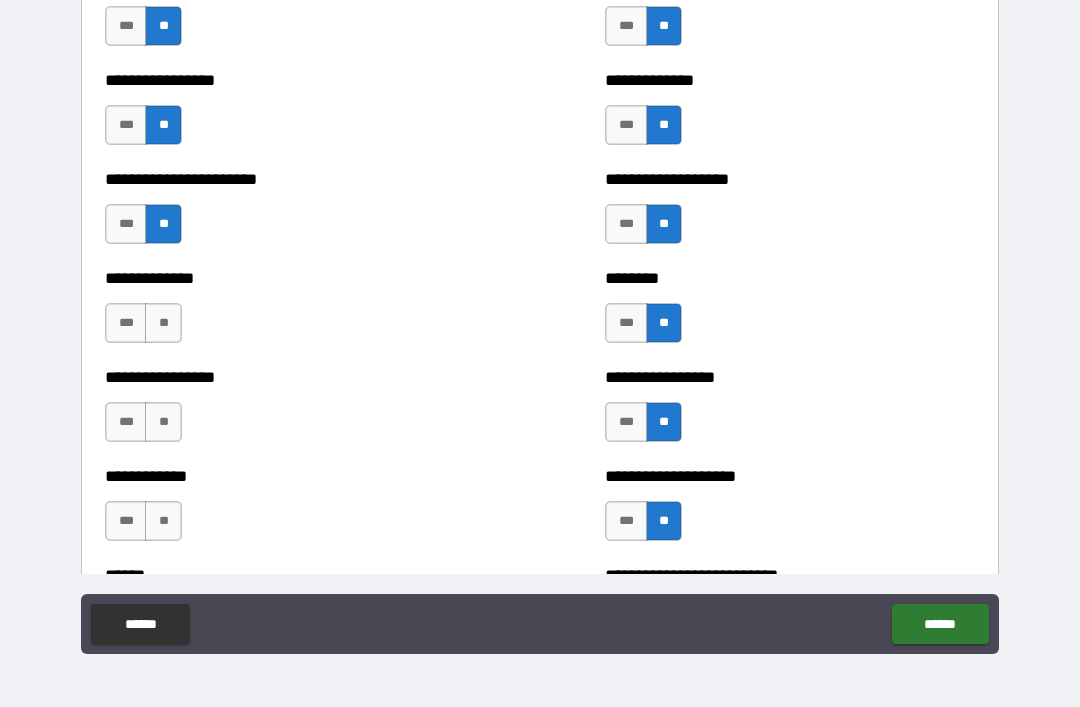 click on "**" at bounding box center [163, 323] 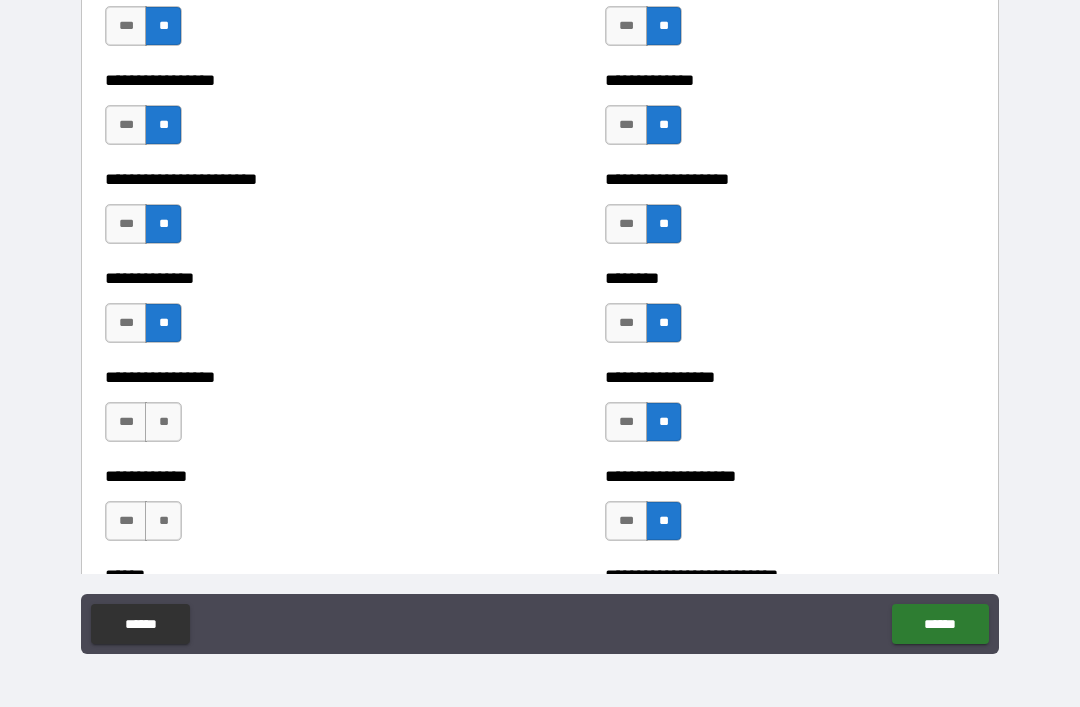 click on "**" at bounding box center [163, 422] 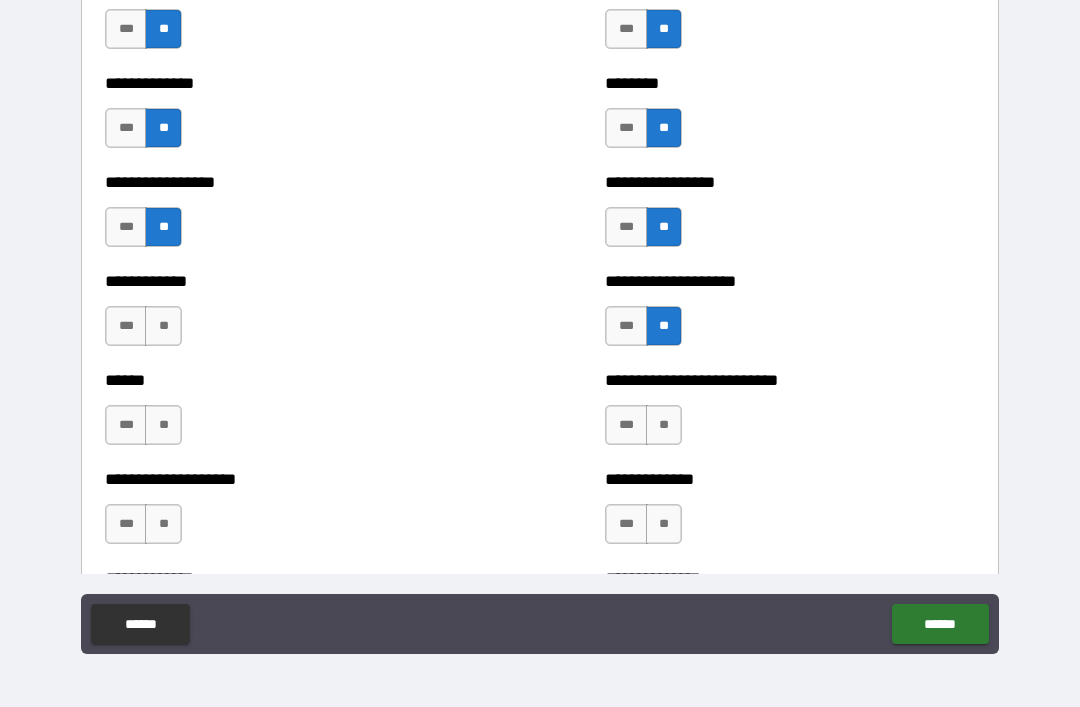 scroll, scrollTop: 3672, scrollLeft: 0, axis: vertical 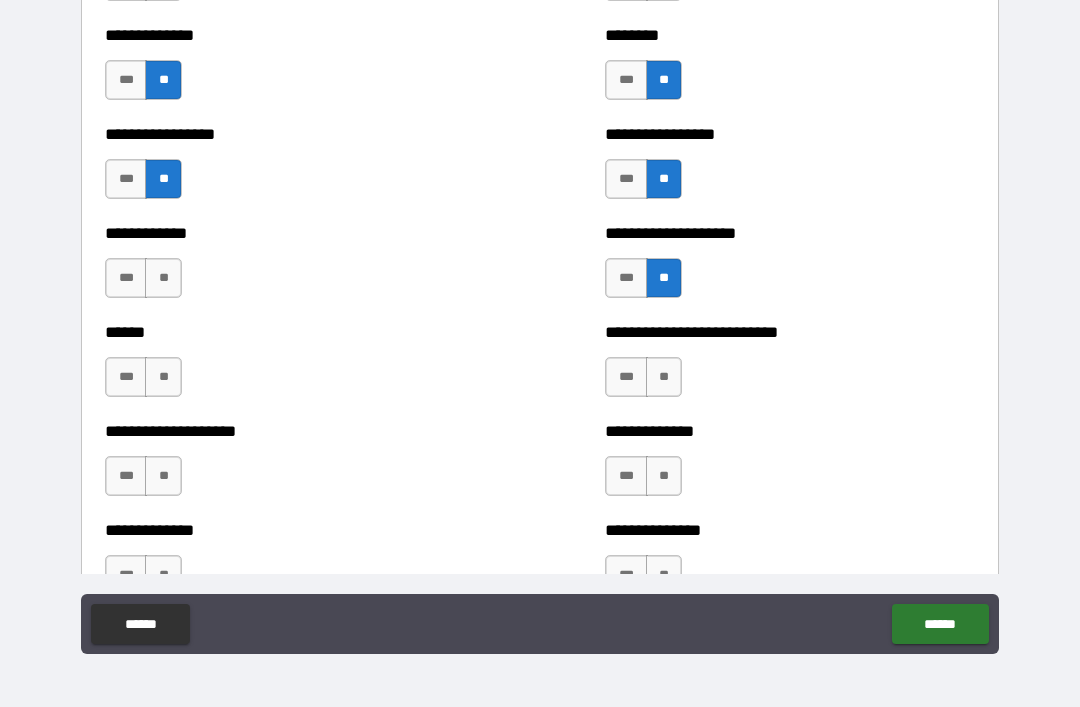 click on "**" at bounding box center (163, 278) 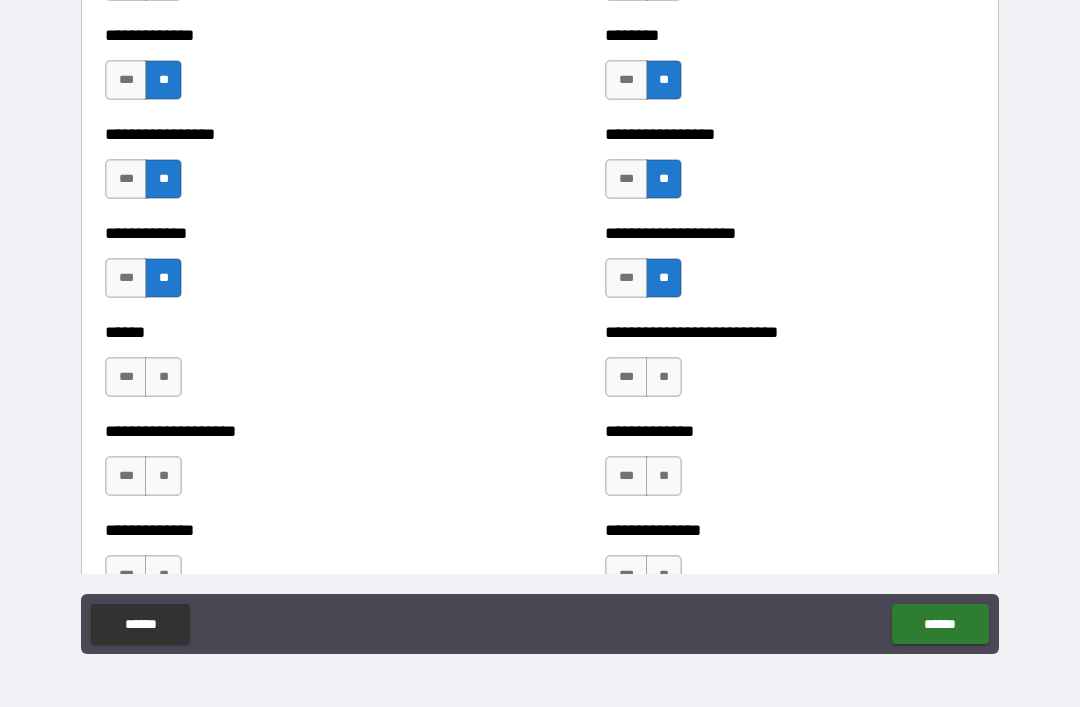 click on "**" at bounding box center [163, 377] 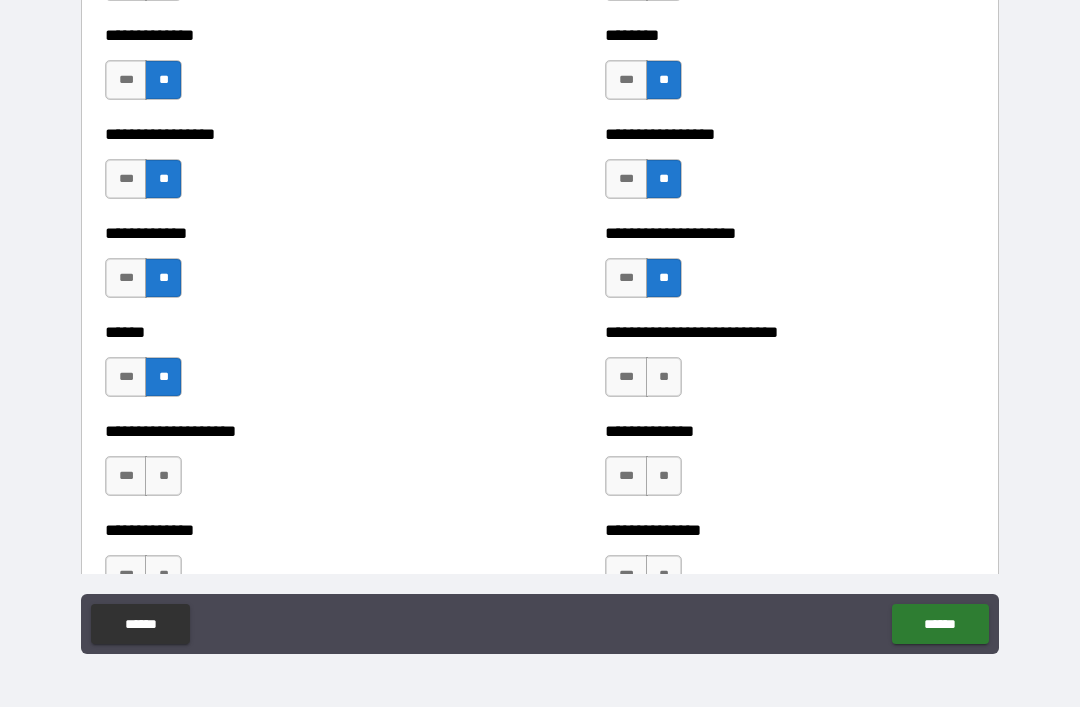 click on "**" at bounding box center (163, 476) 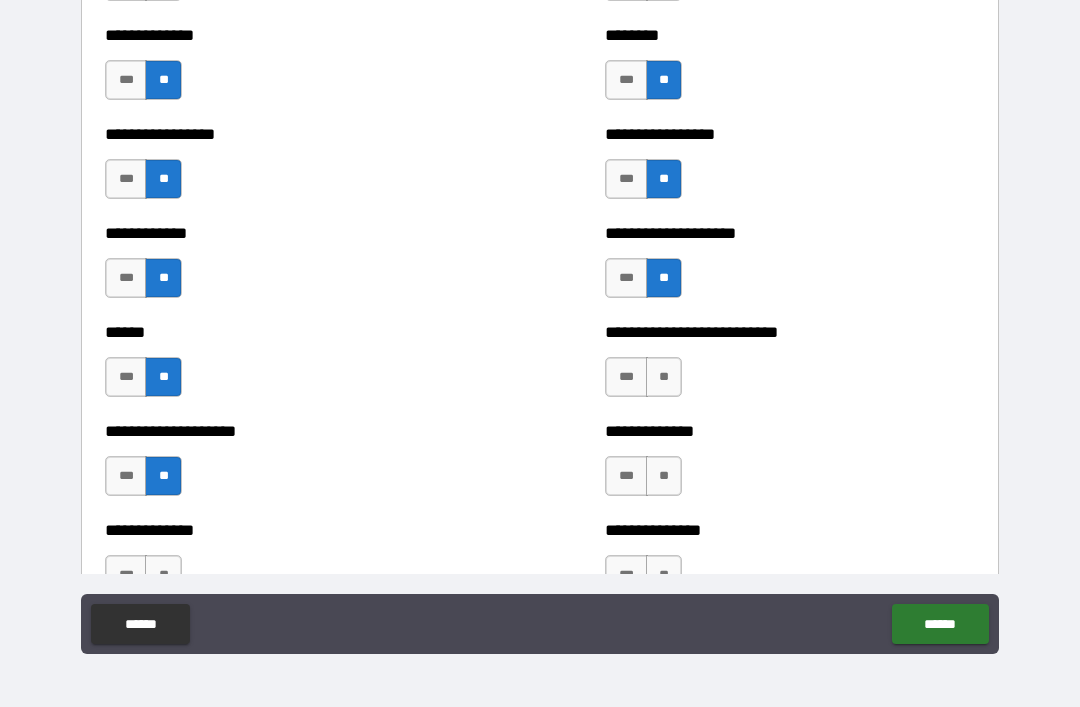 click on "**" at bounding box center (664, 476) 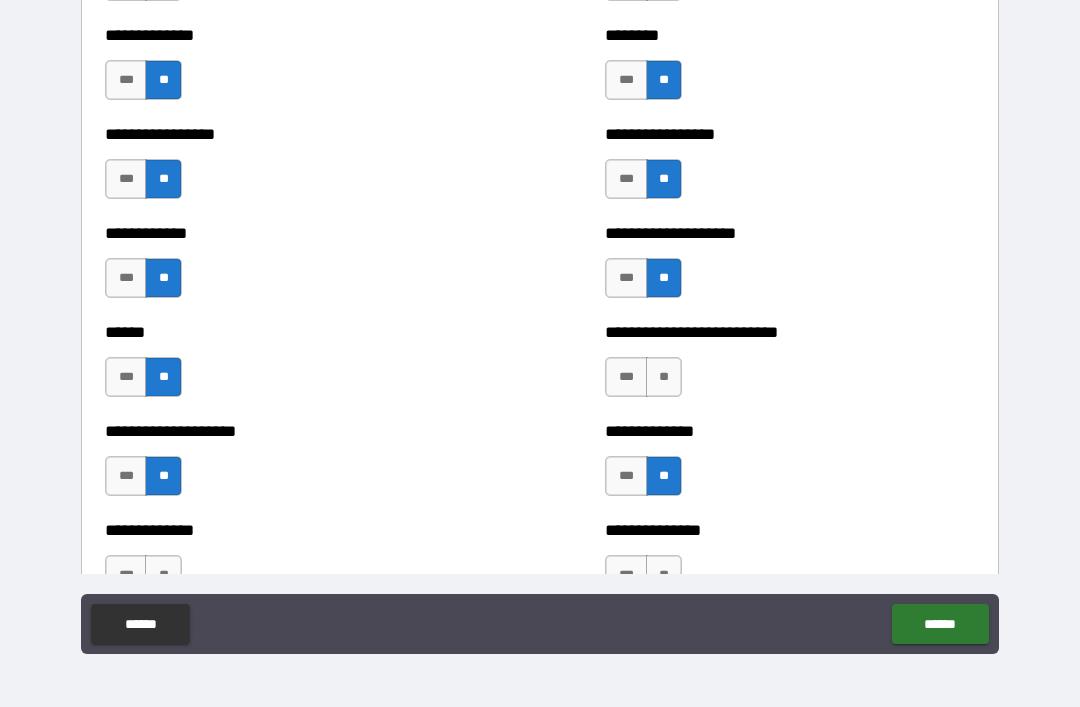 click on "**" at bounding box center [664, 377] 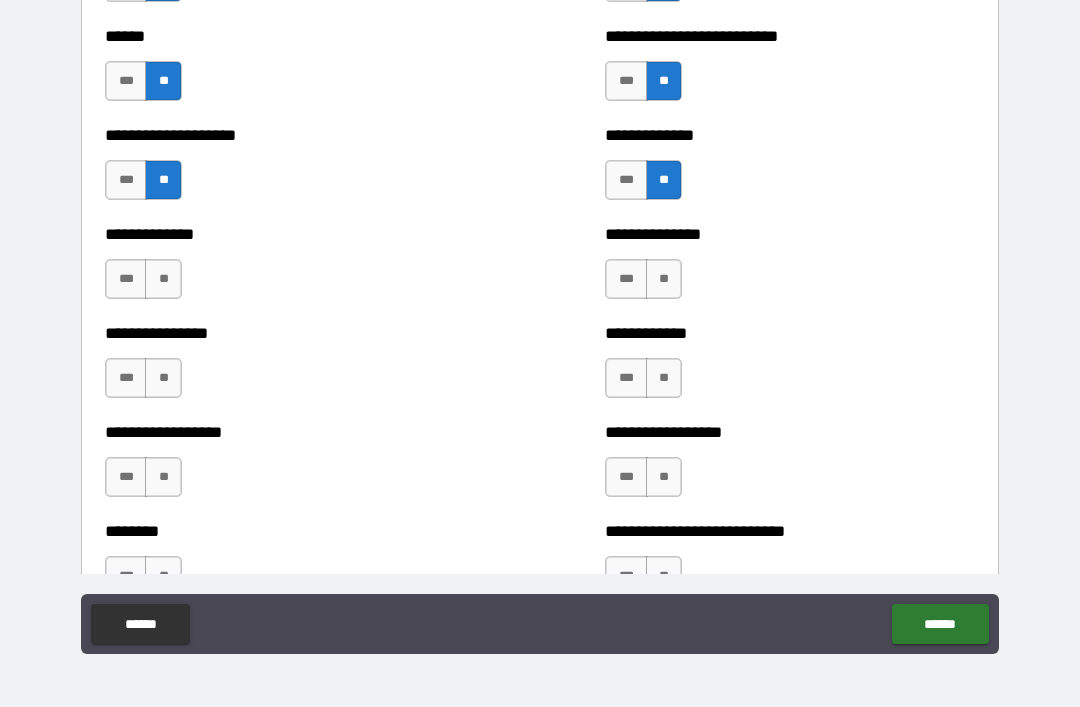 scroll, scrollTop: 3986, scrollLeft: 0, axis: vertical 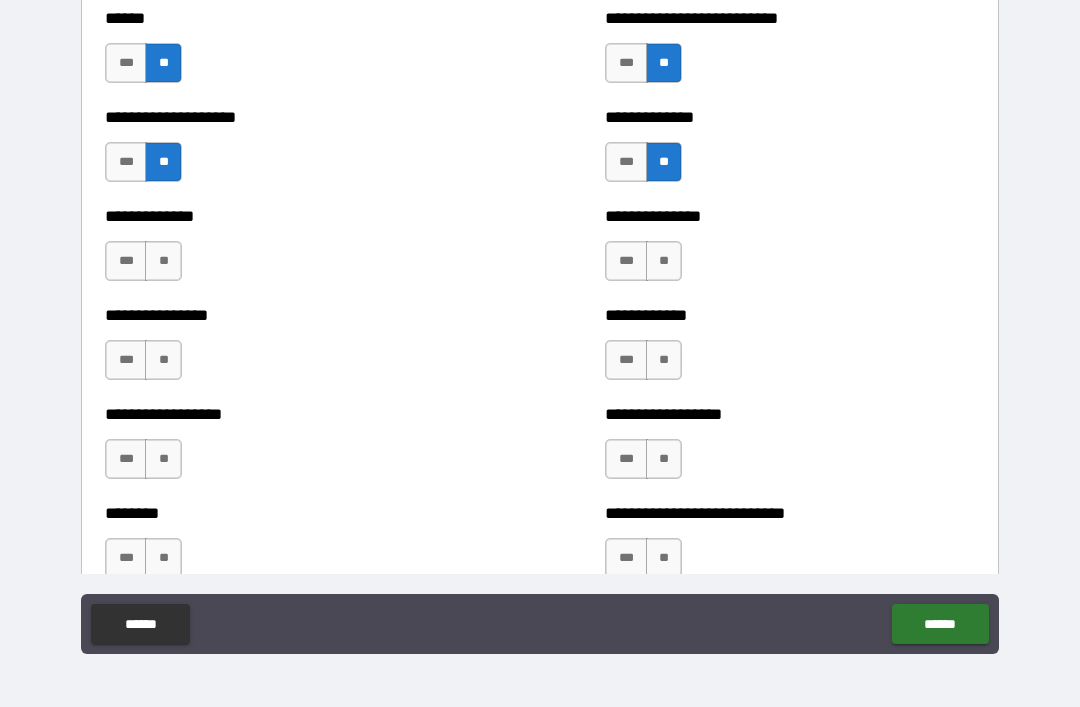 click on "**" at bounding box center [664, 261] 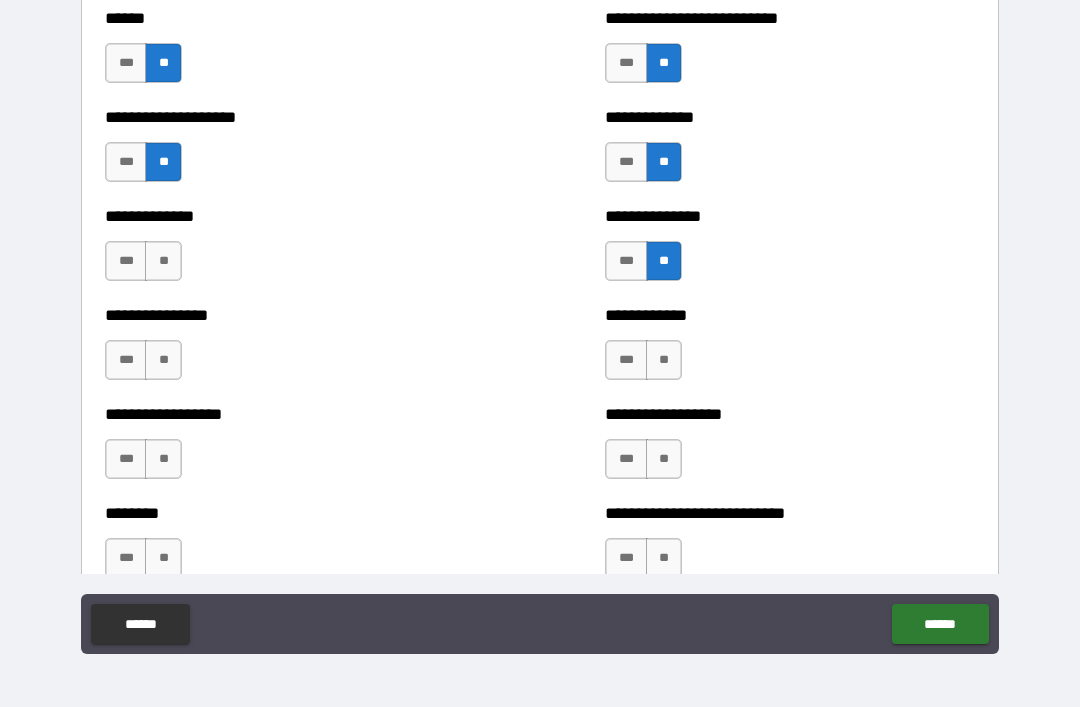 click on "**" at bounding box center (664, 360) 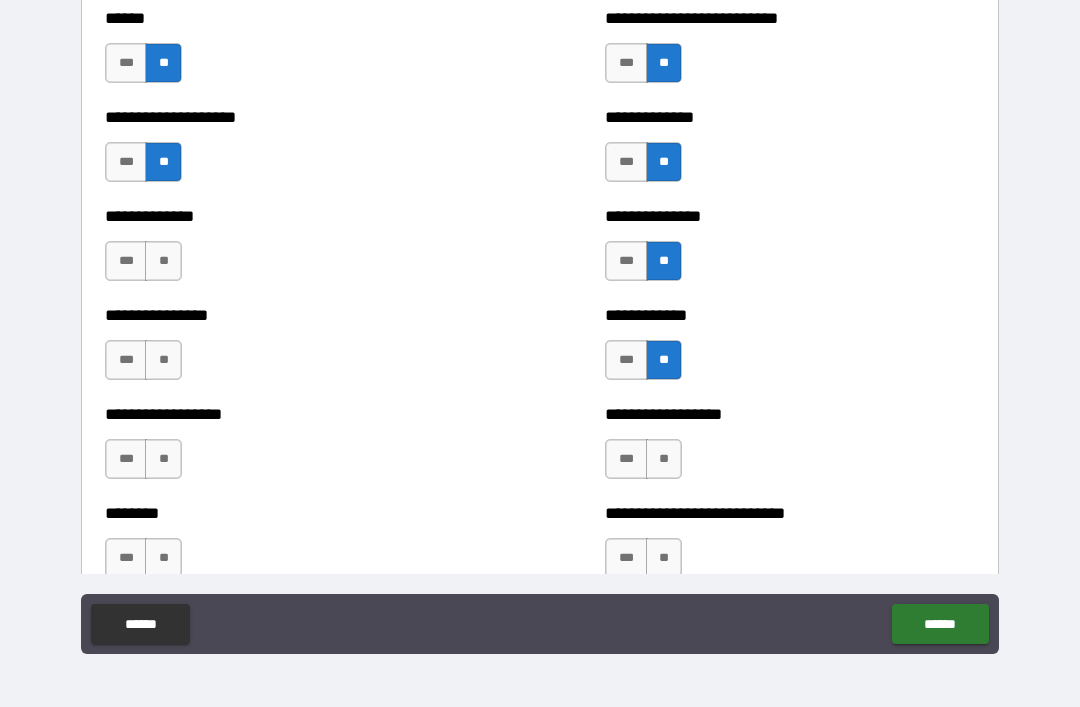 click on "**" at bounding box center [664, 459] 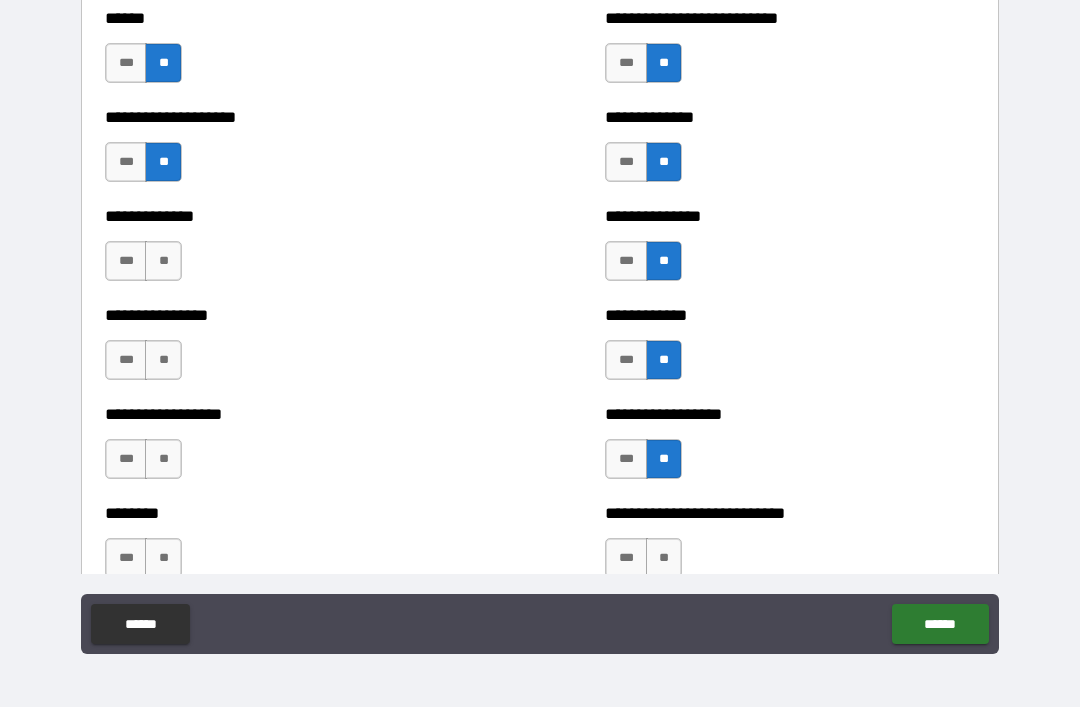click on "**" at bounding box center [163, 459] 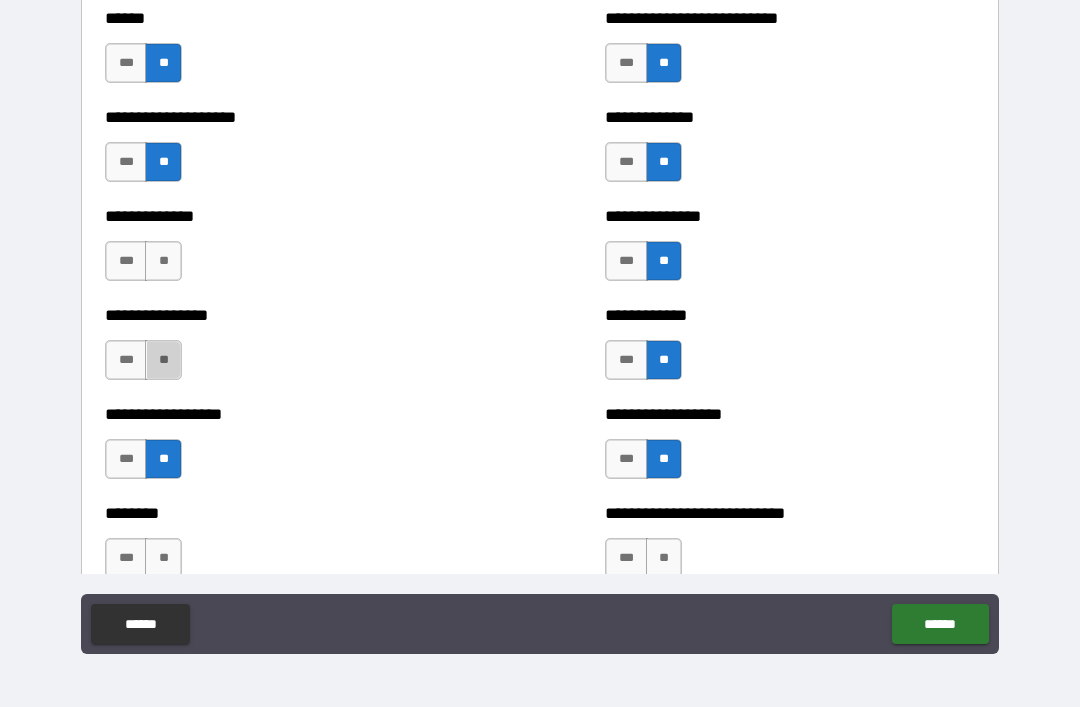 click on "**" at bounding box center [163, 360] 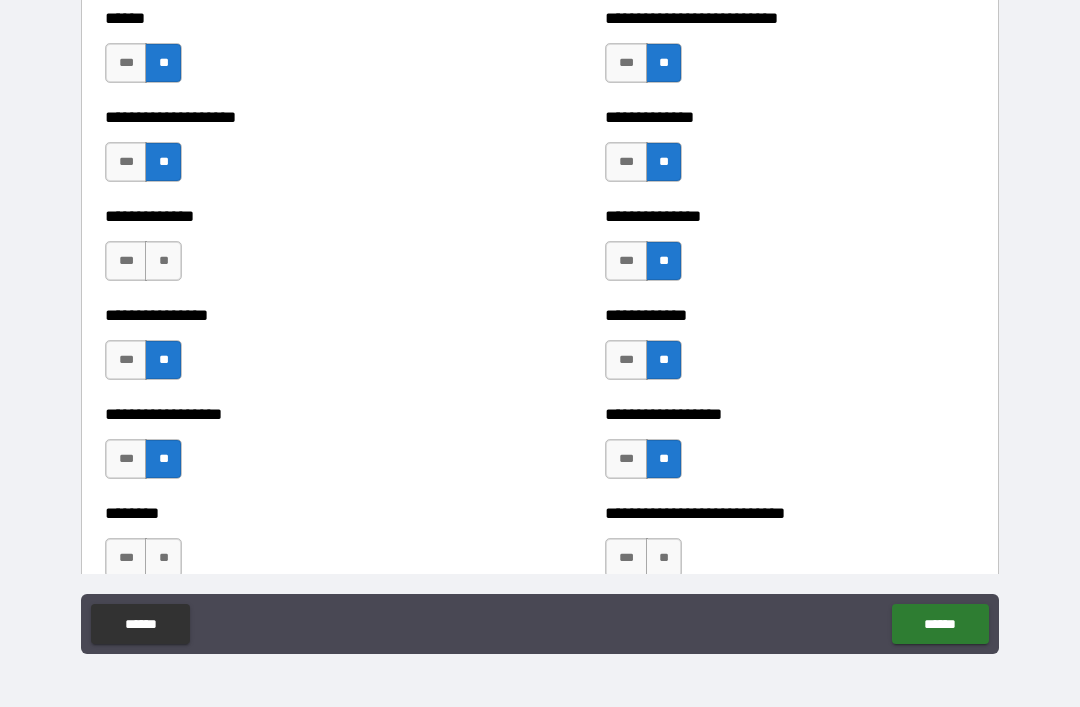 click on "**" at bounding box center [163, 261] 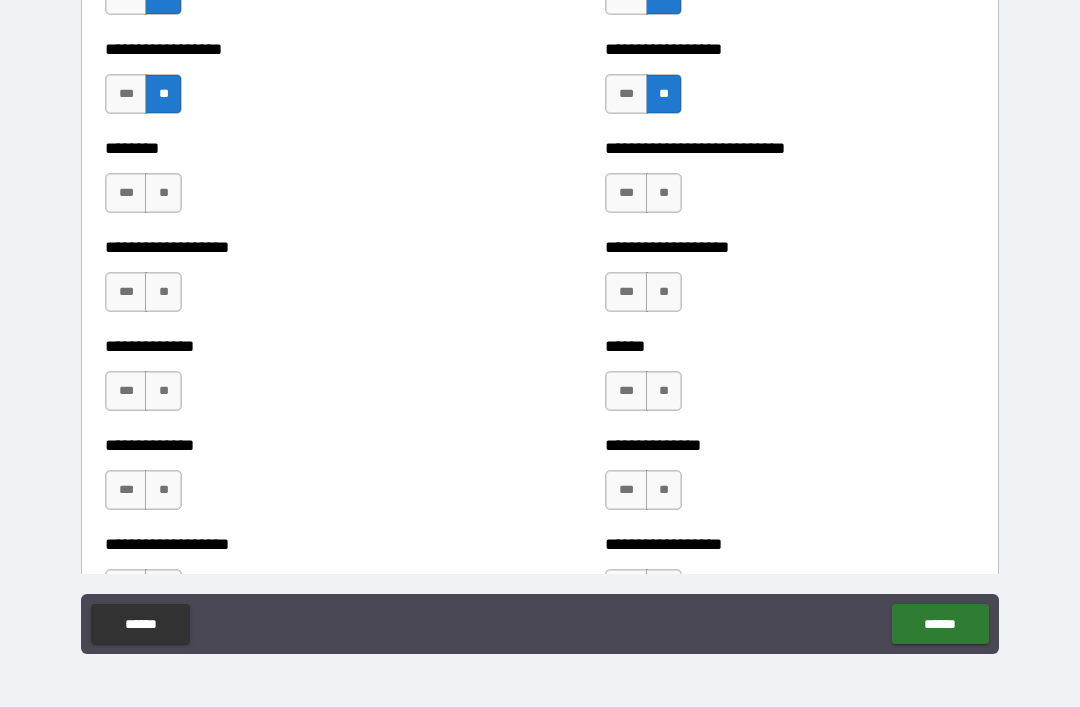 scroll, scrollTop: 4349, scrollLeft: 0, axis: vertical 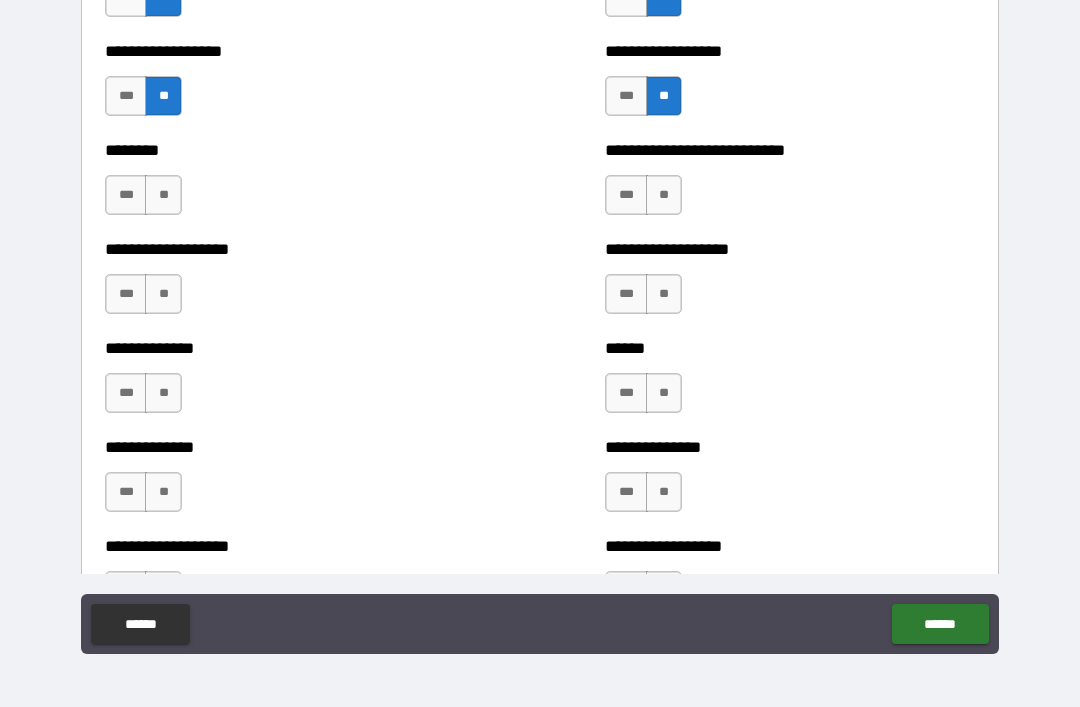 click on "**" at bounding box center [163, 195] 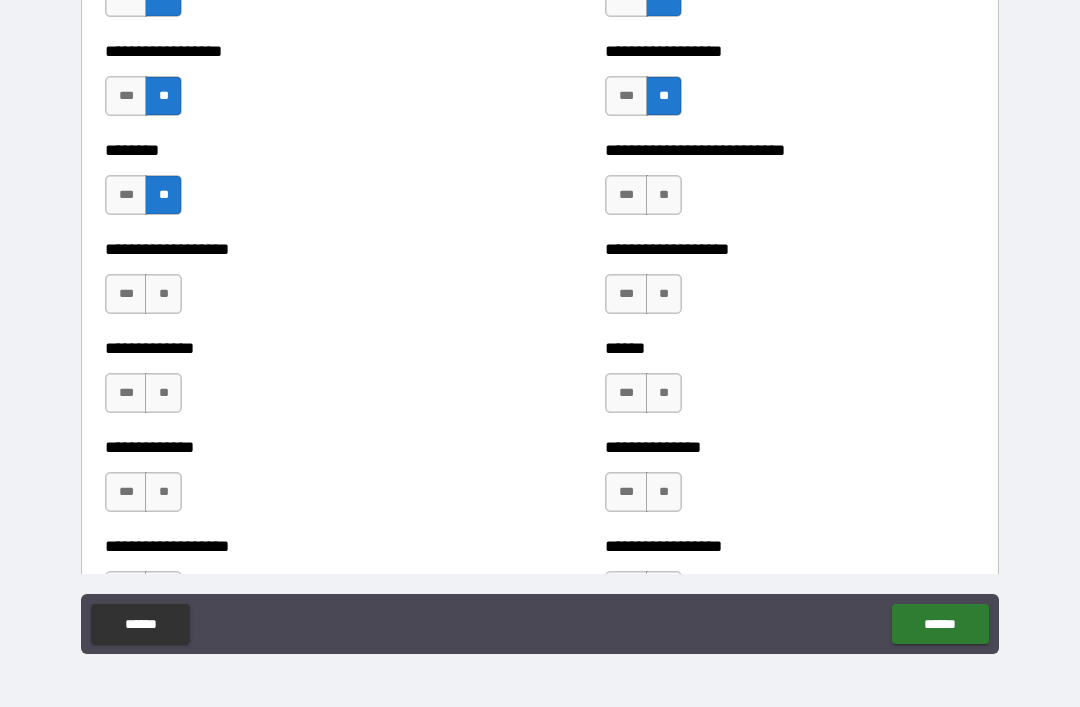click on "**" at bounding box center (163, 294) 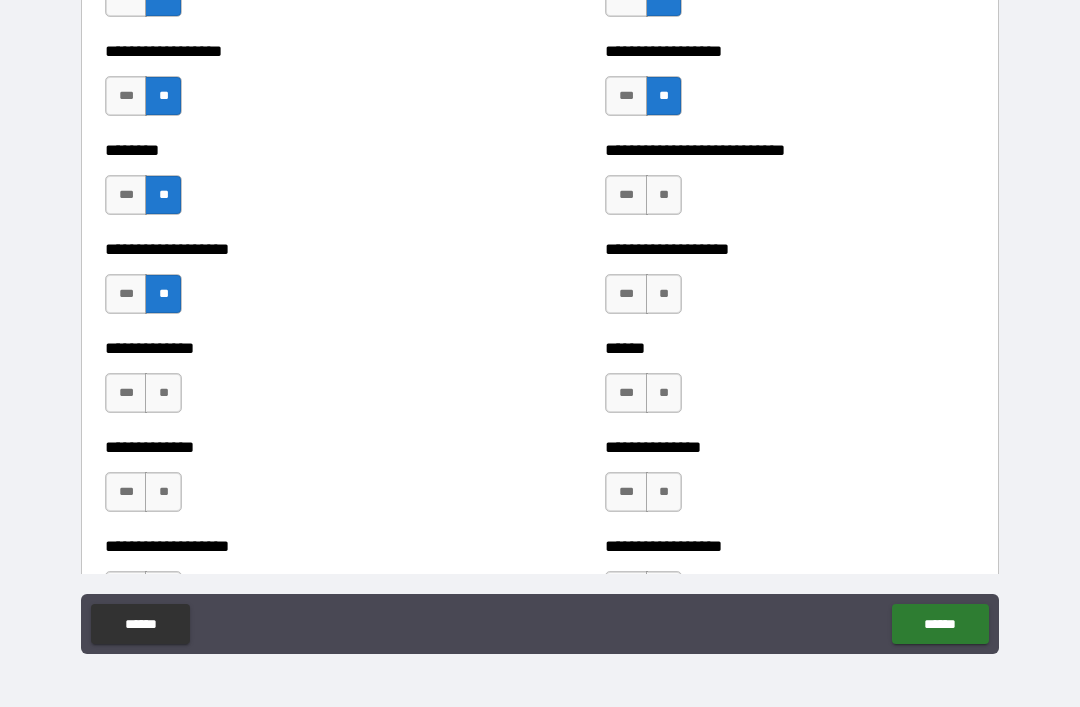 click on "**" at bounding box center [163, 393] 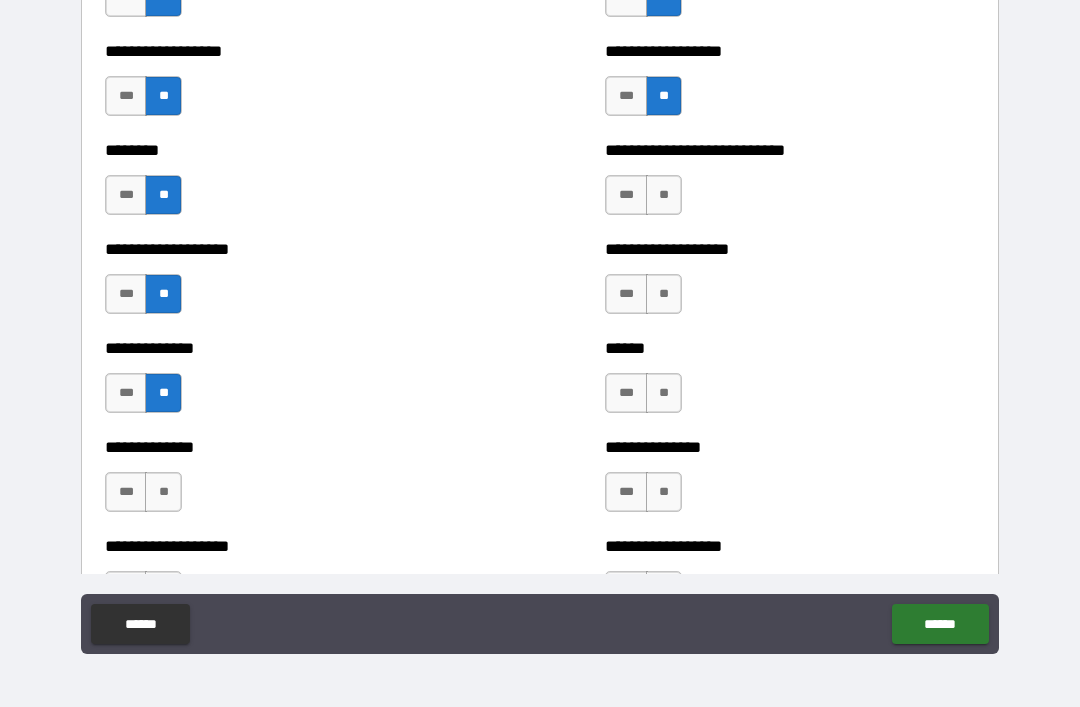 click on "**" at bounding box center (163, 492) 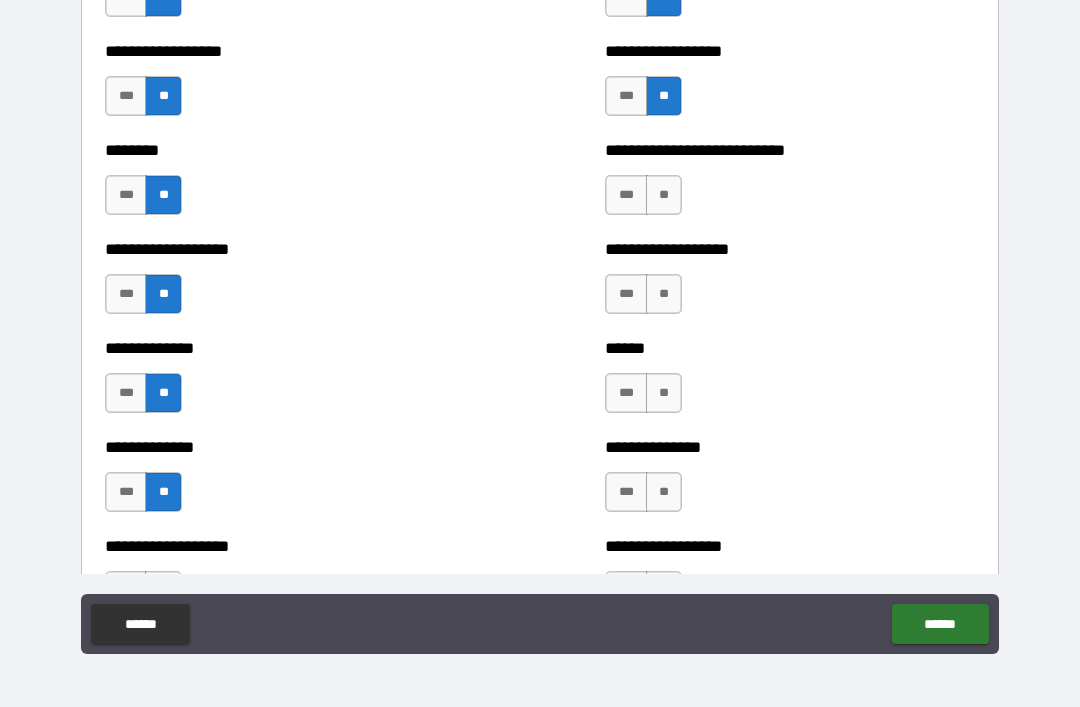 click on "**" at bounding box center [664, 492] 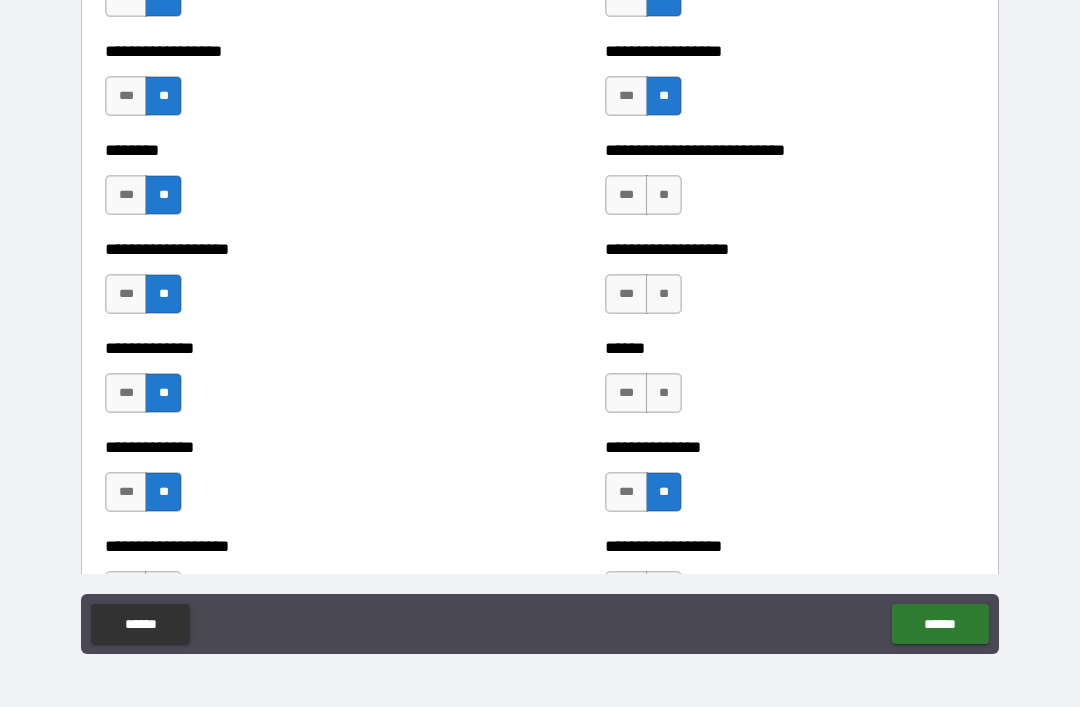 click on "**" at bounding box center (664, 393) 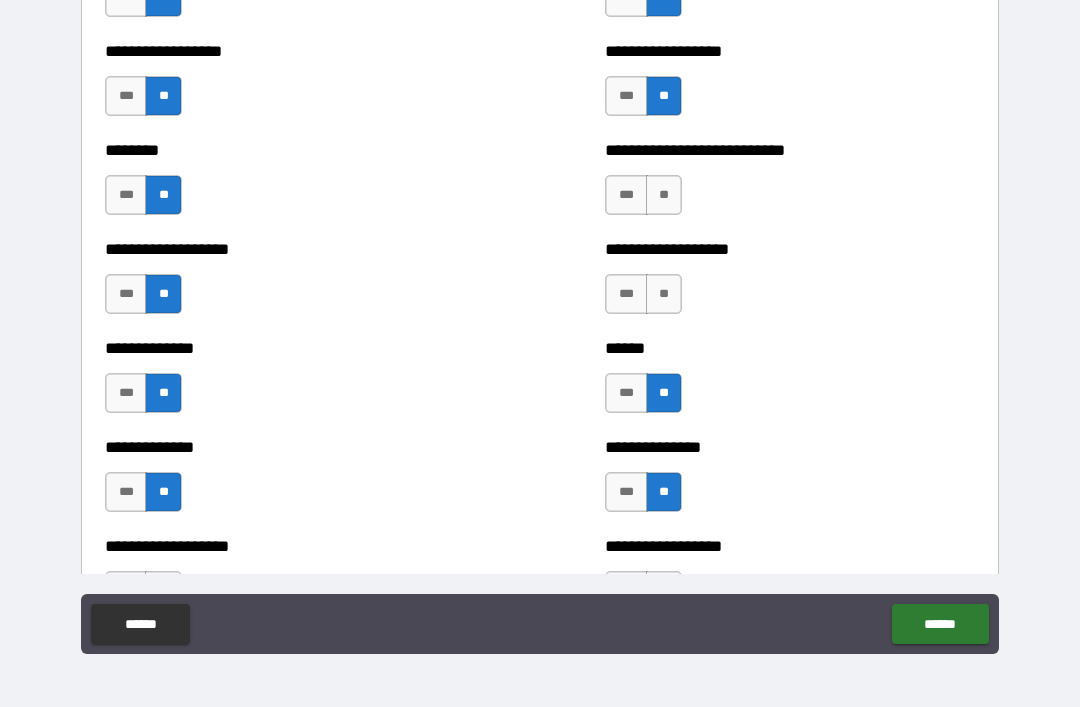 click on "**" at bounding box center (664, 294) 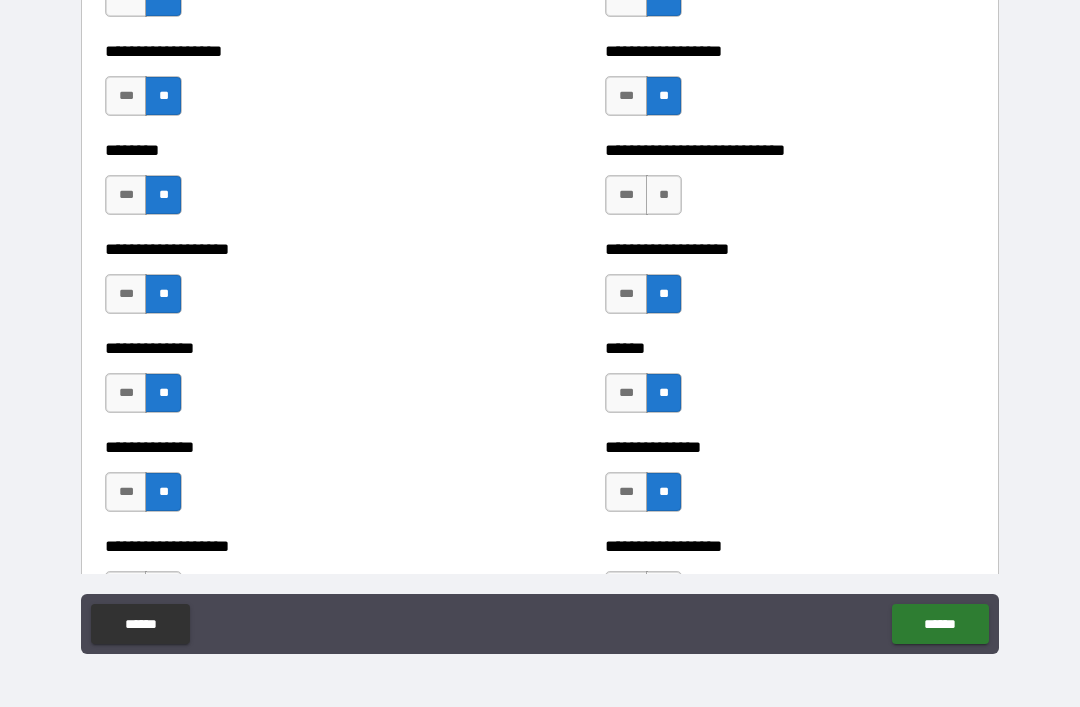click on "**" at bounding box center [664, 195] 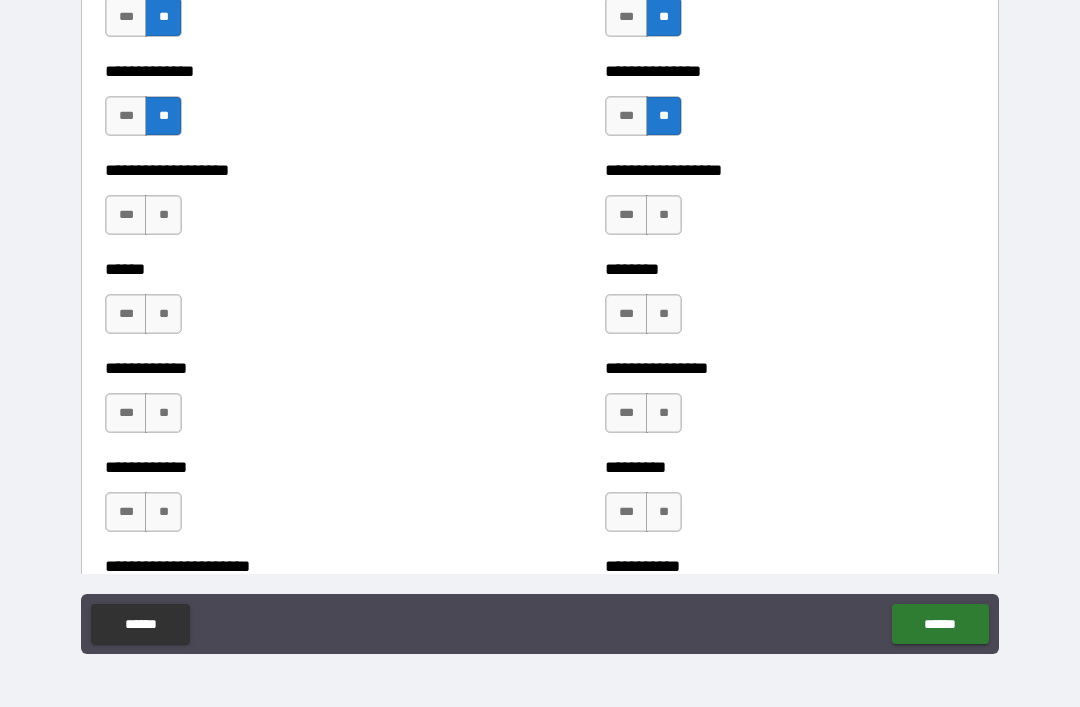 scroll, scrollTop: 4729, scrollLeft: 0, axis: vertical 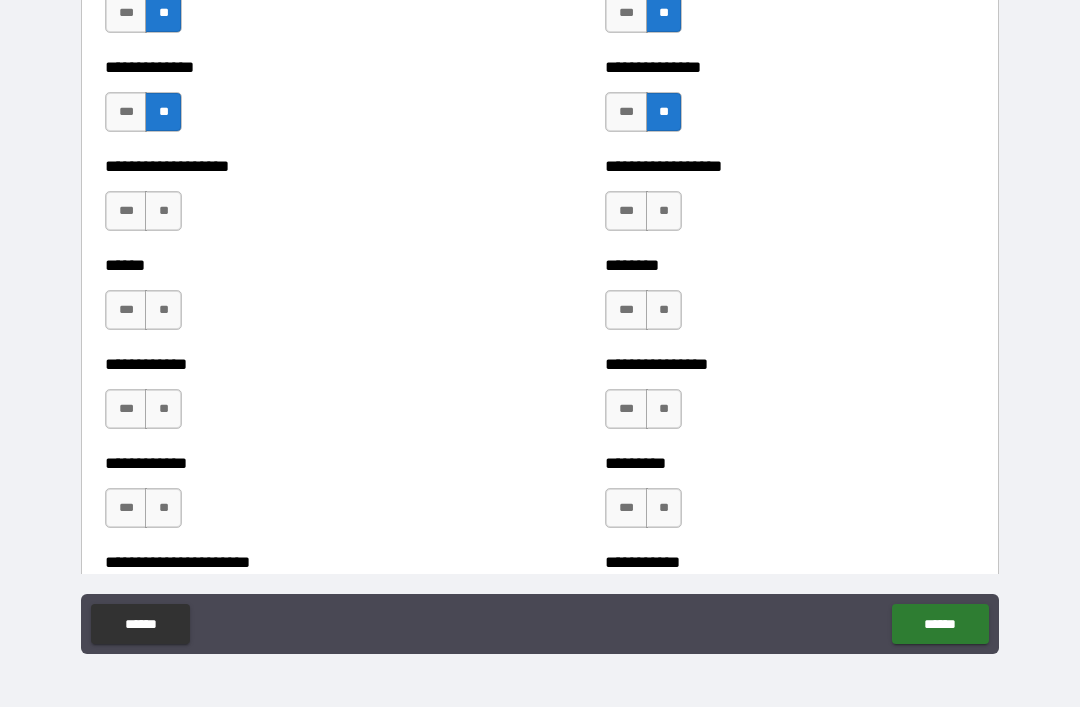 click on "**" at bounding box center [163, 211] 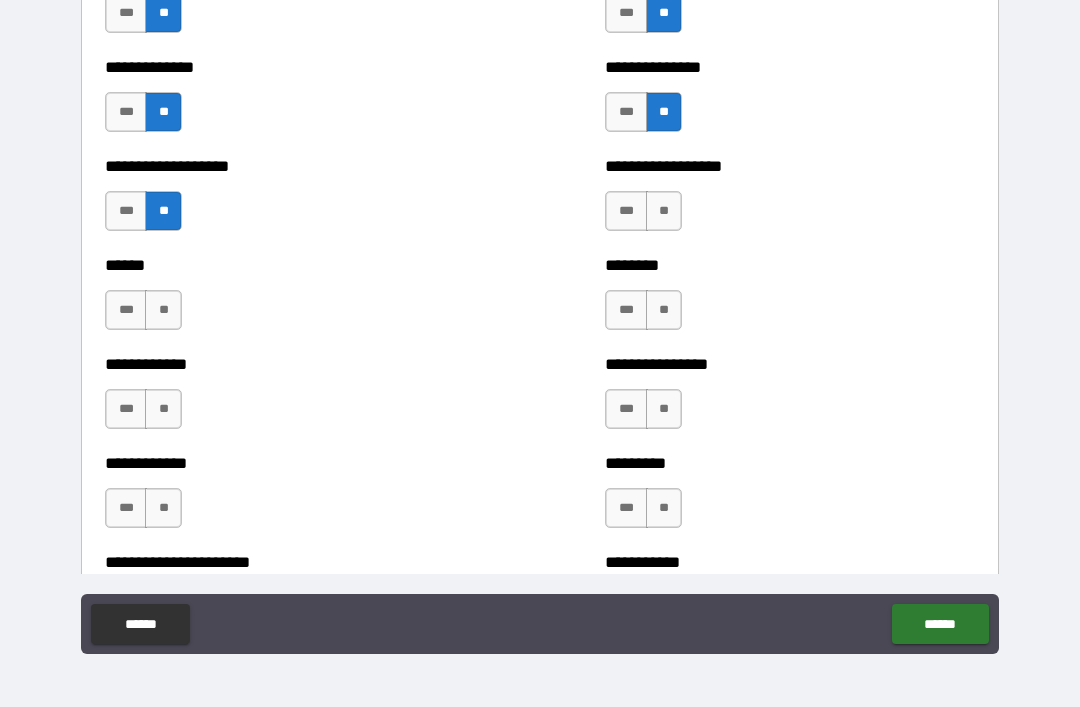 click on "**" at bounding box center [163, 310] 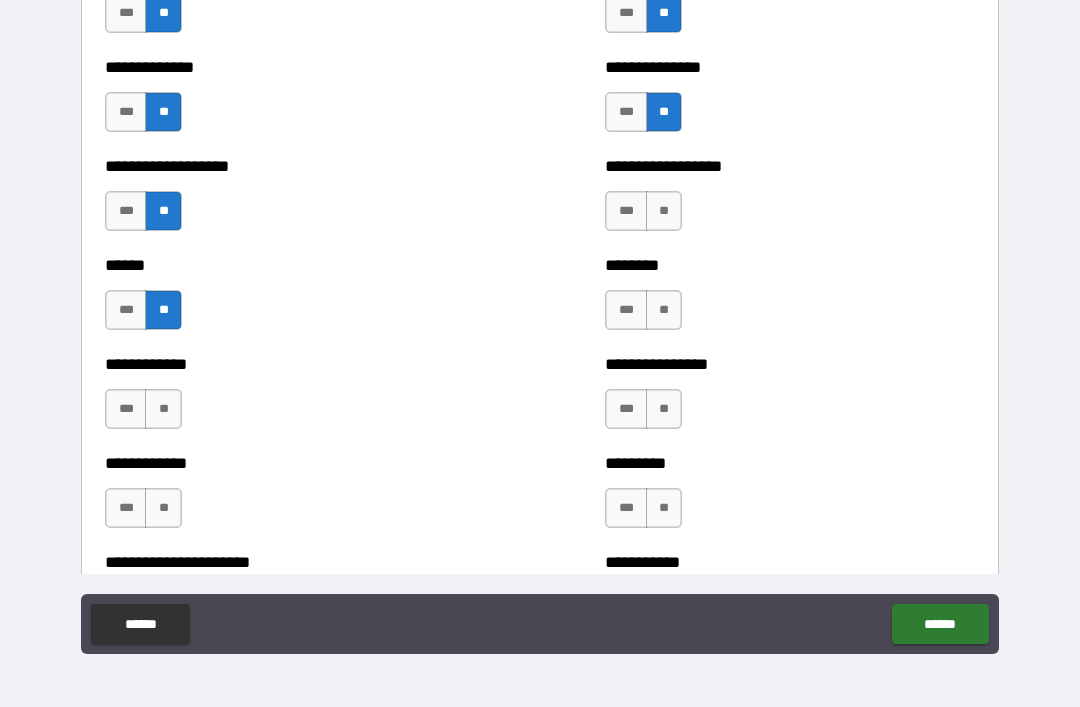 click on "**" at bounding box center (163, 409) 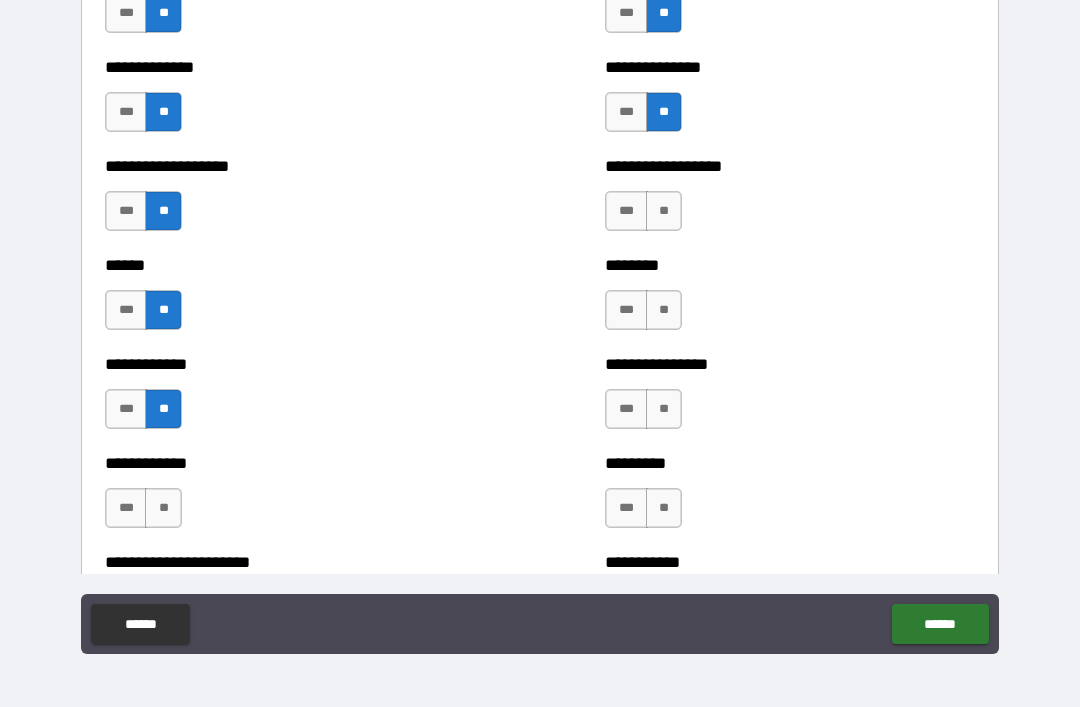 click on "**" at bounding box center (163, 508) 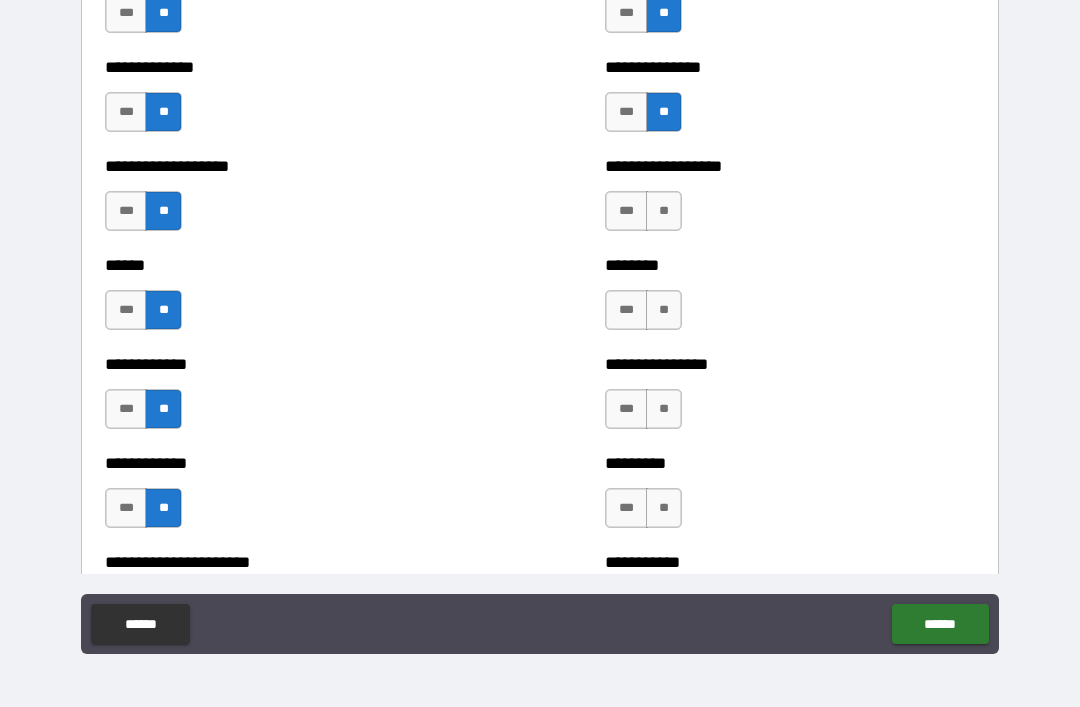 click on "**" at bounding box center (664, 508) 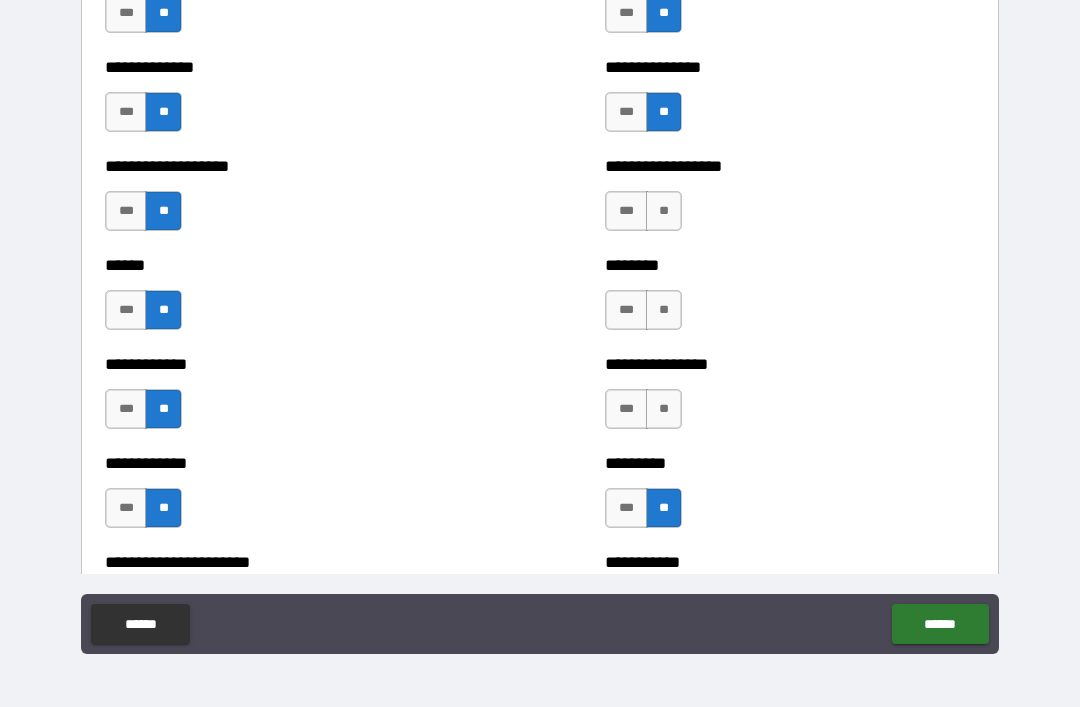 click on "**" at bounding box center [664, 409] 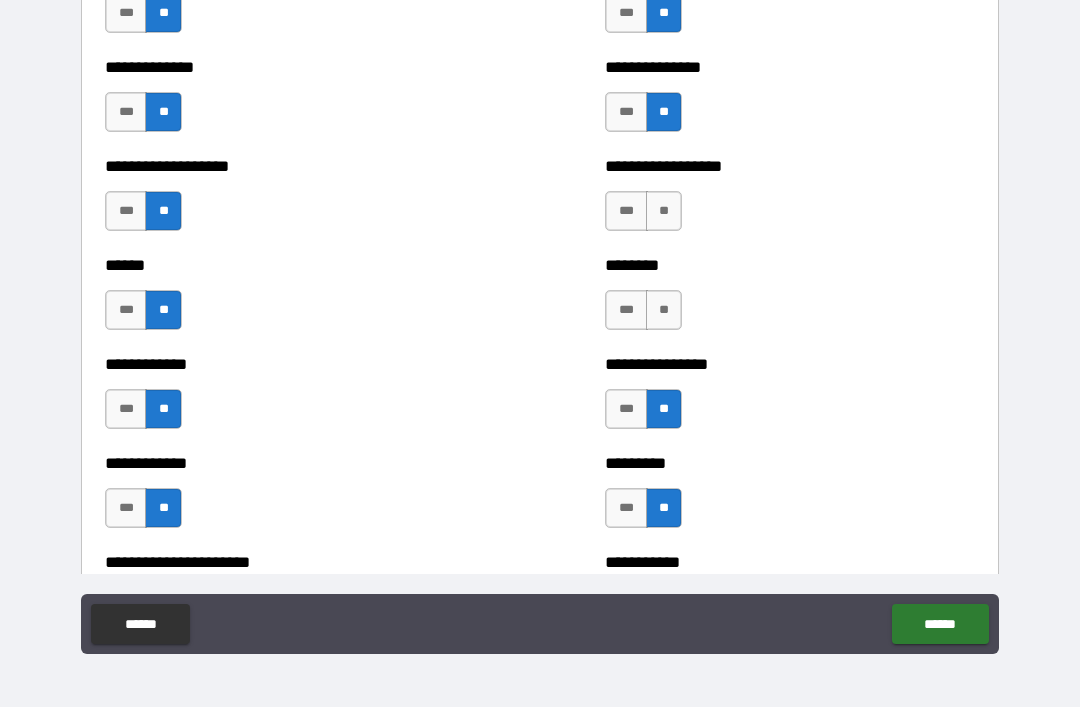 click on "**" at bounding box center [664, 310] 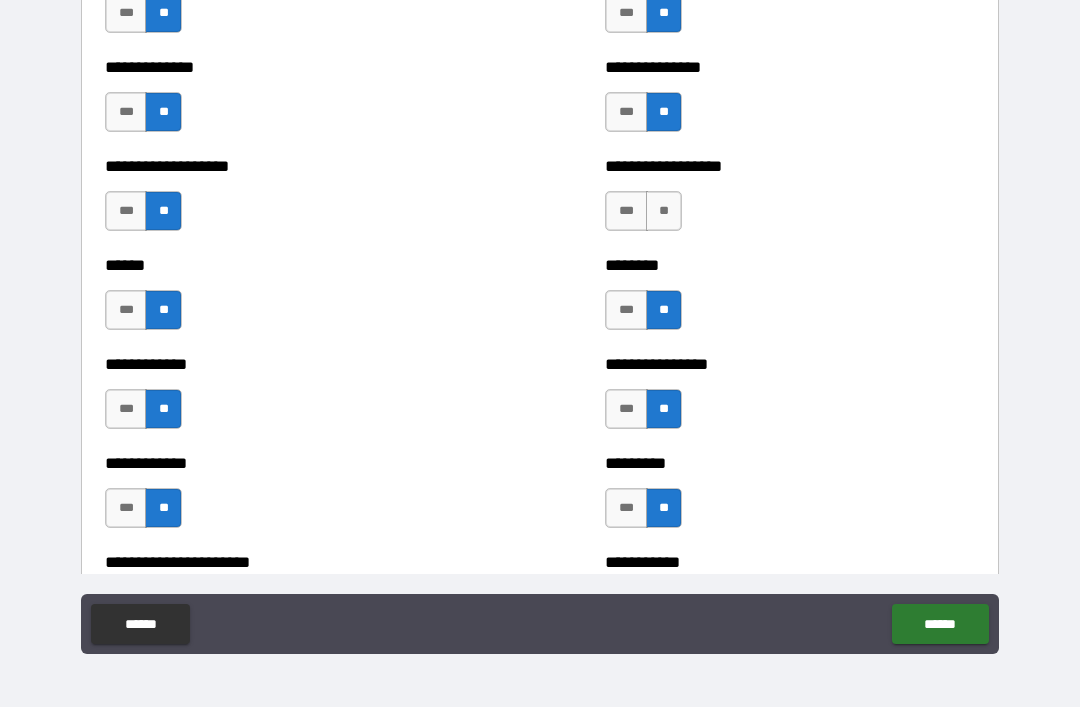 click on "**" at bounding box center [664, 211] 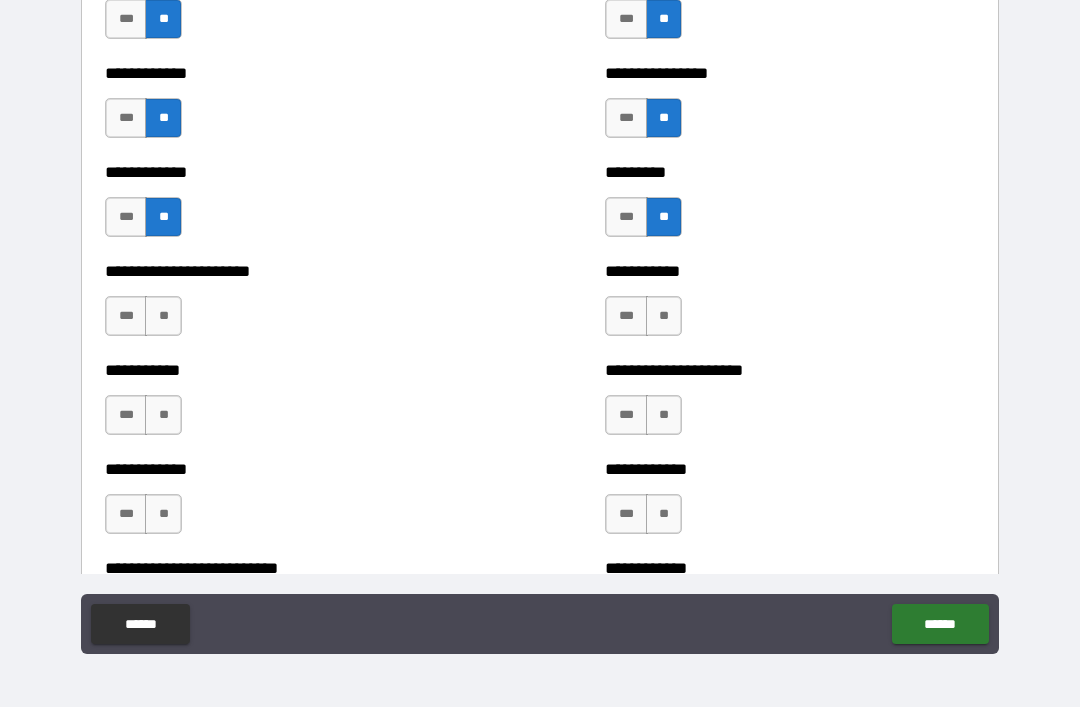 scroll, scrollTop: 5021, scrollLeft: 0, axis: vertical 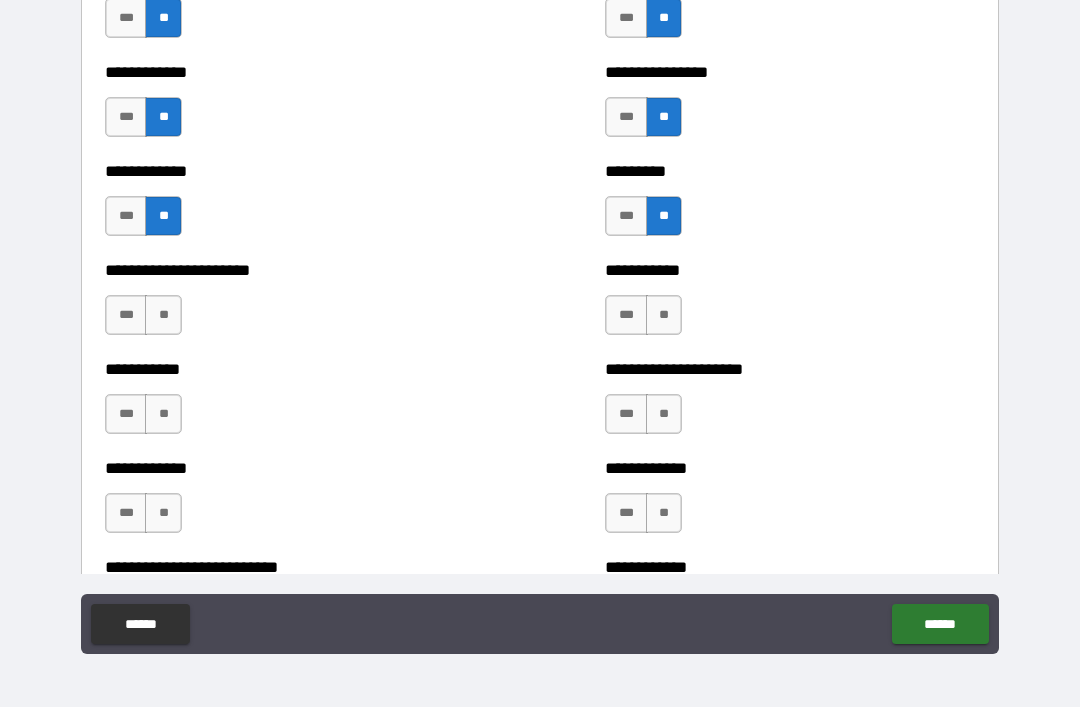click on "**" at bounding box center [664, 315] 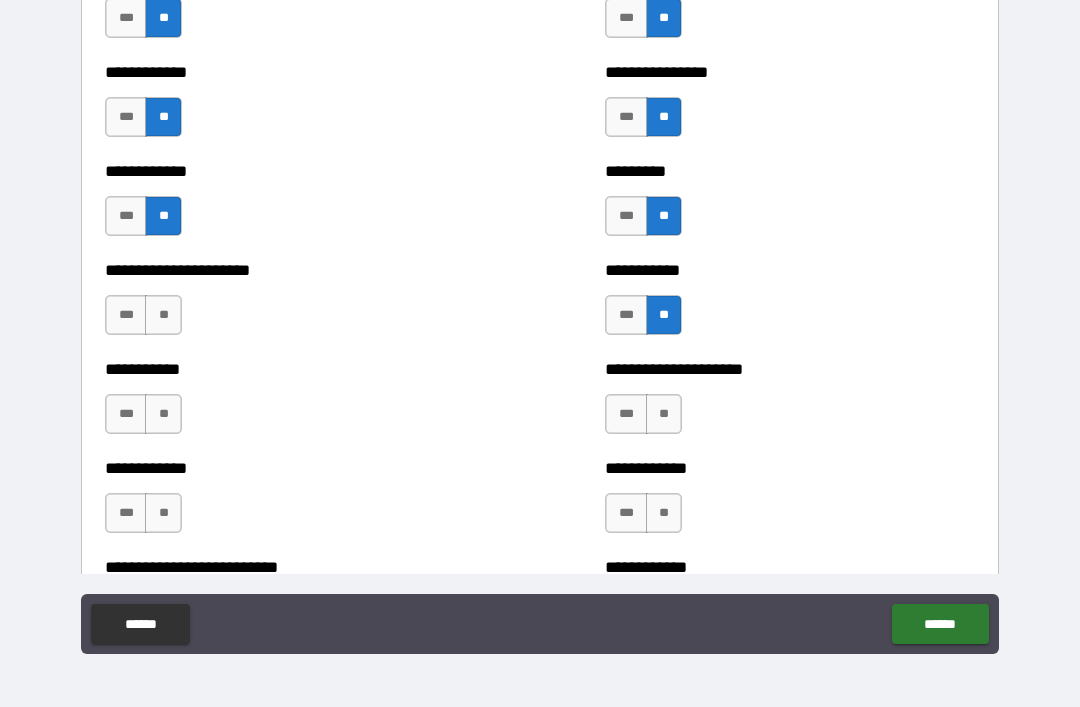 click on "**" at bounding box center (664, 414) 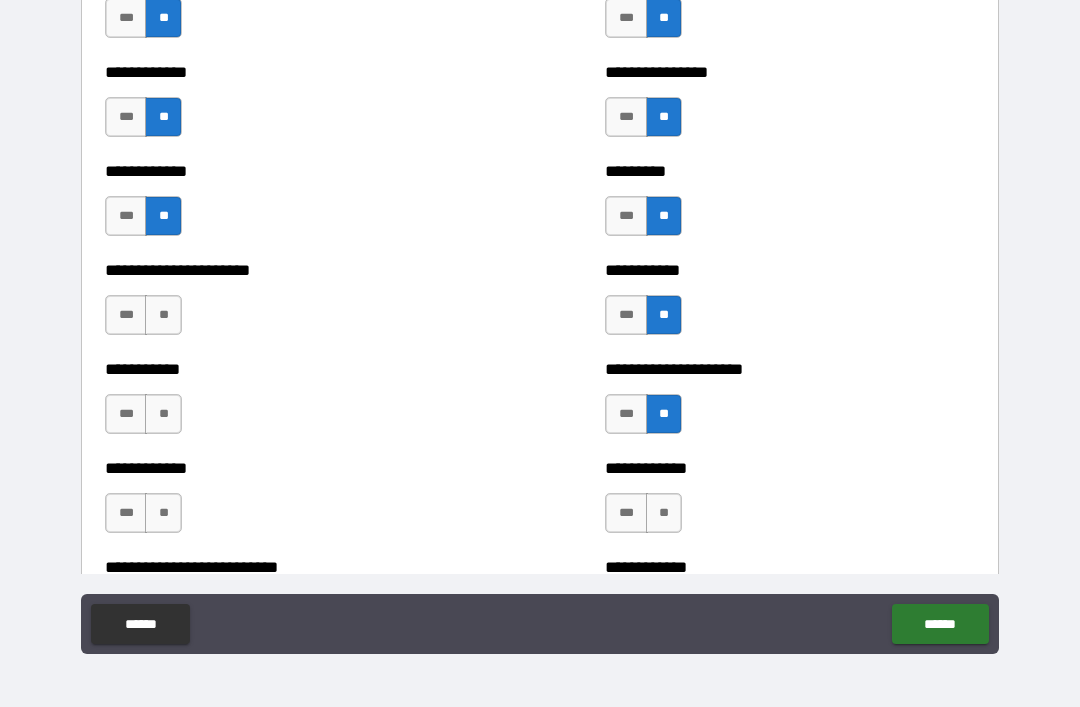 click on "**" at bounding box center (163, 315) 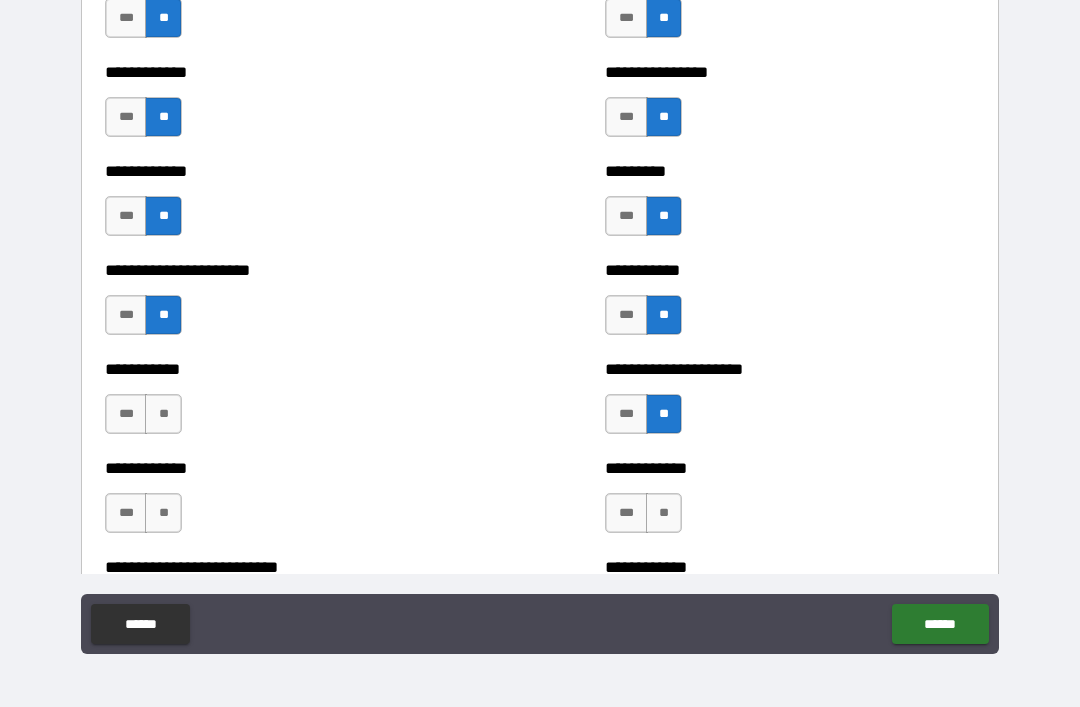 click on "**" at bounding box center [163, 414] 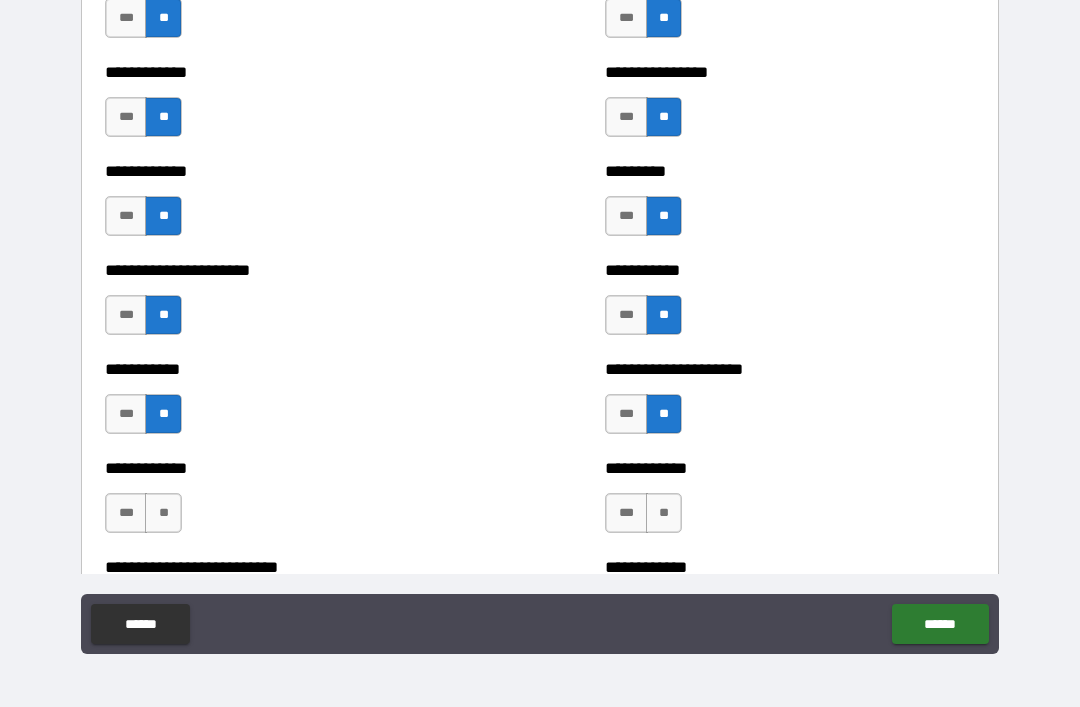 click on "**" at bounding box center (163, 513) 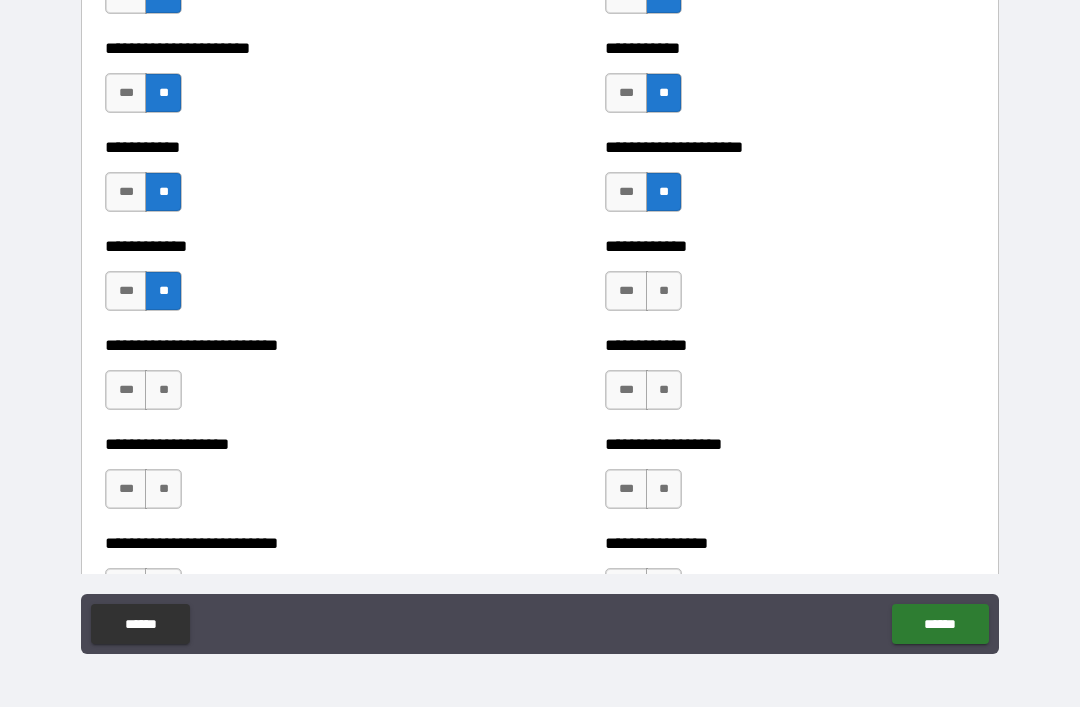 scroll, scrollTop: 5256, scrollLeft: 0, axis: vertical 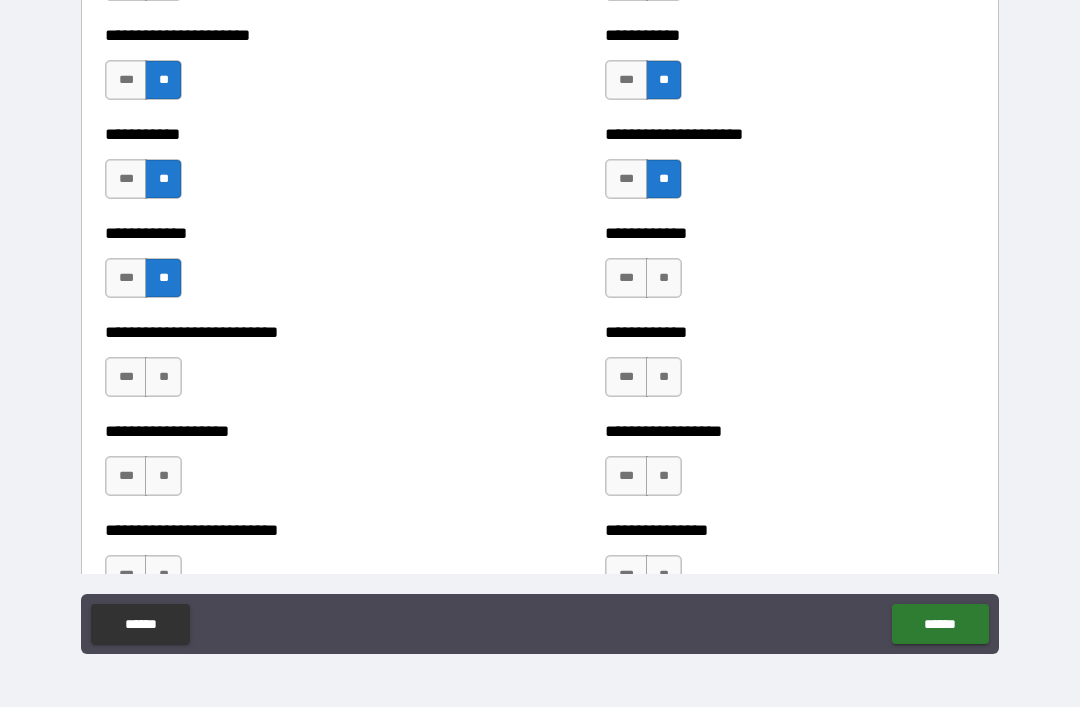 click on "**" at bounding box center [664, 278] 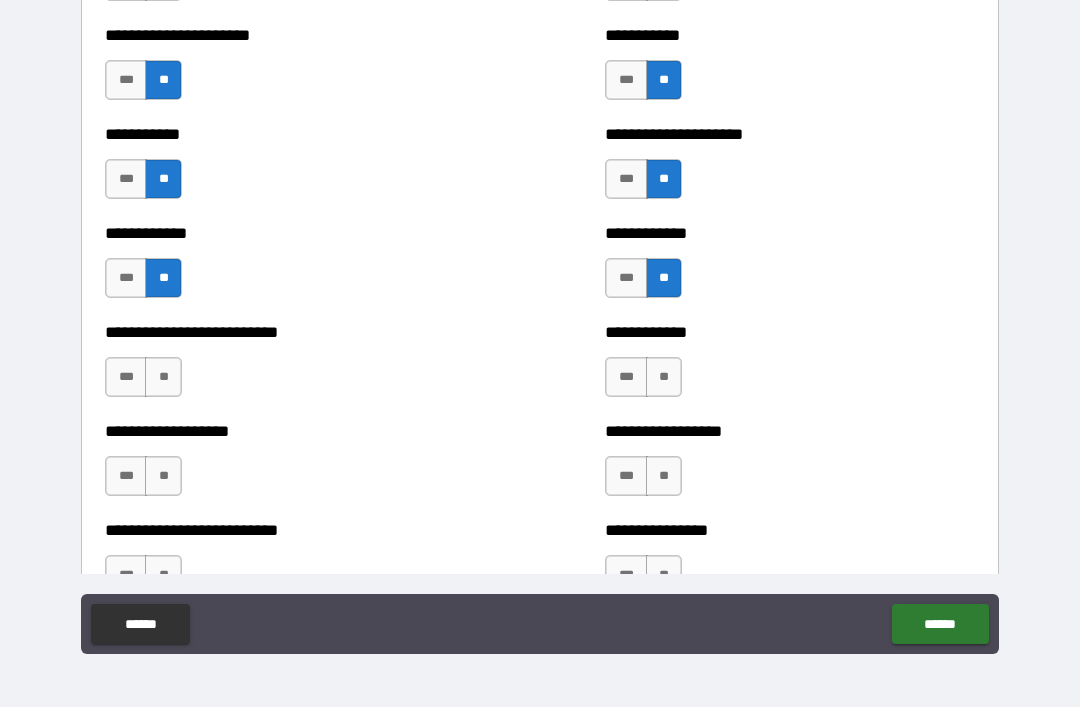 click on "**" at bounding box center [664, 377] 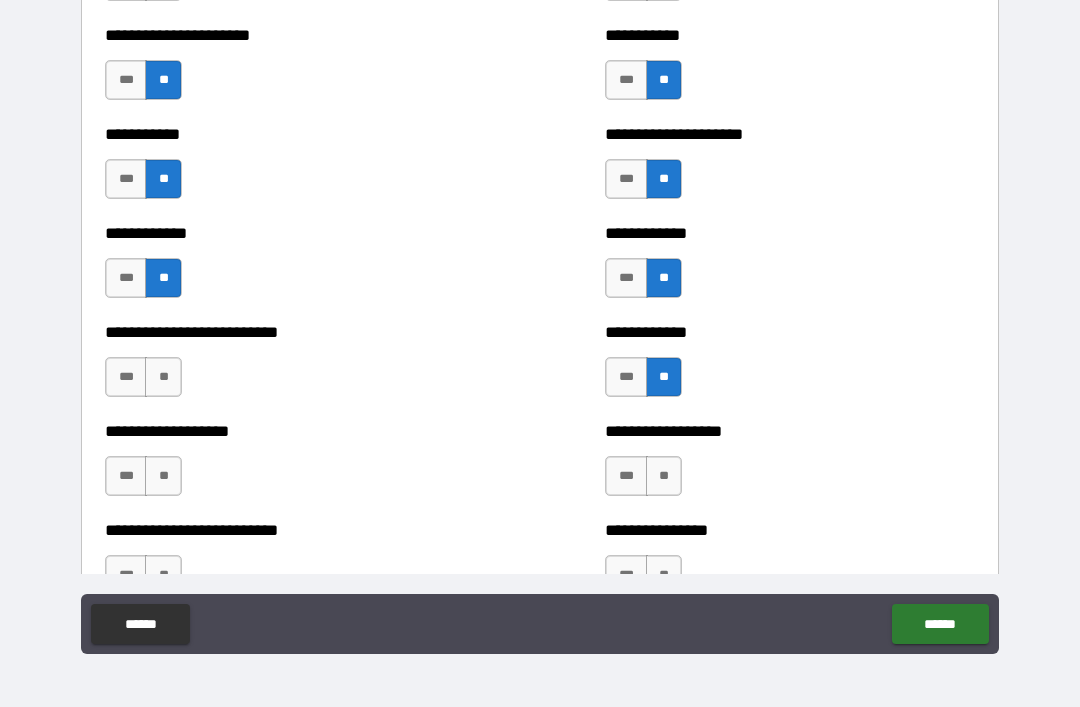 click on "**" at bounding box center [664, 476] 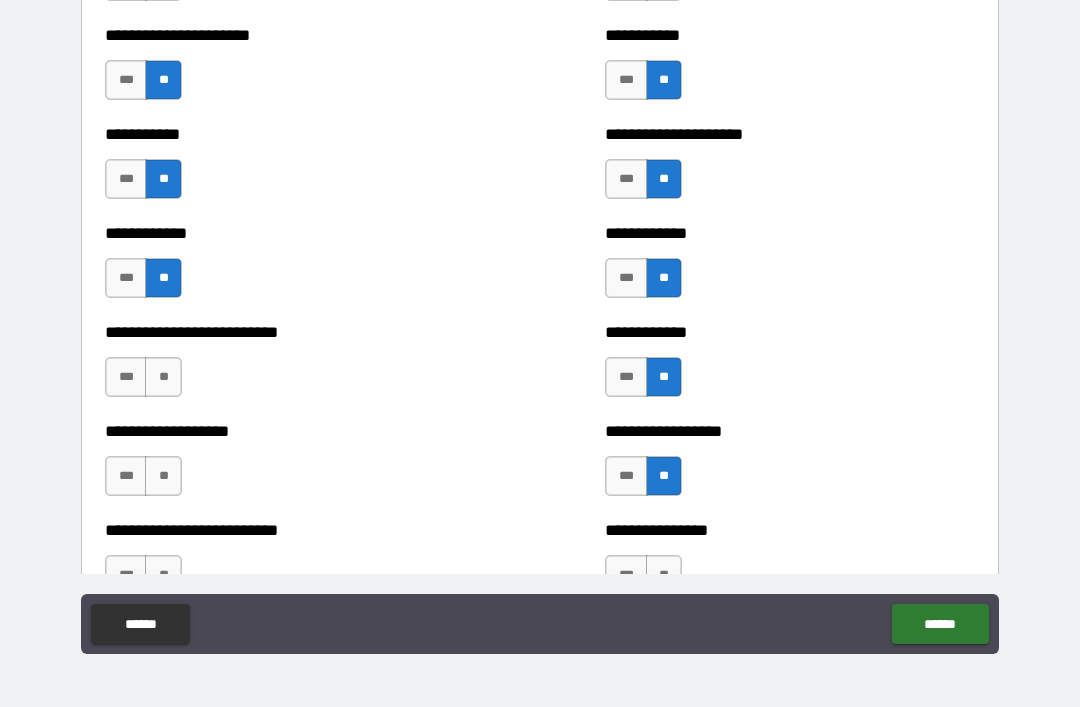 click on "**" at bounding box center (163, 476) 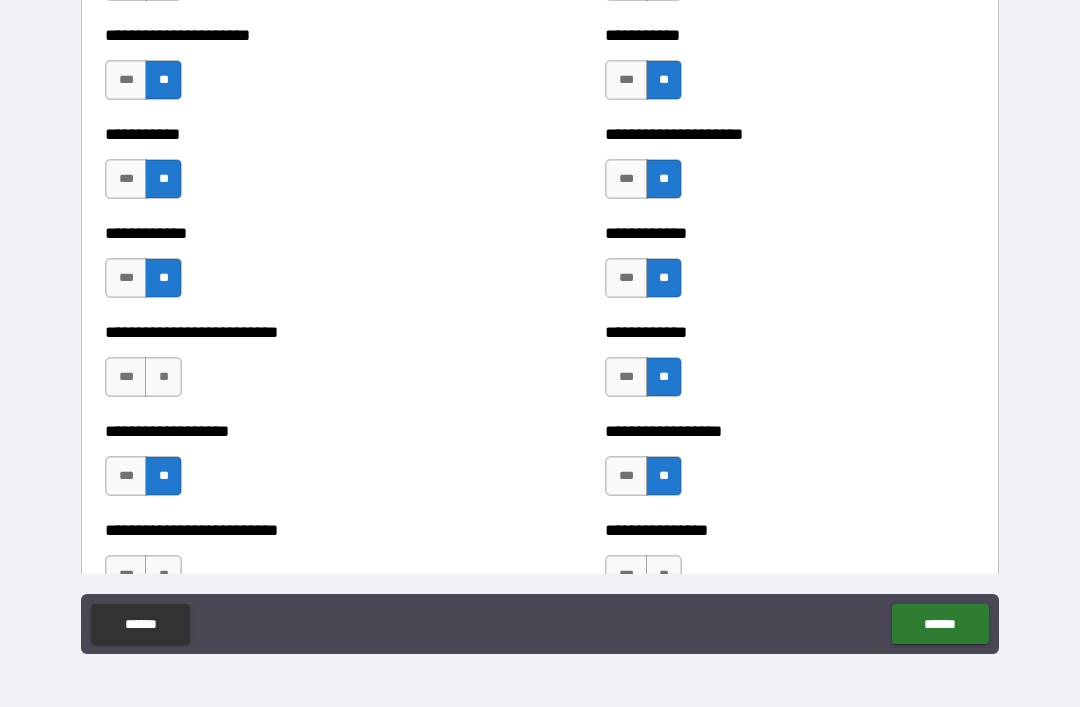 click on "**" at bounding box center (163, 377) 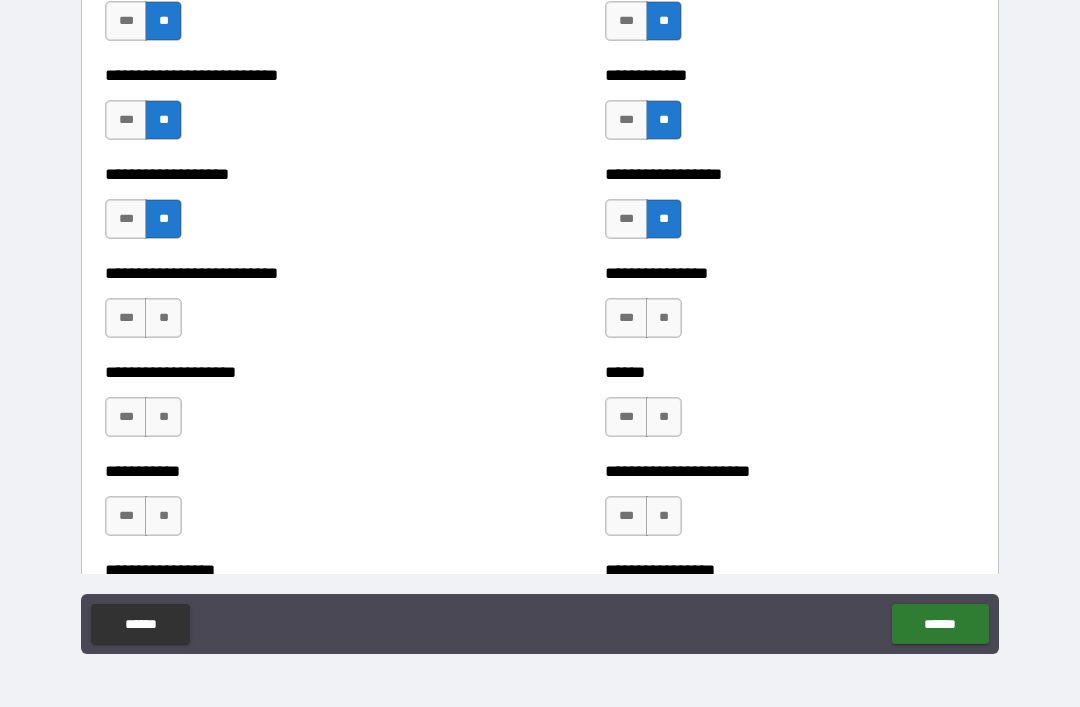 scroll, scrollTop: 5515, scrollLeft: 0, axis: vertical 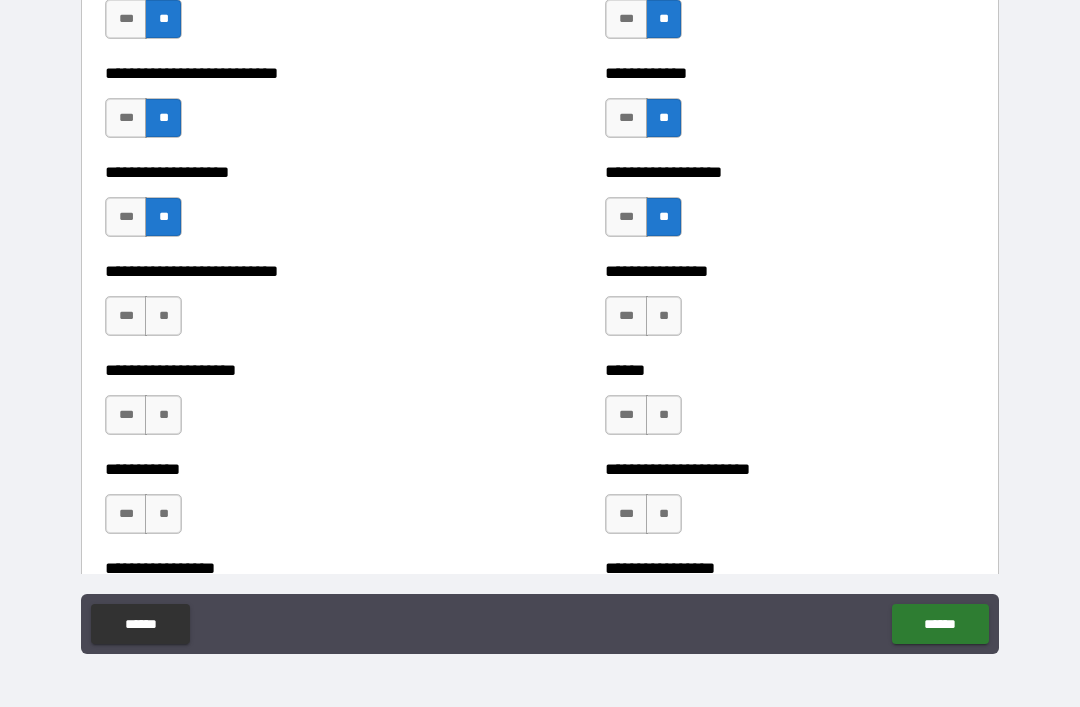 click on "**" at bounding box center (163, 316) 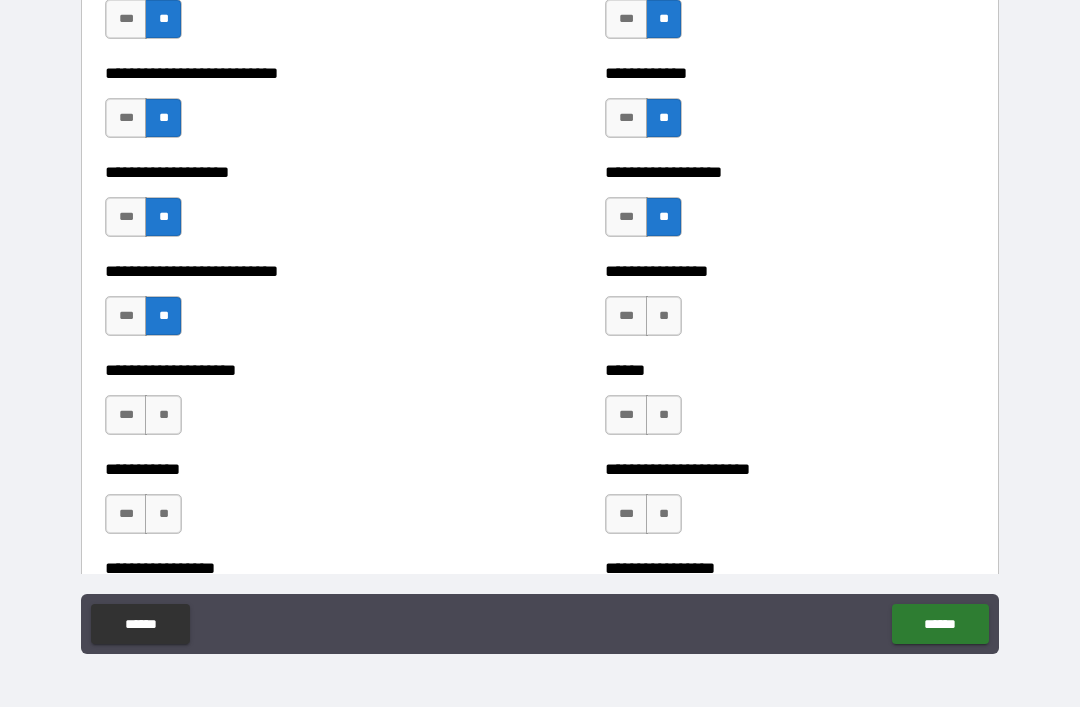 click on "**" at bounding box center [163, 415] 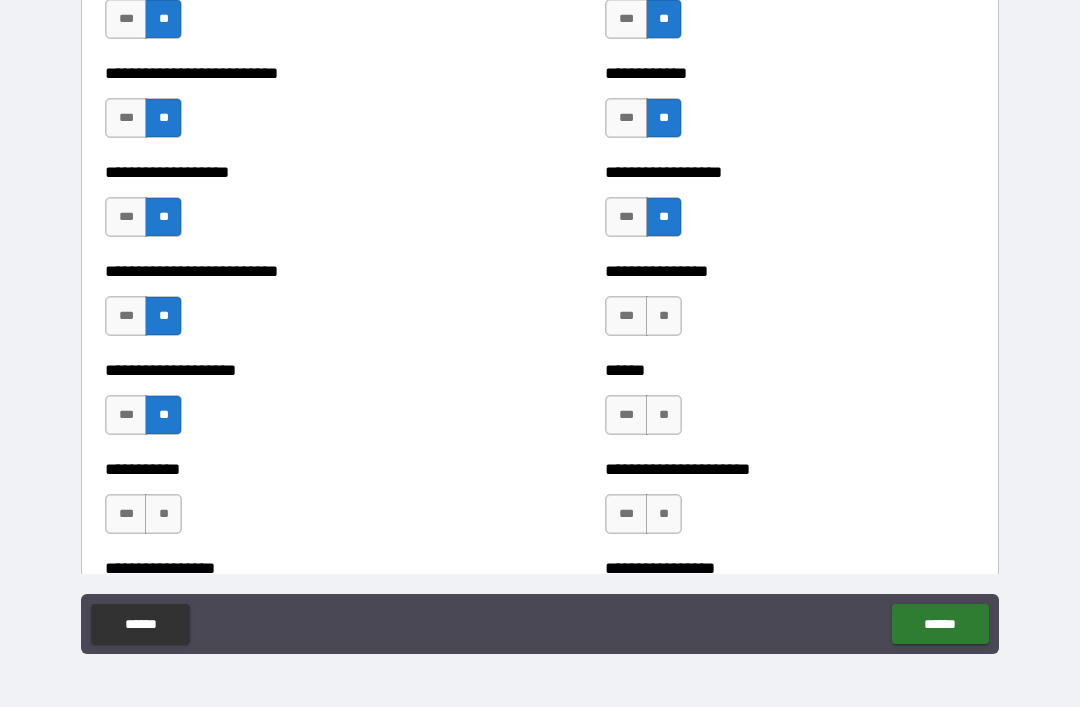 click on "**********" at bounding box center (290, 504) 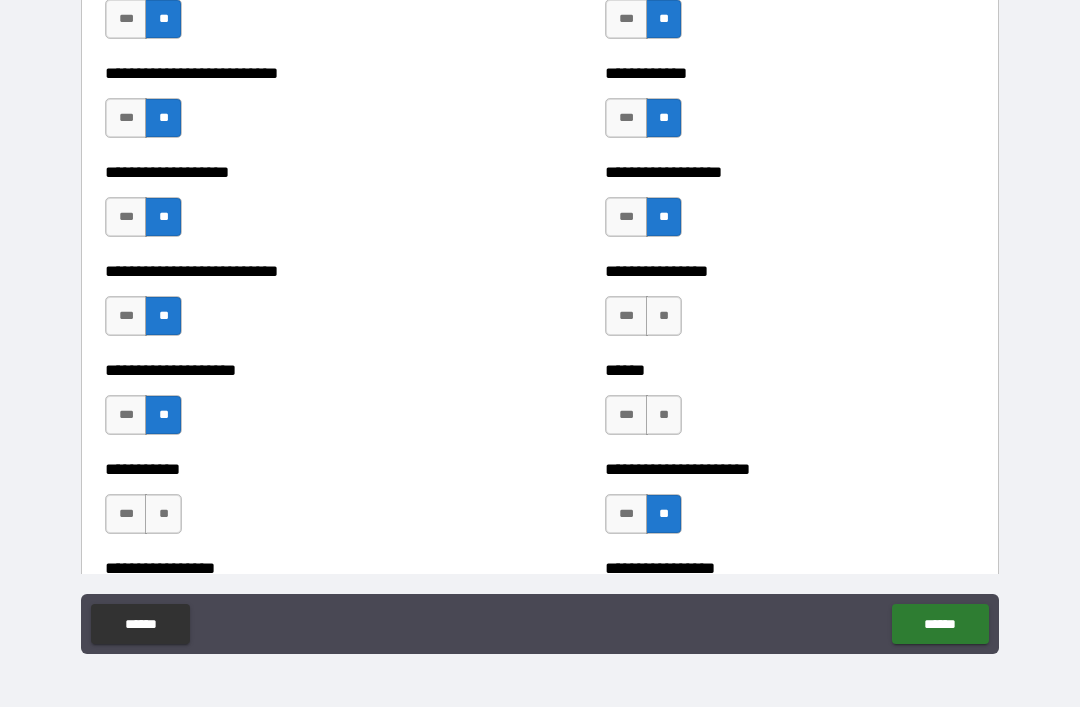 click on "**" at bounding box center (664, 415) 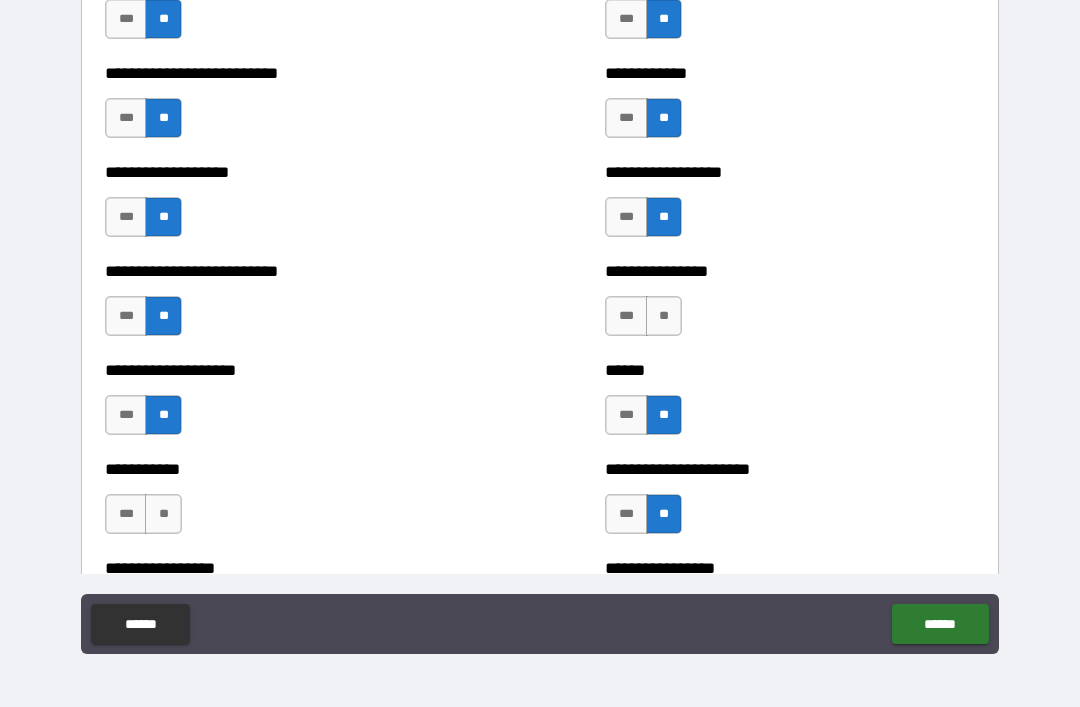 click on "**" at bounding box center (664, 316) 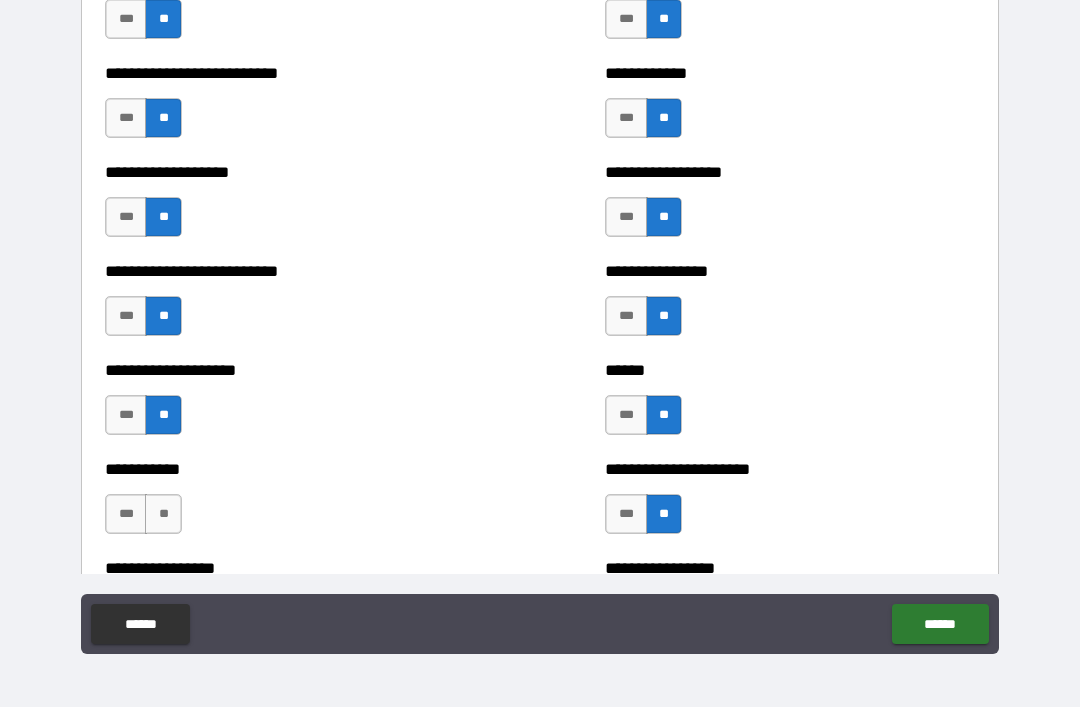 click on "**" at bounding box center (163, 514) 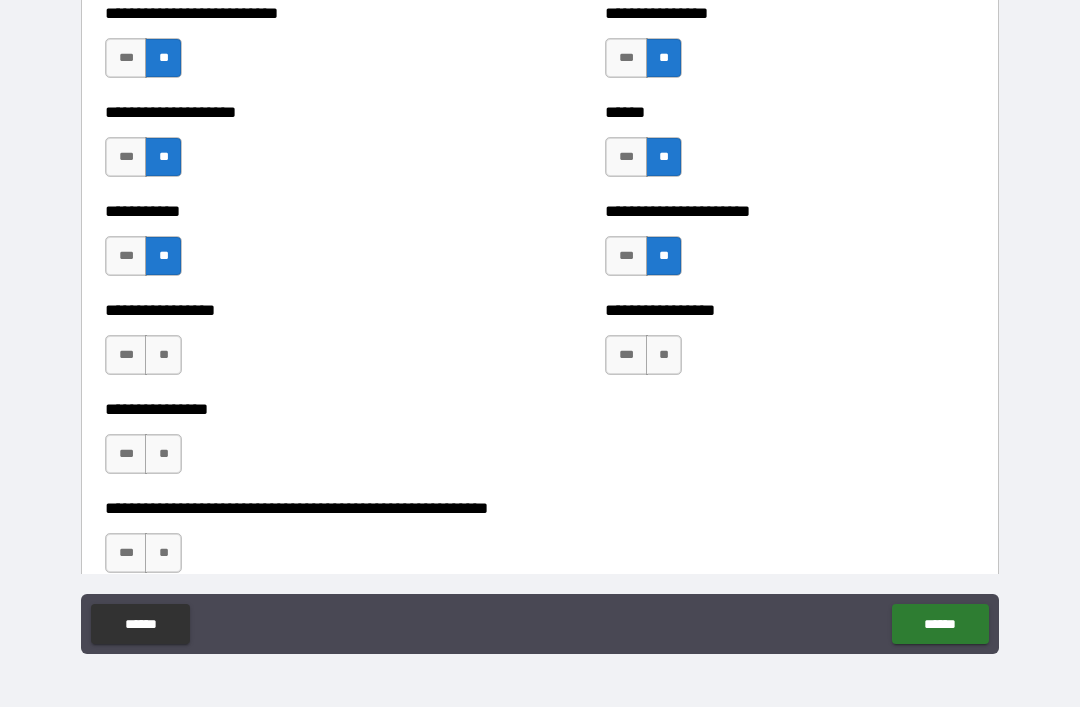 scroll, scrollTop: 5774, scrollLeft: 0, axis: vertical 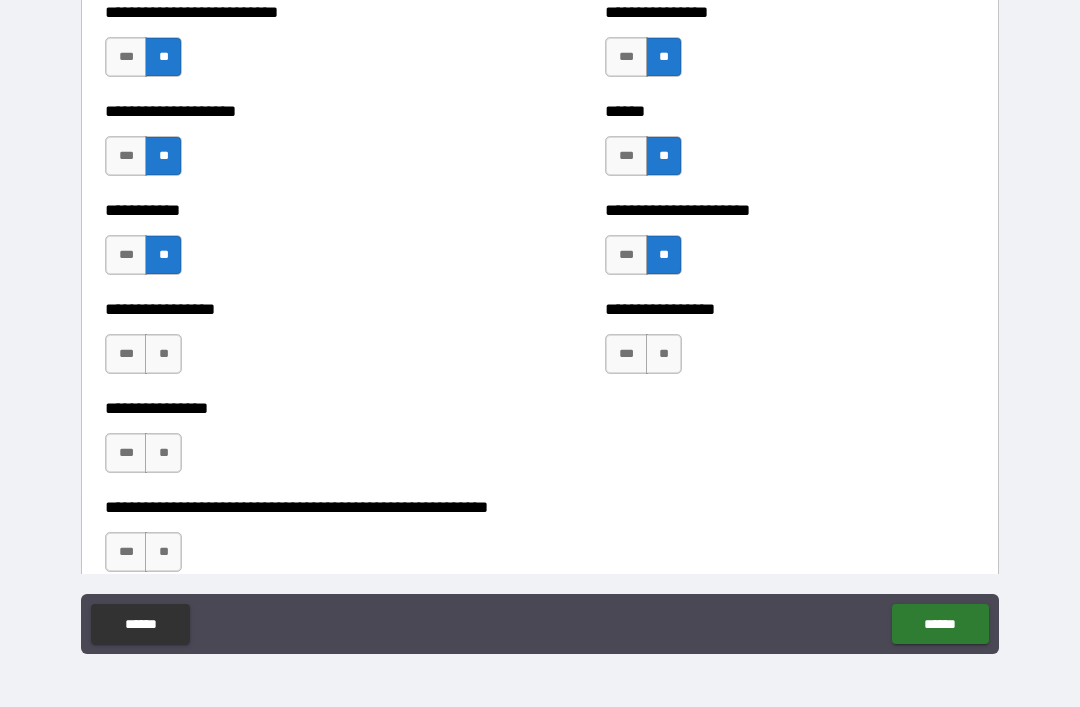 click on "**" at bounding box center (664, 354) 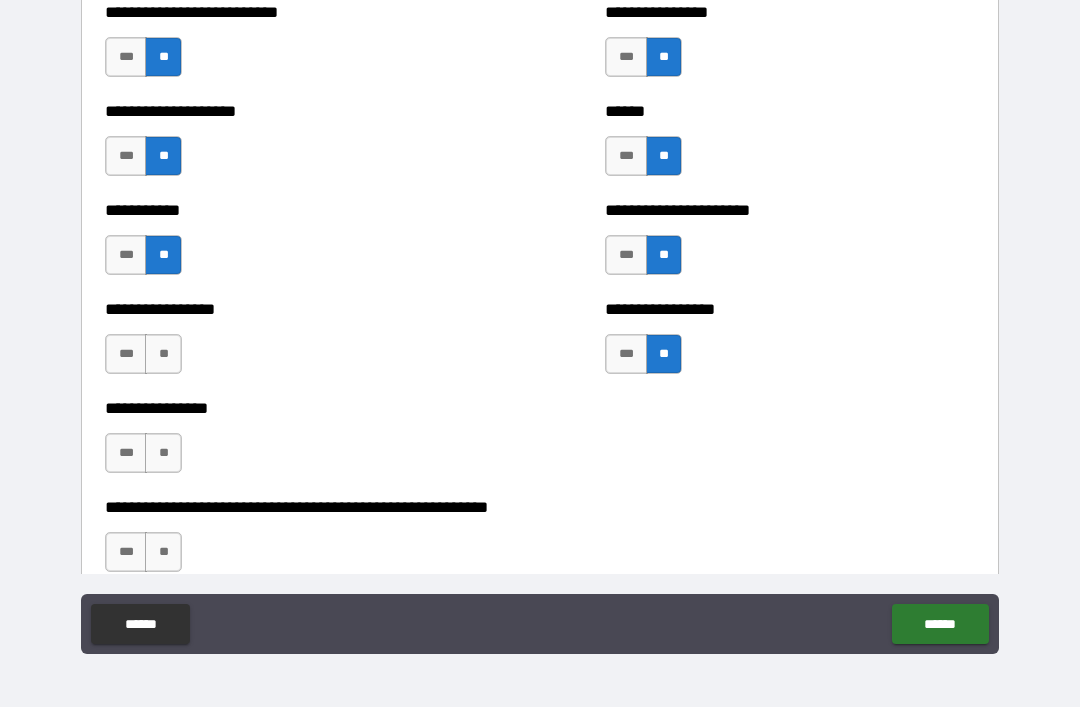 click on "**" at bounding box center (163, 354) 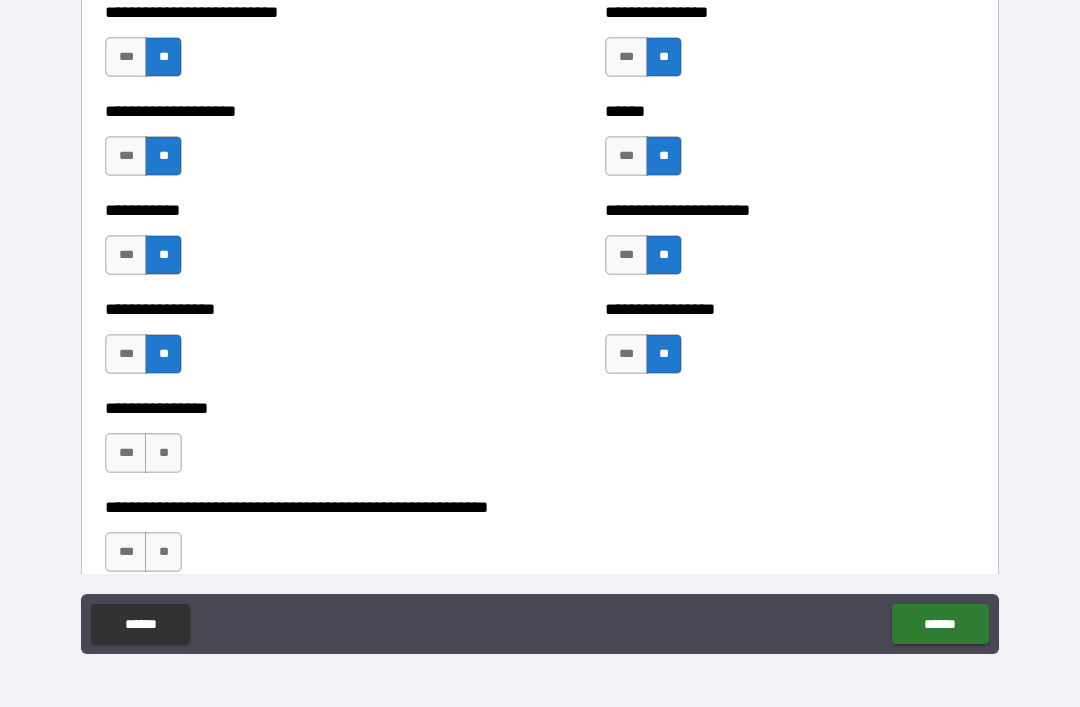 click on "**" at bounding box center (163, 453) 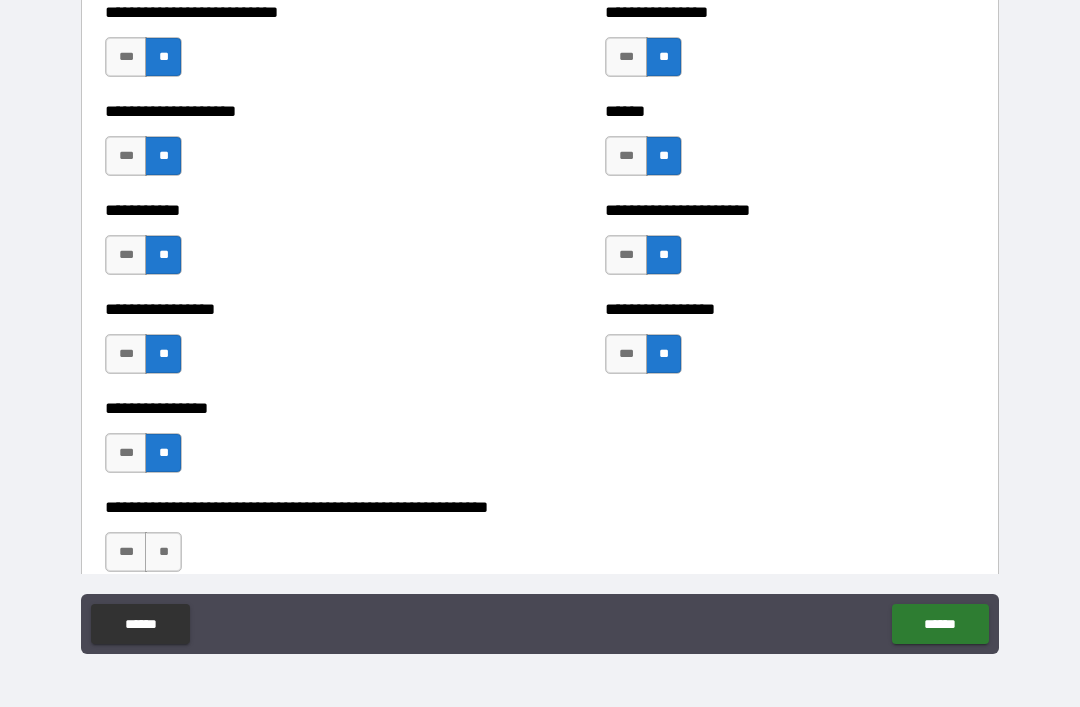 click on "**" at bounding box center [163, 552] 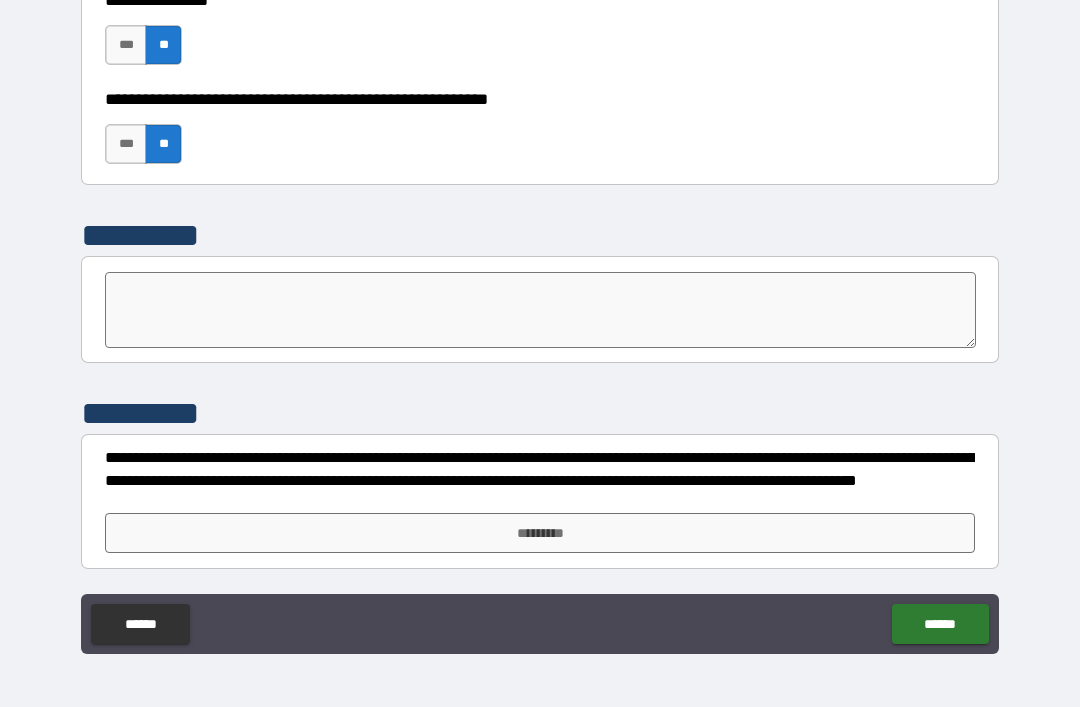 scroll, scrollTop: 6182, scrollLeft: 0, axis: vertical 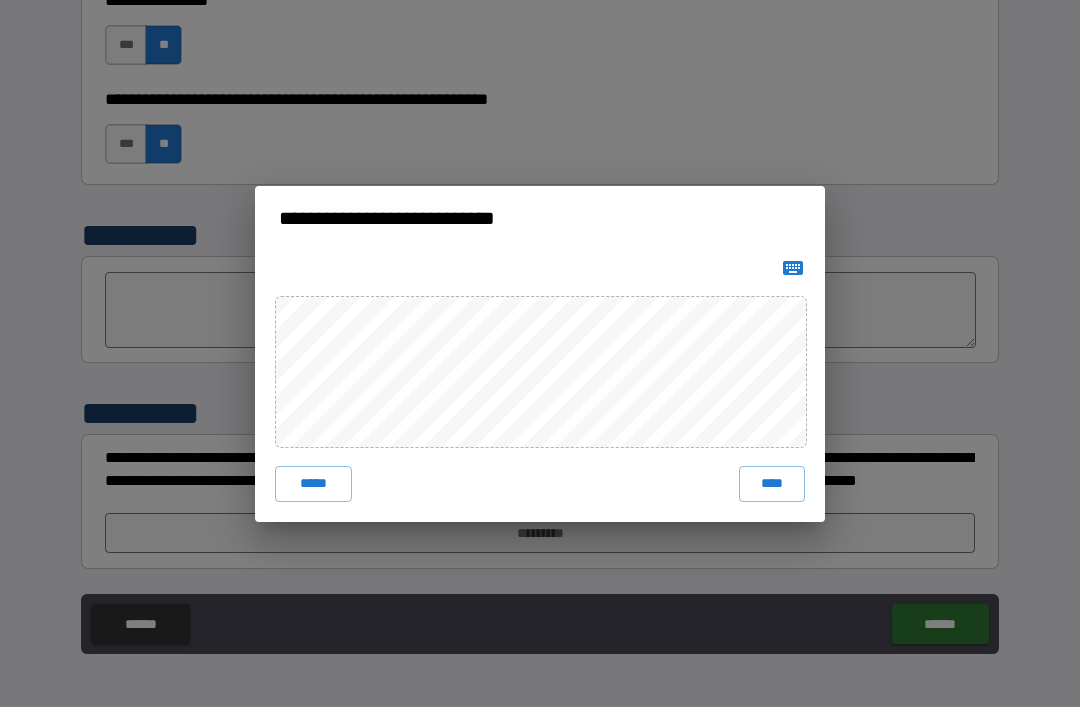 click on "****" at bounding box center [772, 484] 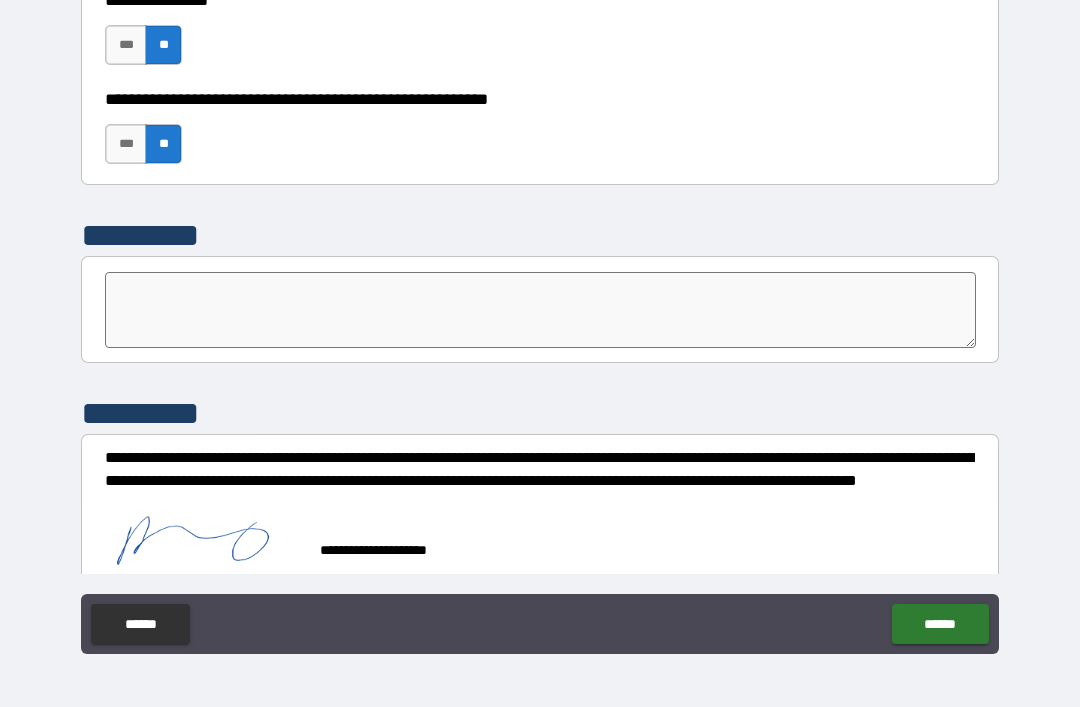 click on "******" at bounding box center (940, 624) 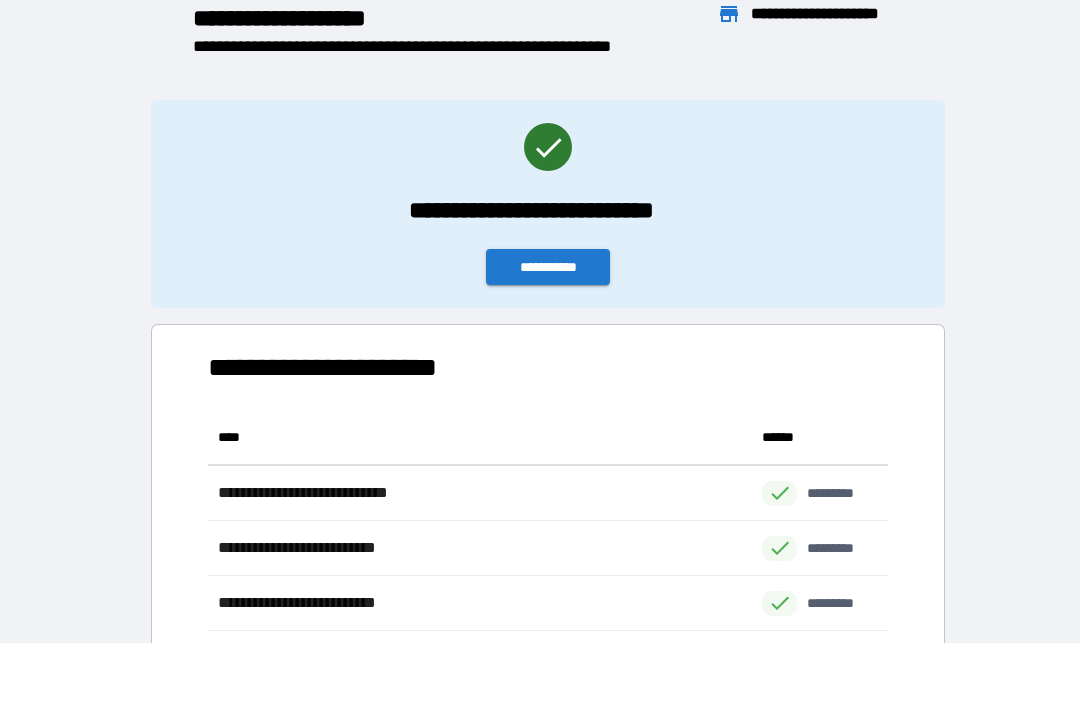scroll, scrollTop: 276, scrollLeft: 680, axis: both 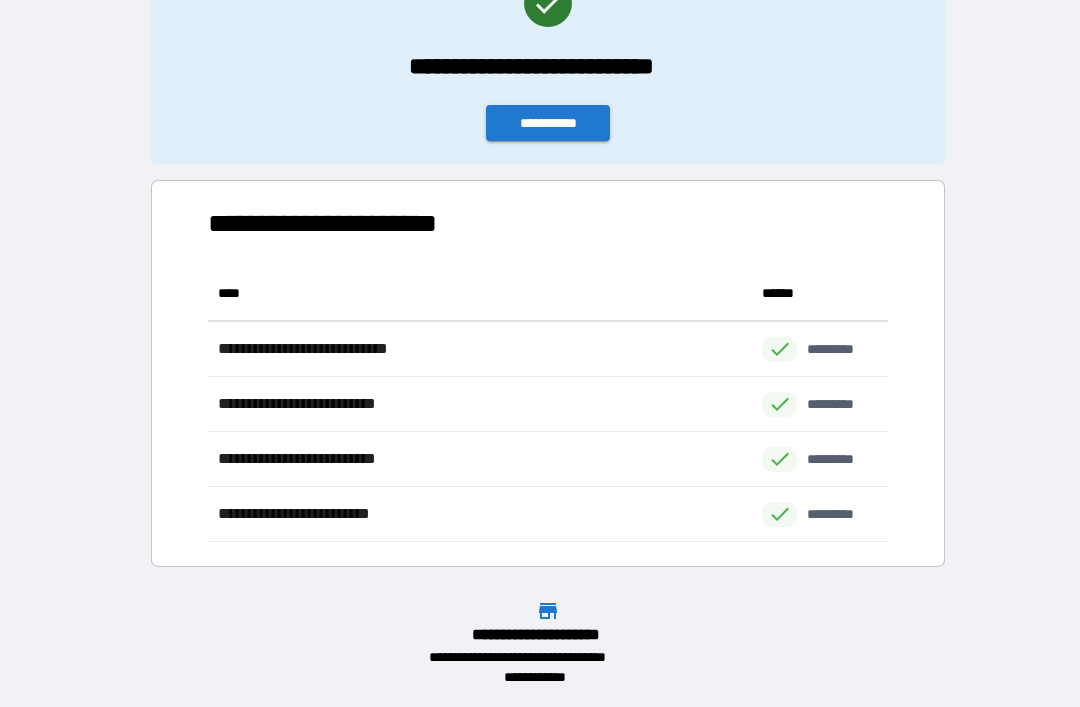click on "**********" at bounding box center [548, 60] 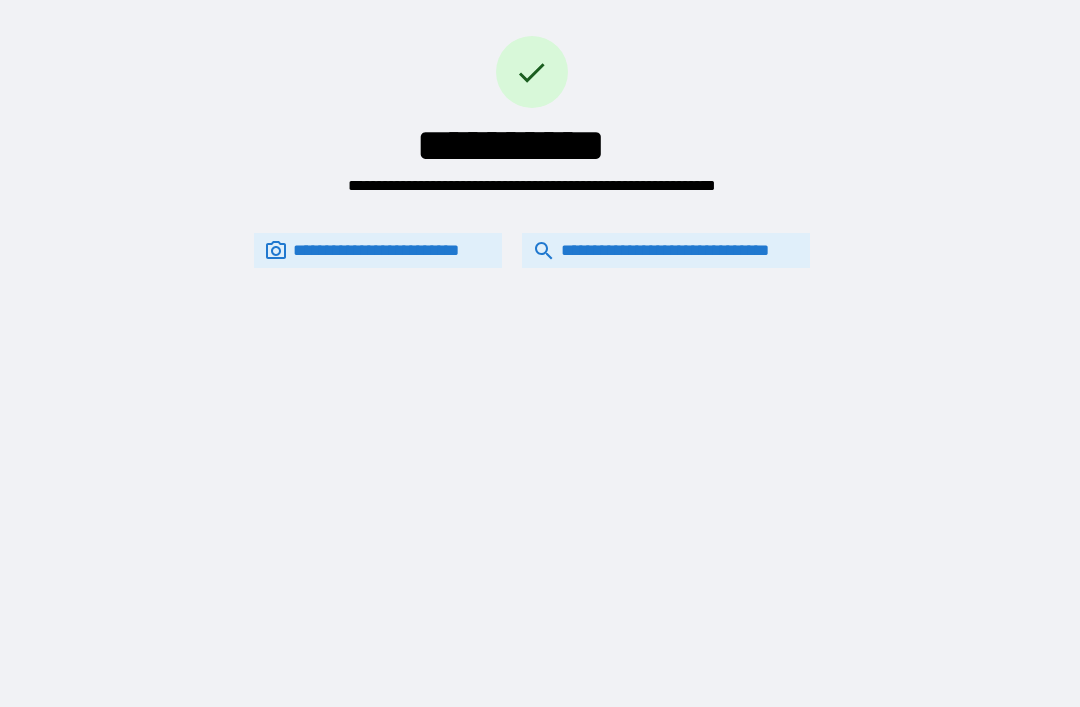 click on "**********" at bounding box center (666, 250) 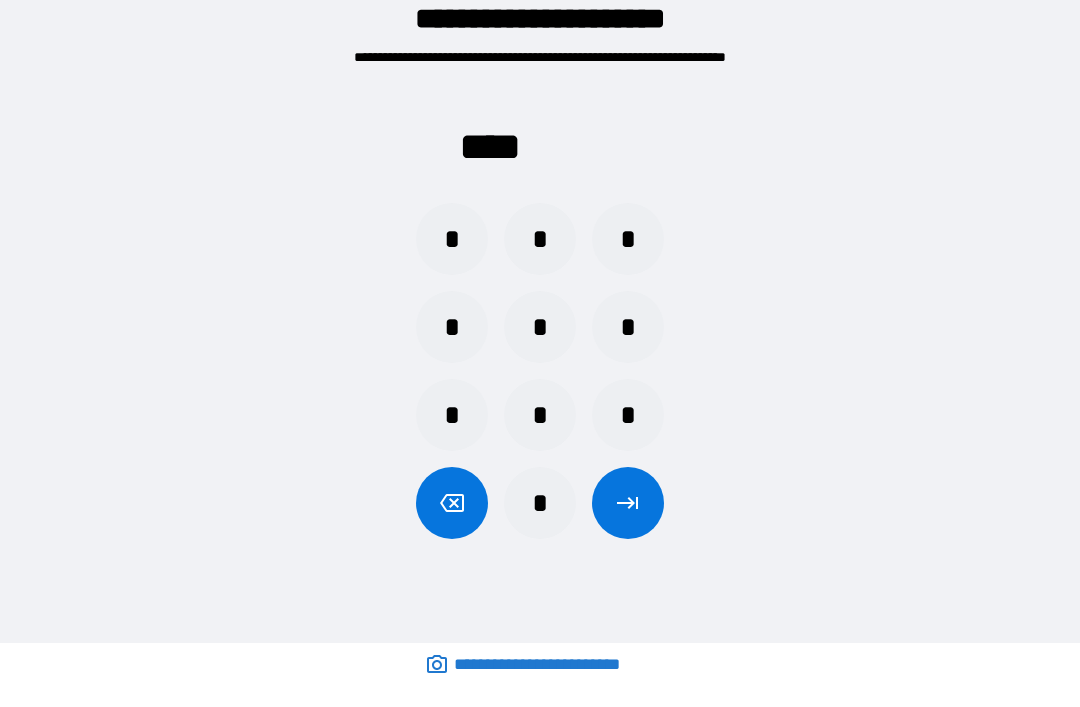 click on "*" at bounding box center (540, 503) 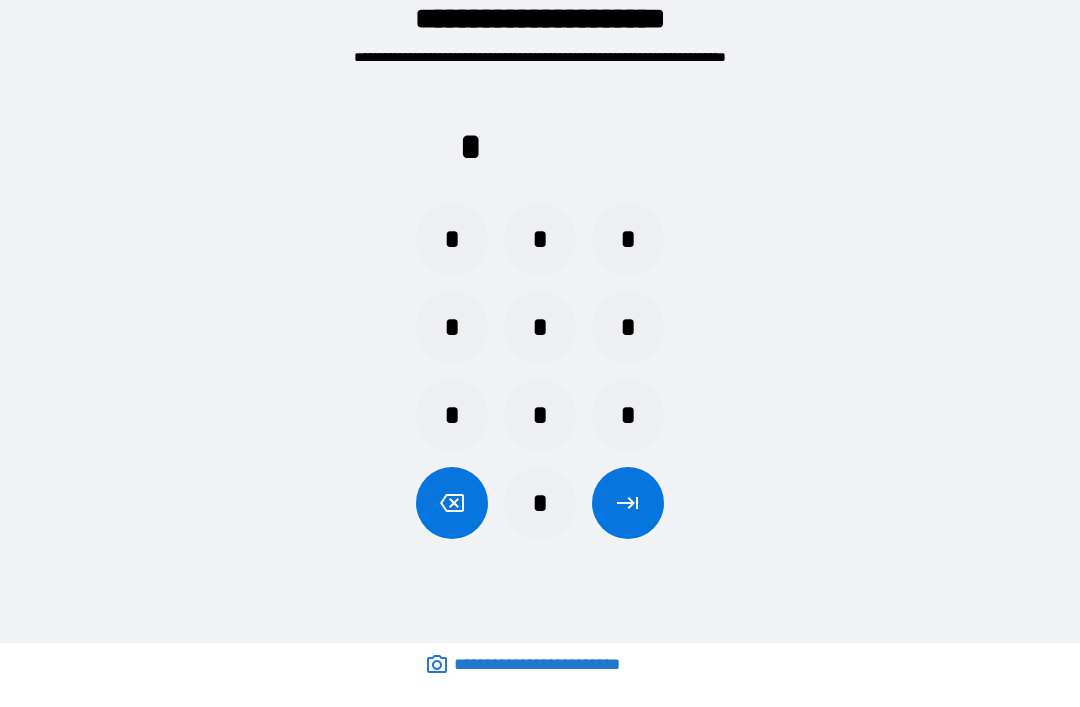 click on "*" at bounding box center (628, 327) 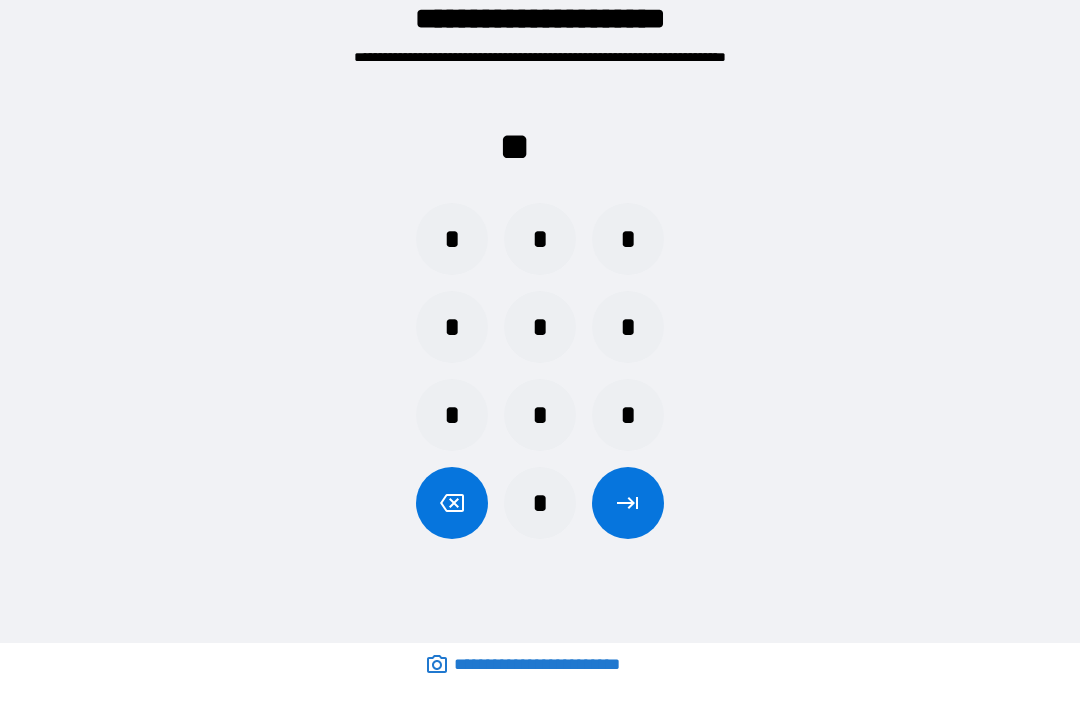click on "*" at bounding box center [452, 327] 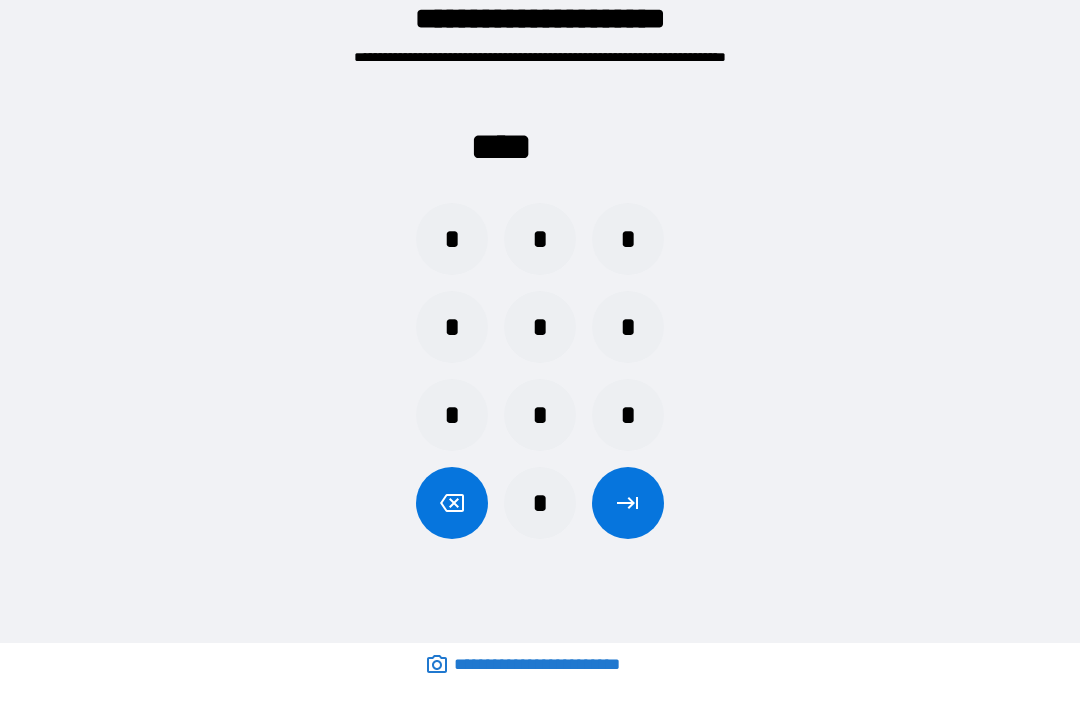 click 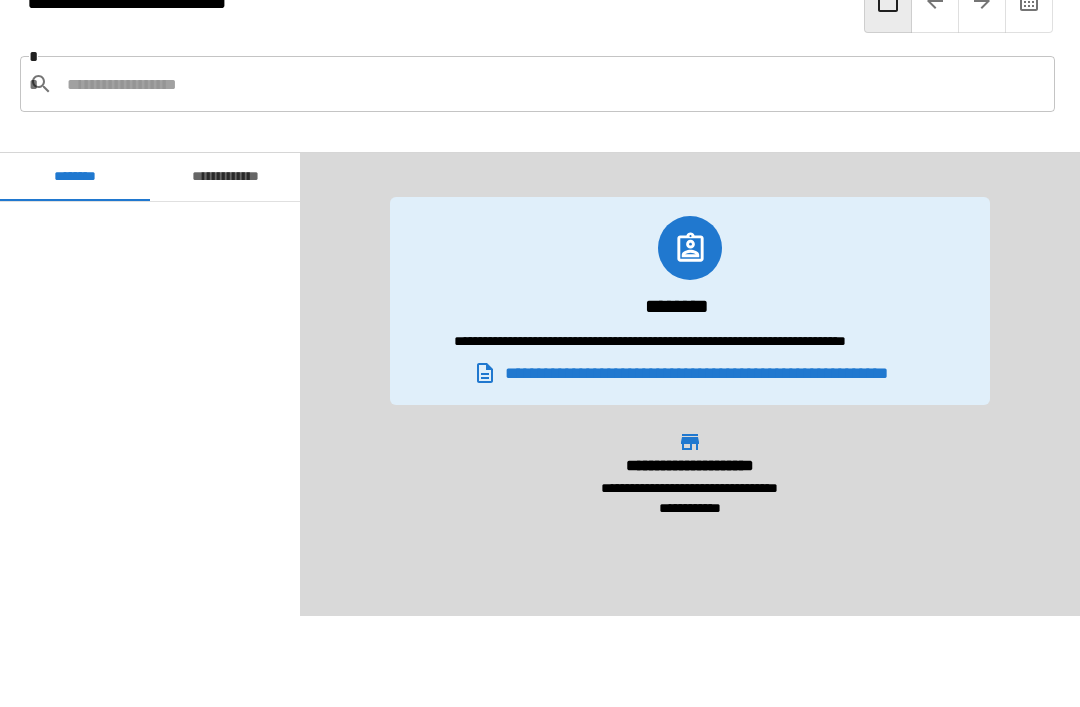 scroll, scrollTop: 120, scrollLeft: 0, axis: vertical 